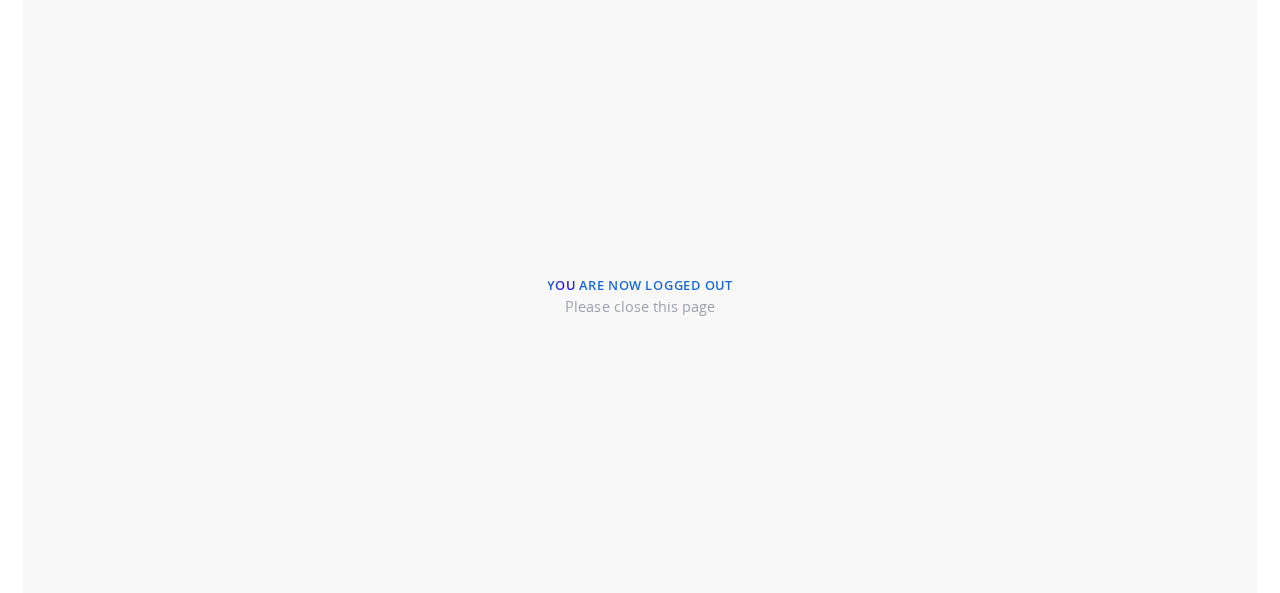 scroll, scrollTop: 0, scrollLeft: 0, axis: both 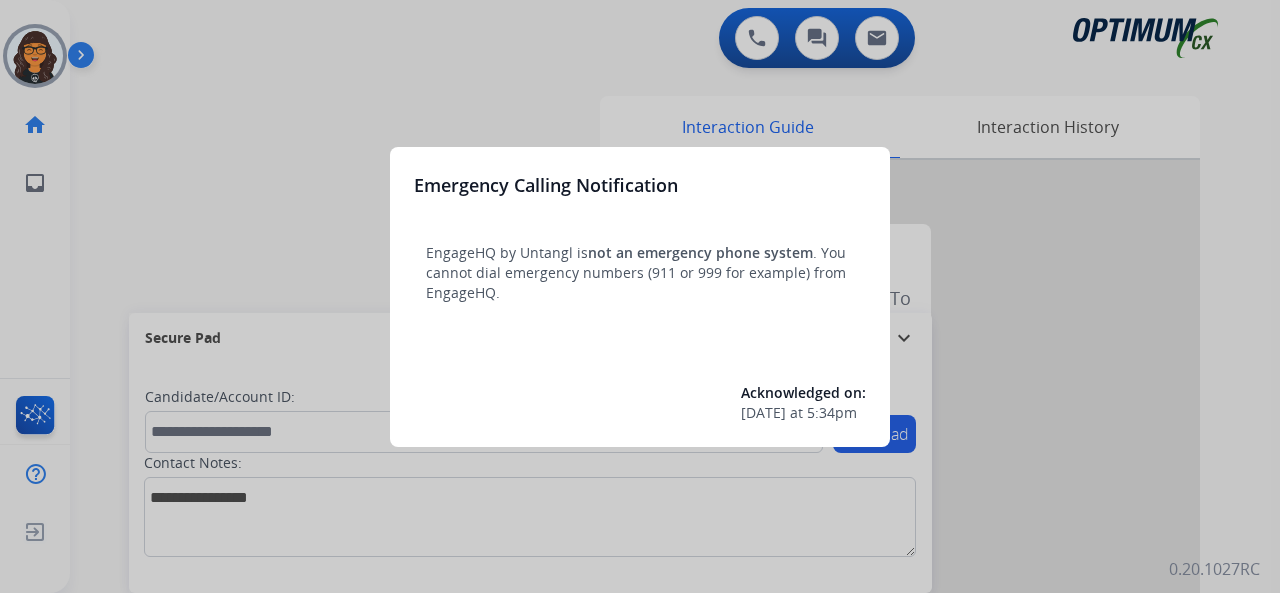click at bounding box center [640, 296] 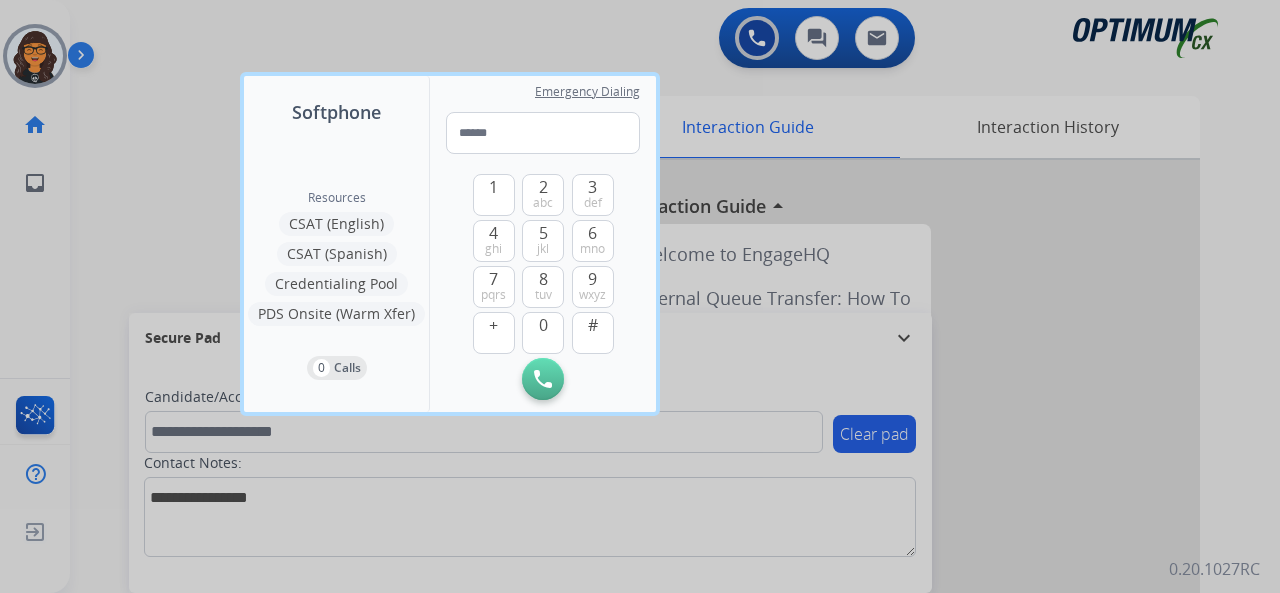 click at bounding box center [640, 296] 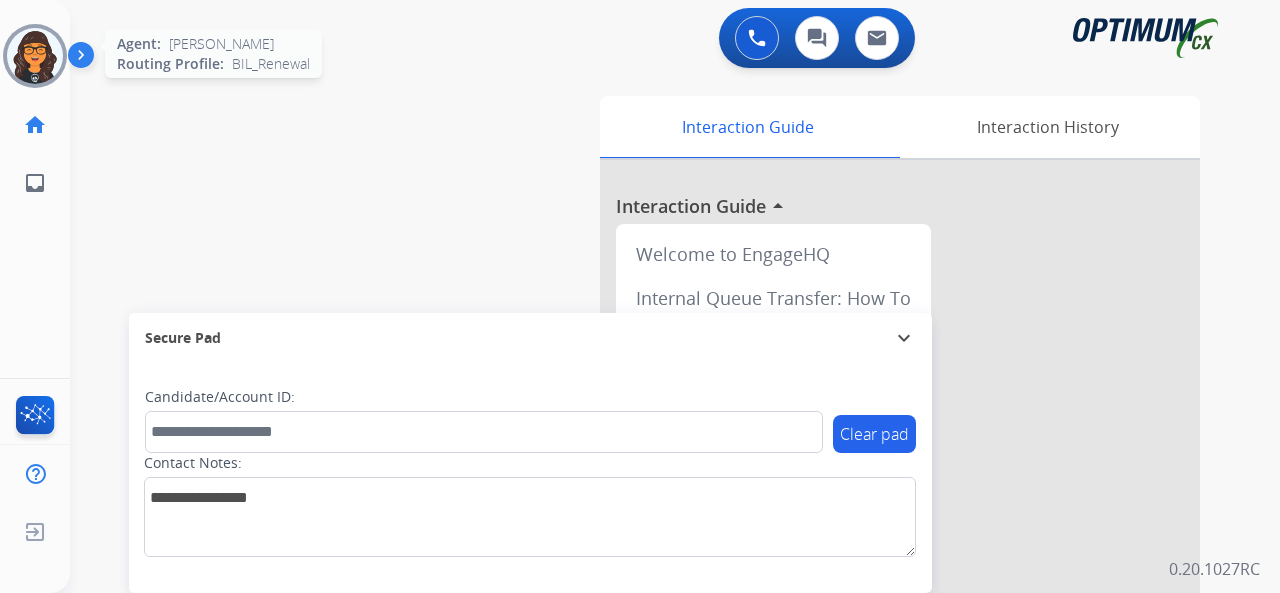 click at bounding box center (35, 56) 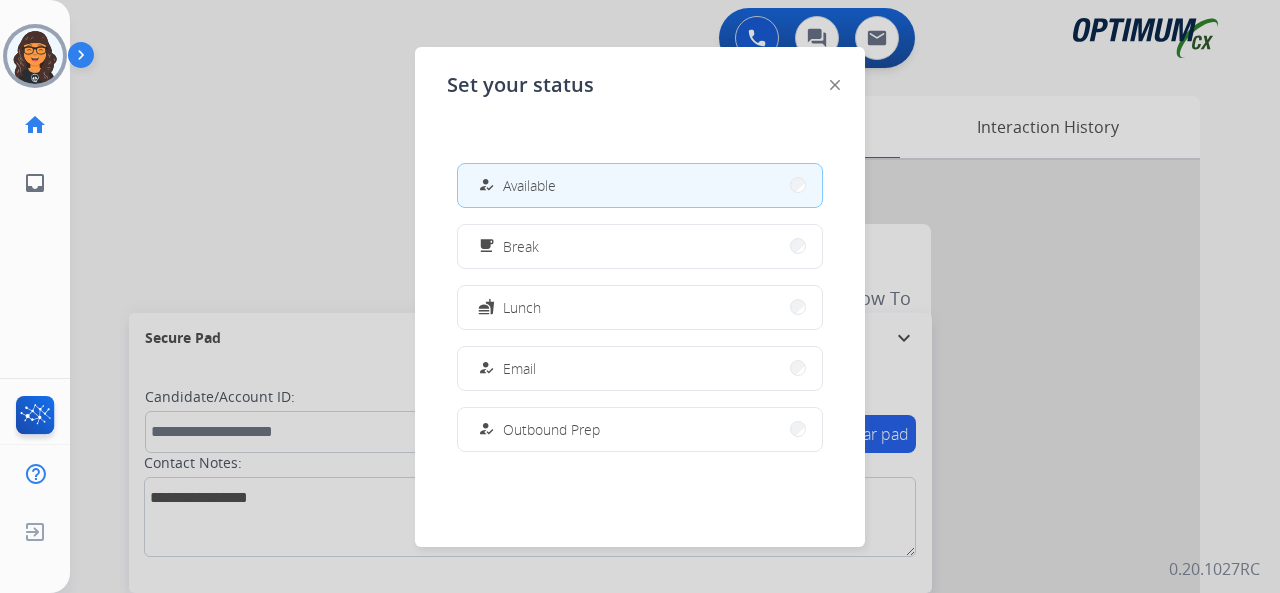 click 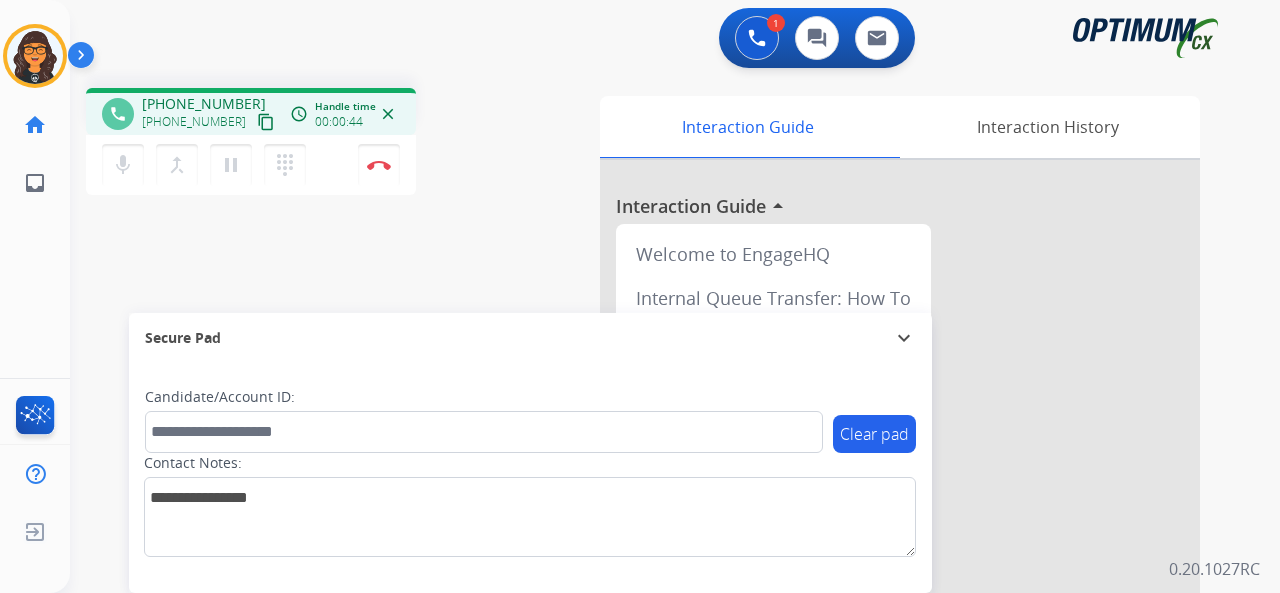 drag, startPoint x: 248, startPoint y: 119, endPoint x: 273, endPoint y: 0, distance: 121.597694 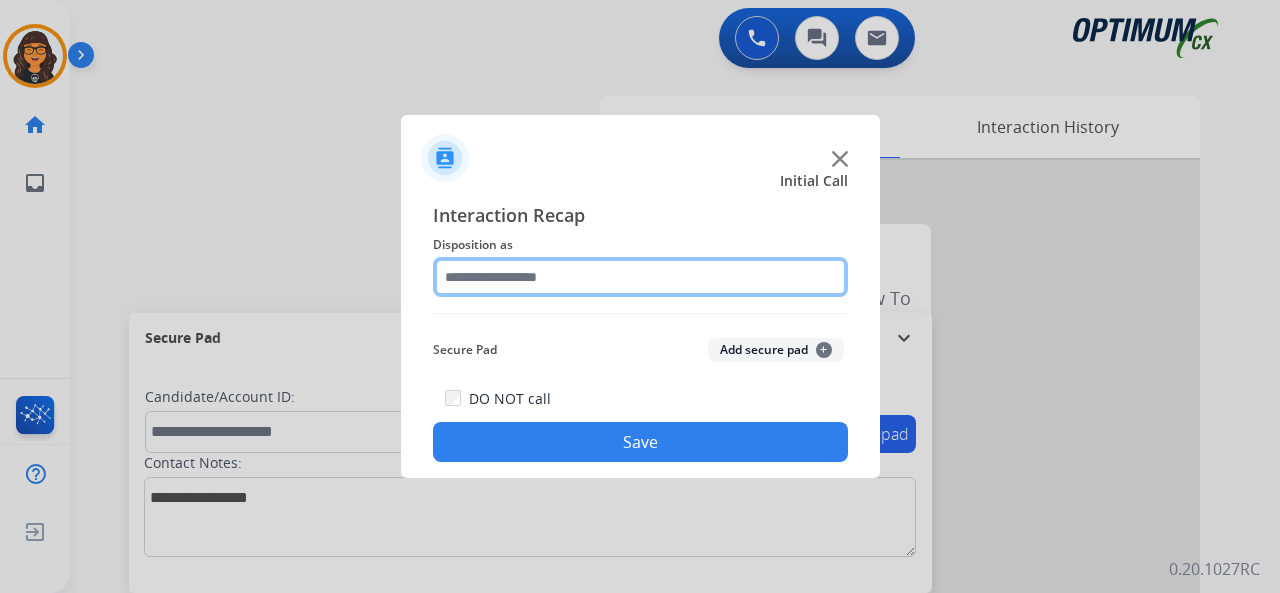 click 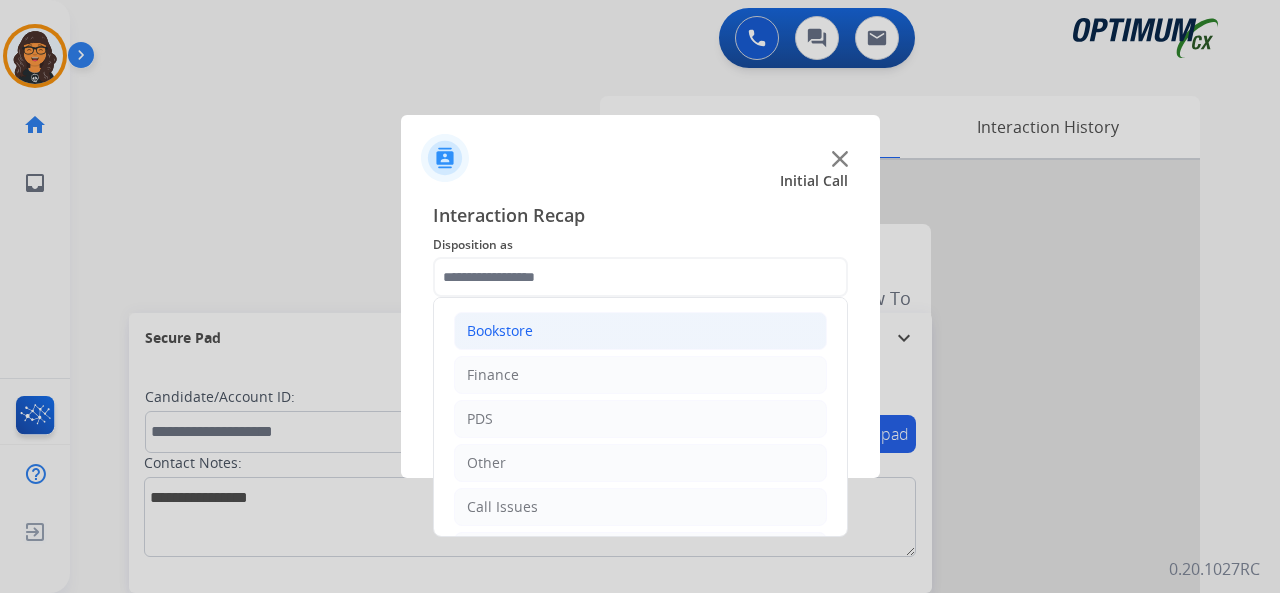 click on "Bookstore" 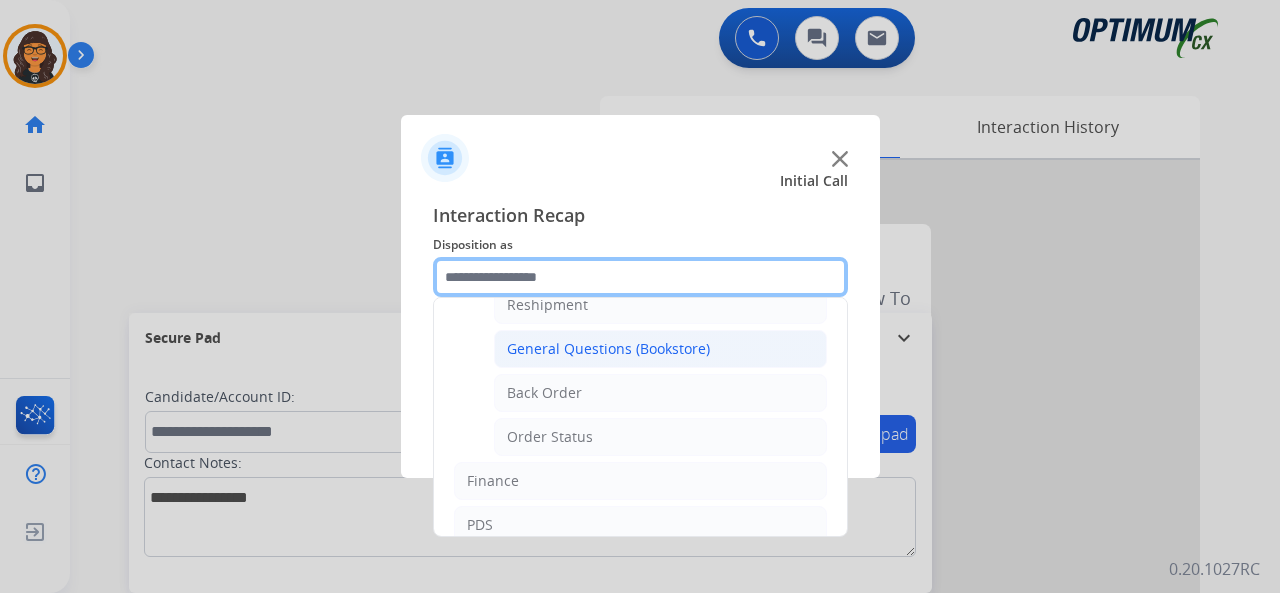 scroll, scrollTop: 100, scrollLeft: 0, axis: vertical 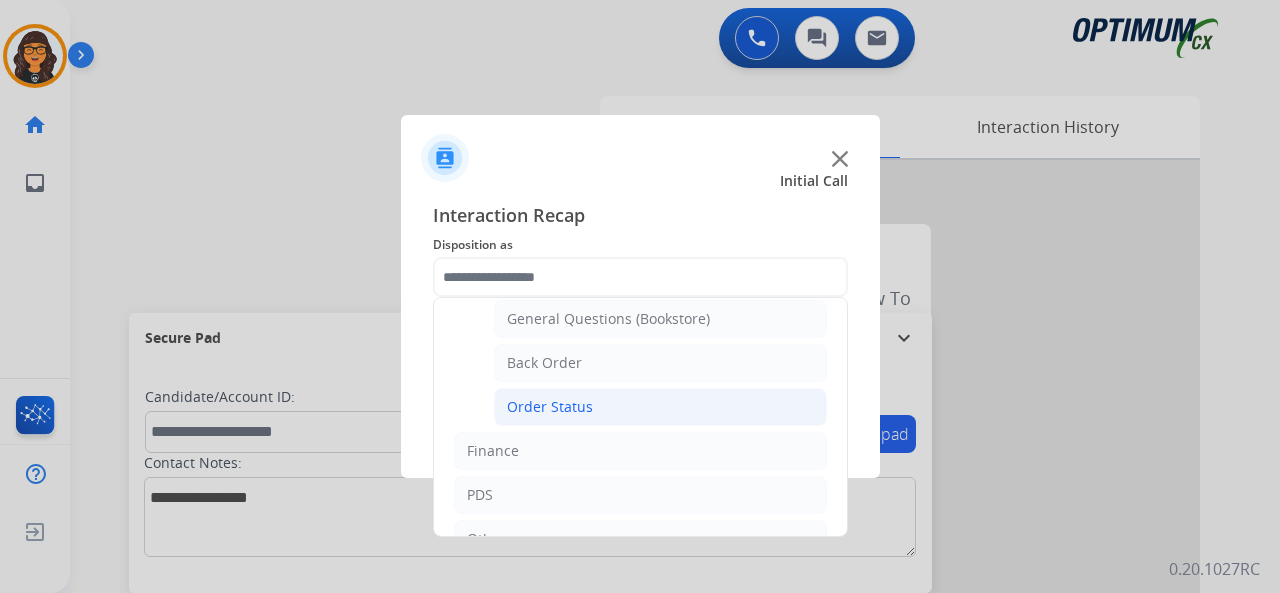 click on "Order Status" 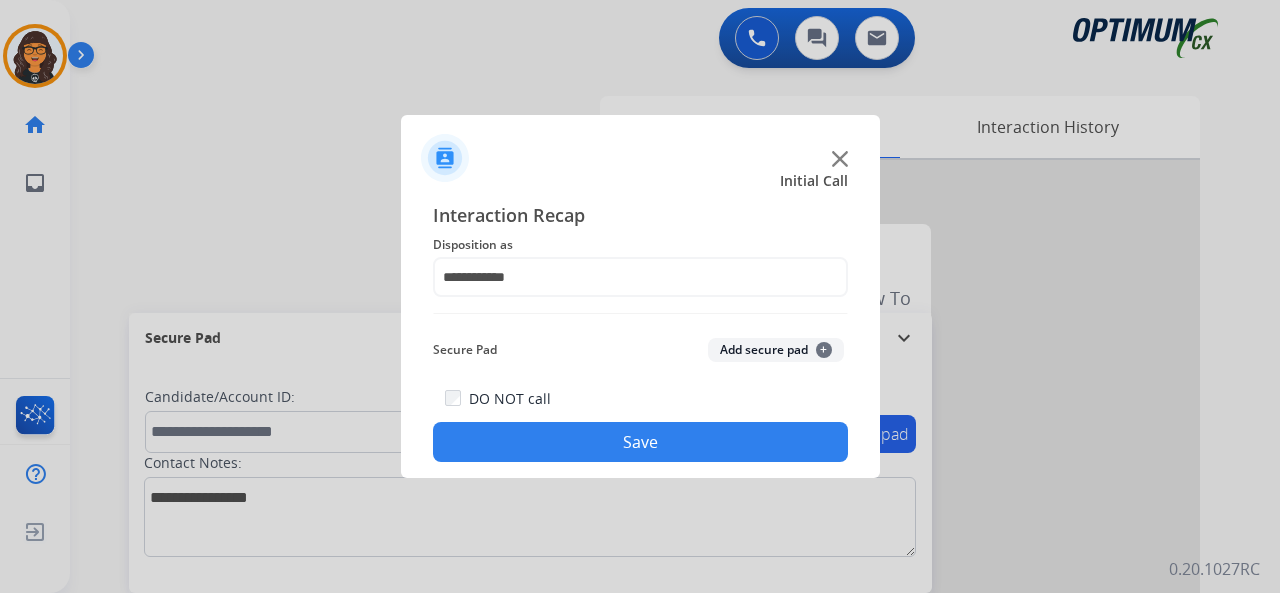 drag, startPoint x: 576, startPoint y: 432, endPoint x: 404, endPoint y: 267, distance: 238.34639 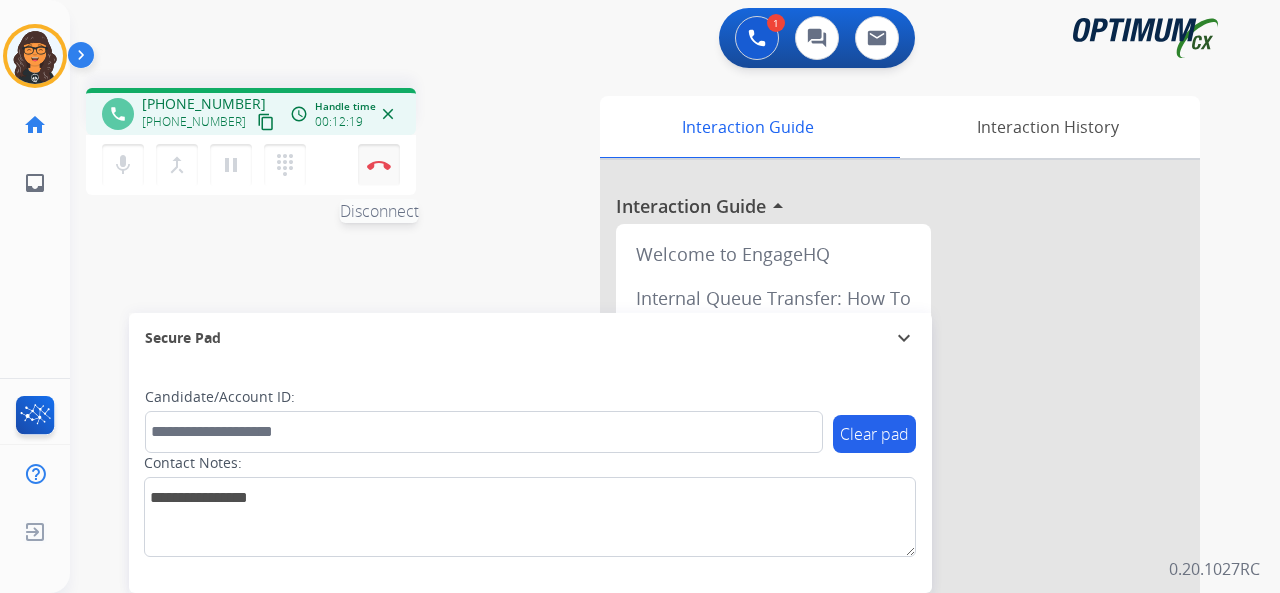 click at bounding box center (379, 165) 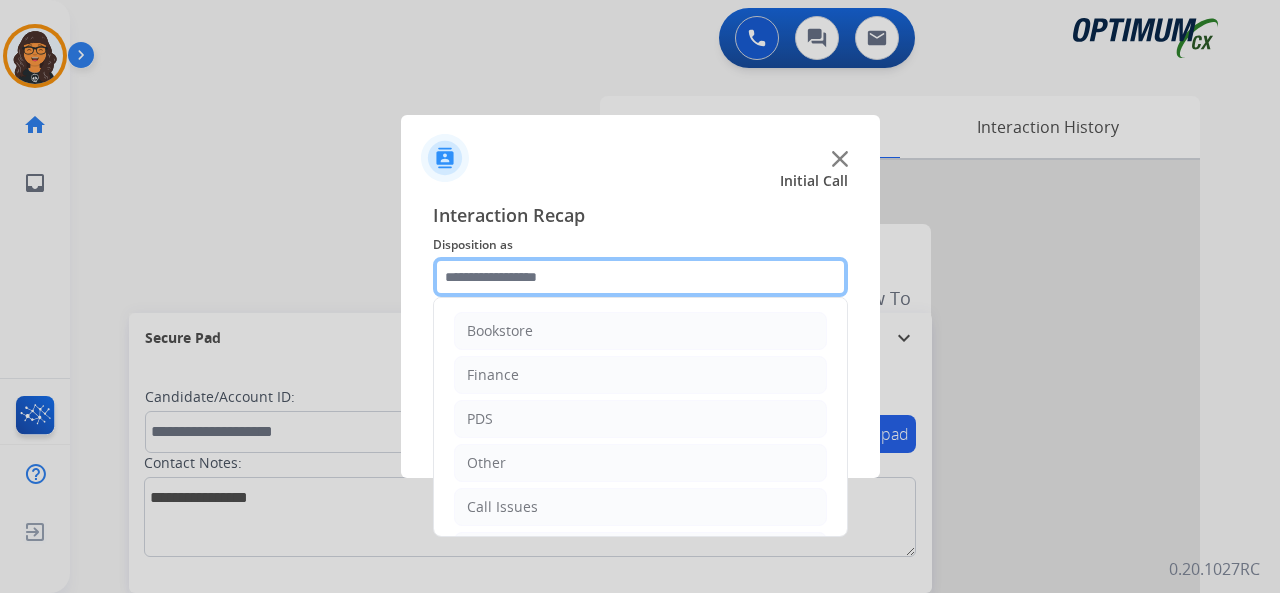 click 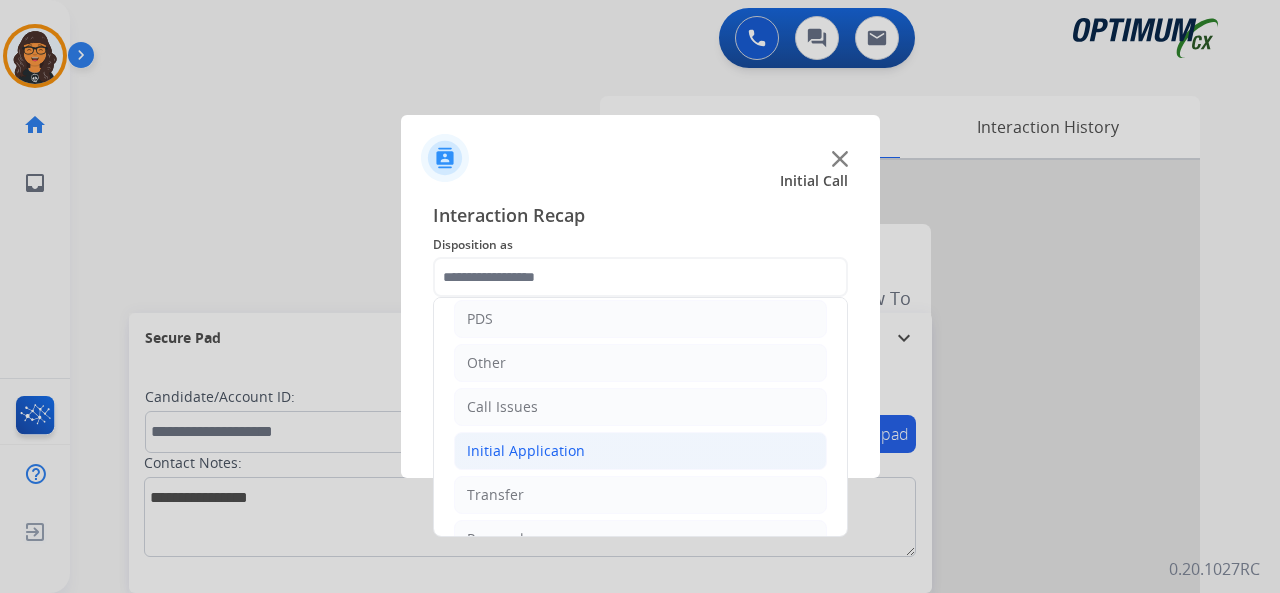 click on "Initial Application" 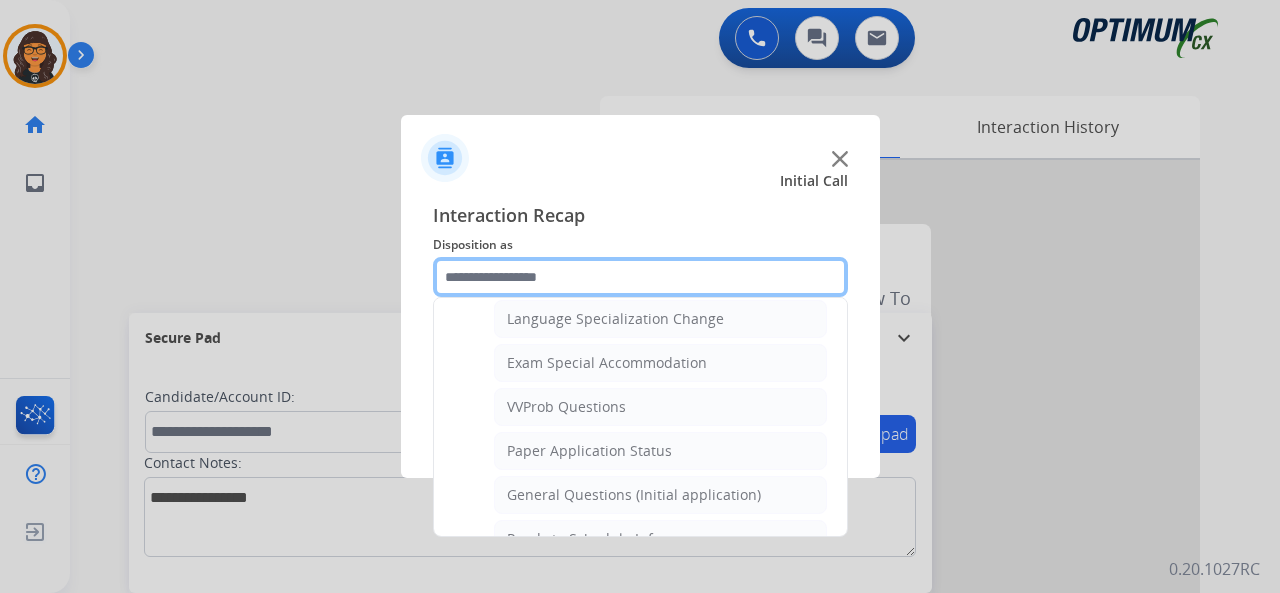scroll, scrollTop: 1100, scrollLeft: 0, axis: vertical 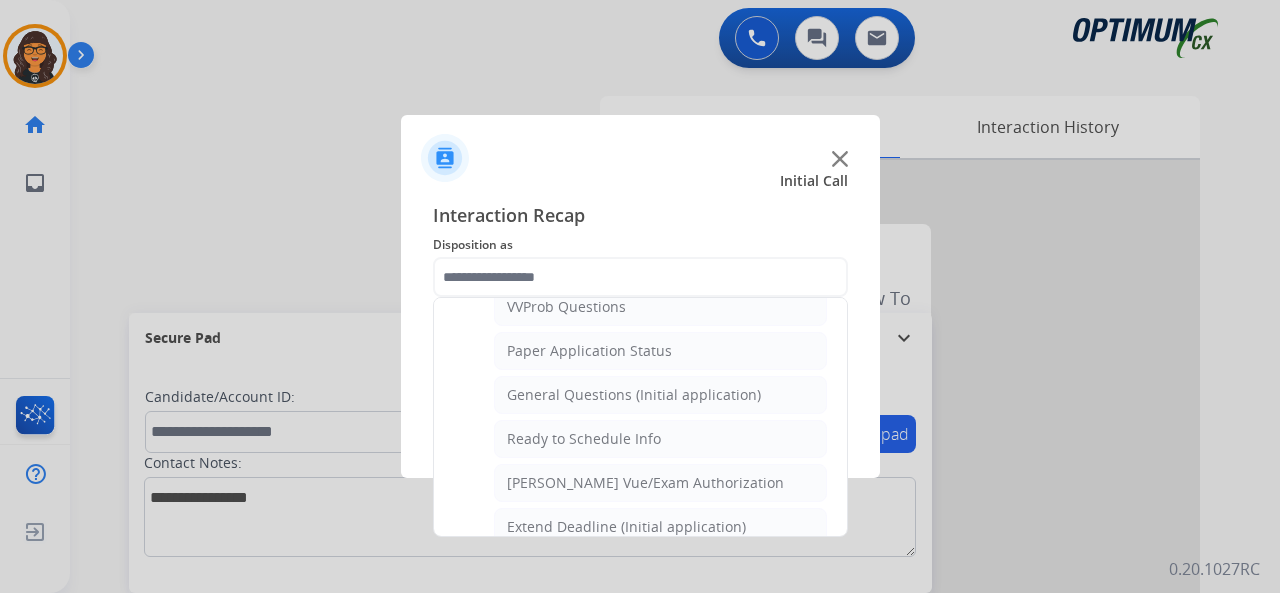 click on "[PERSON_NAME] Vue/Exam Authorization" 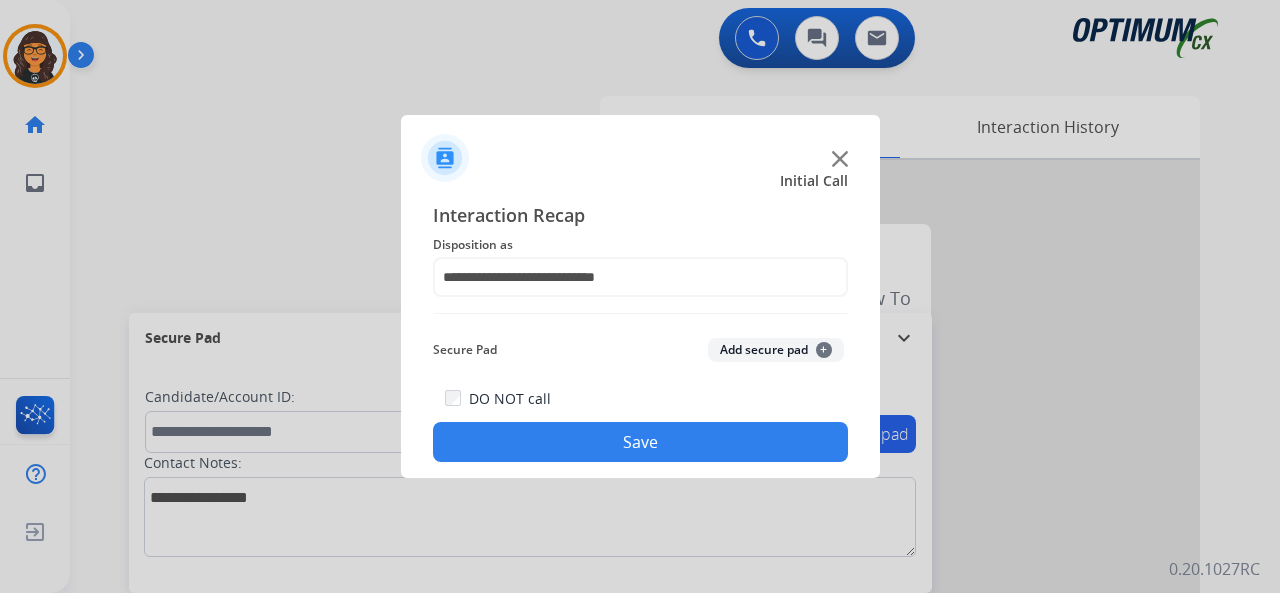 click on "Save" 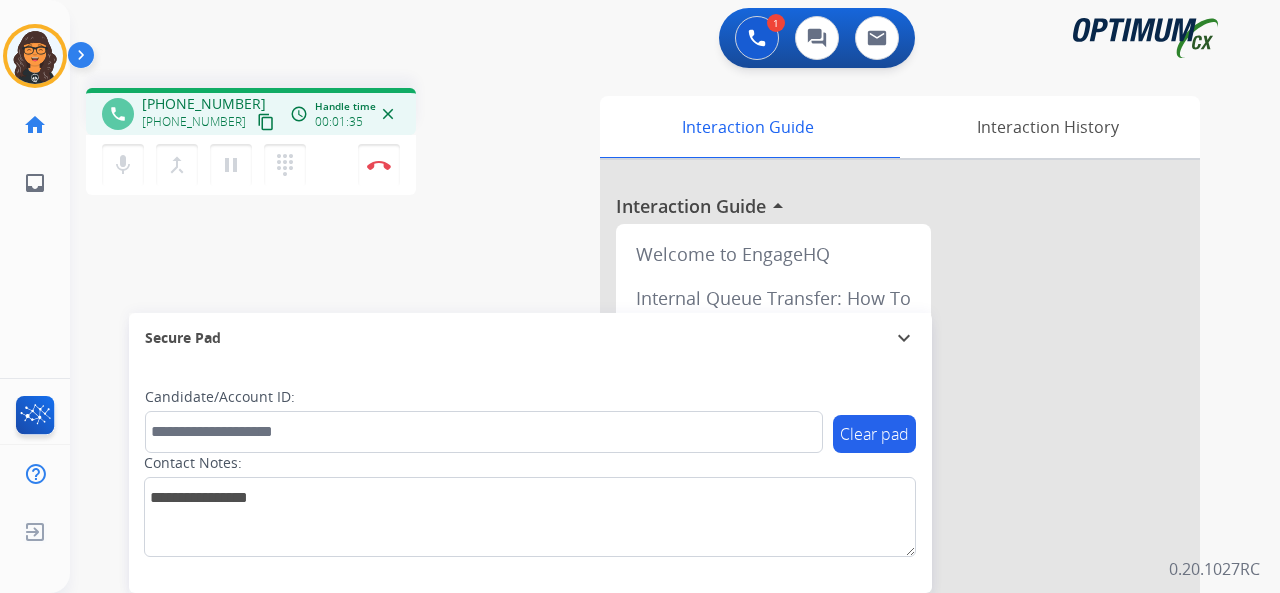 click on "content_copy" at bounding box center [266, 122] 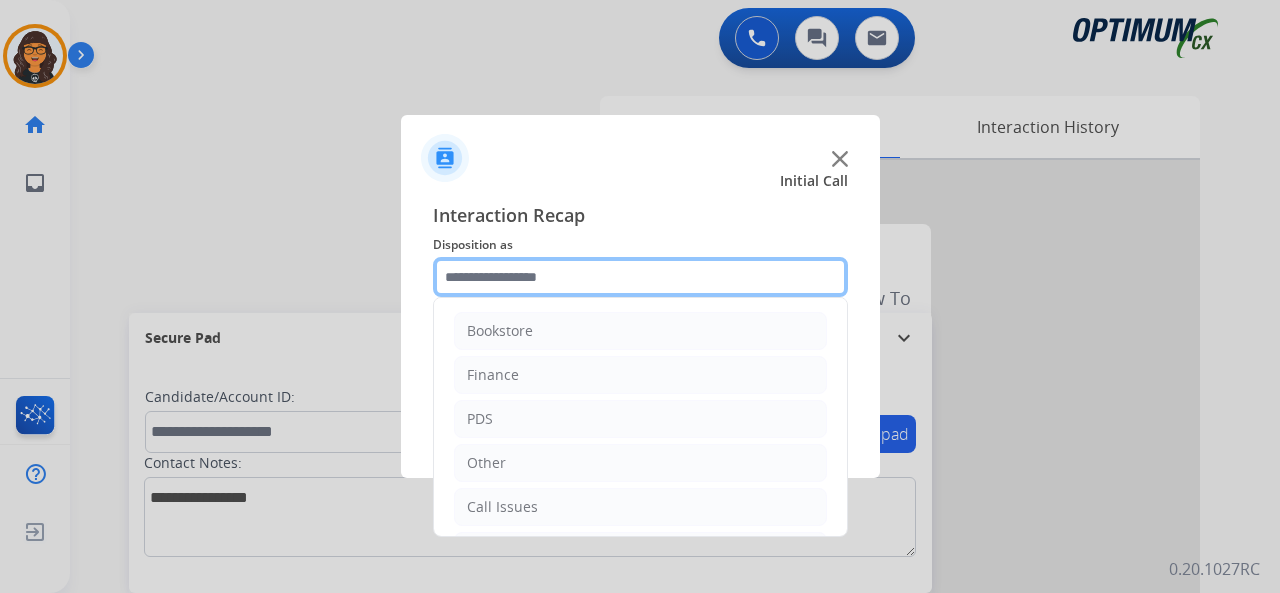click 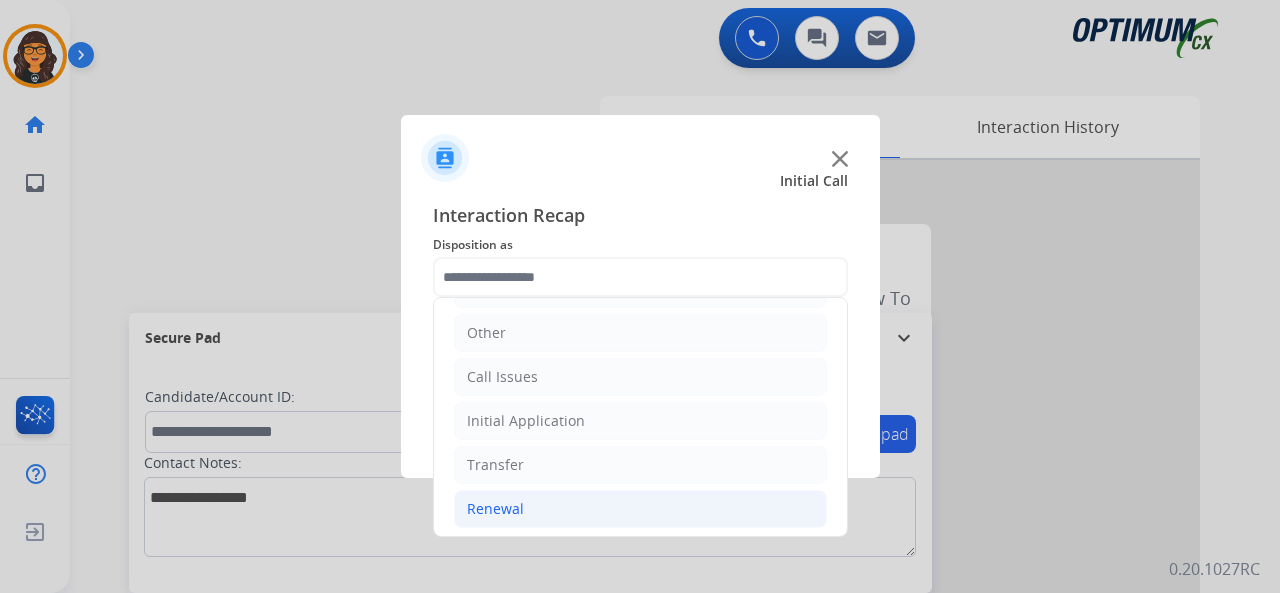 click on "Renewal" 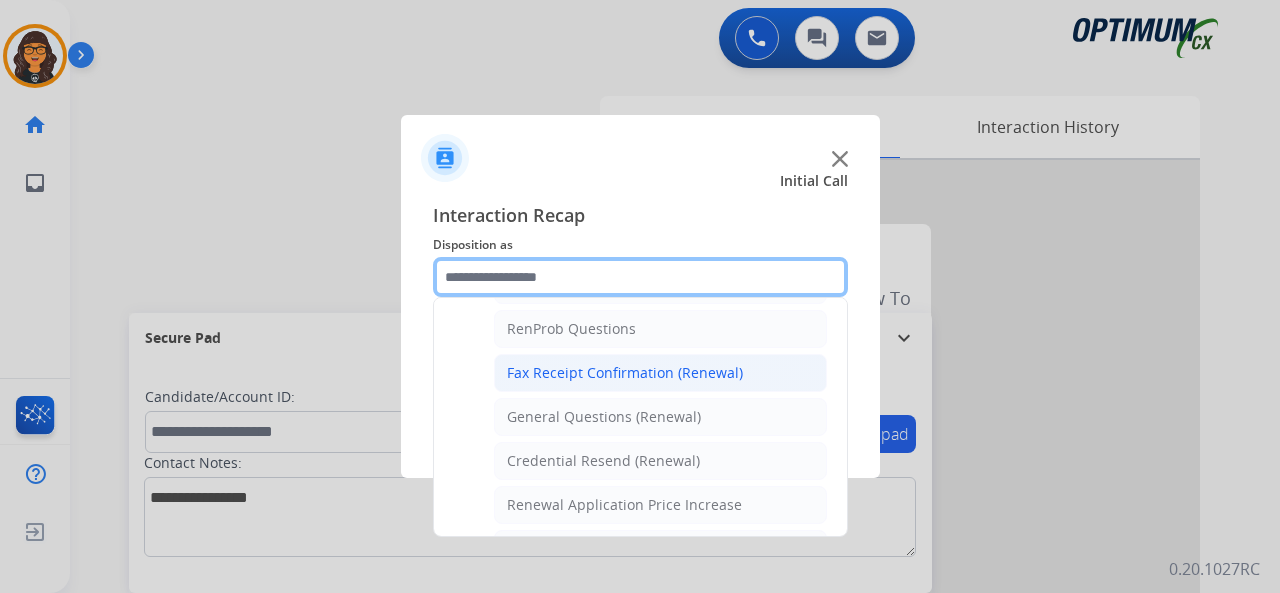 scroll, scrollTop: 530, scrollLeft: 0, axis: vertical 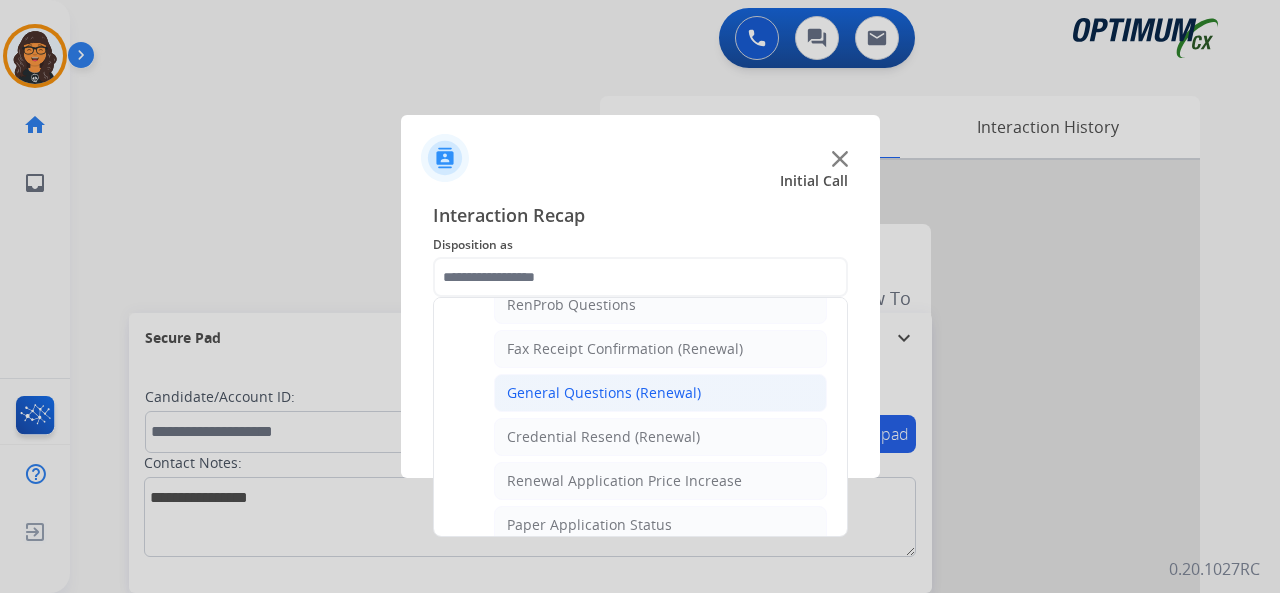click on "General Questions (Renewal)" 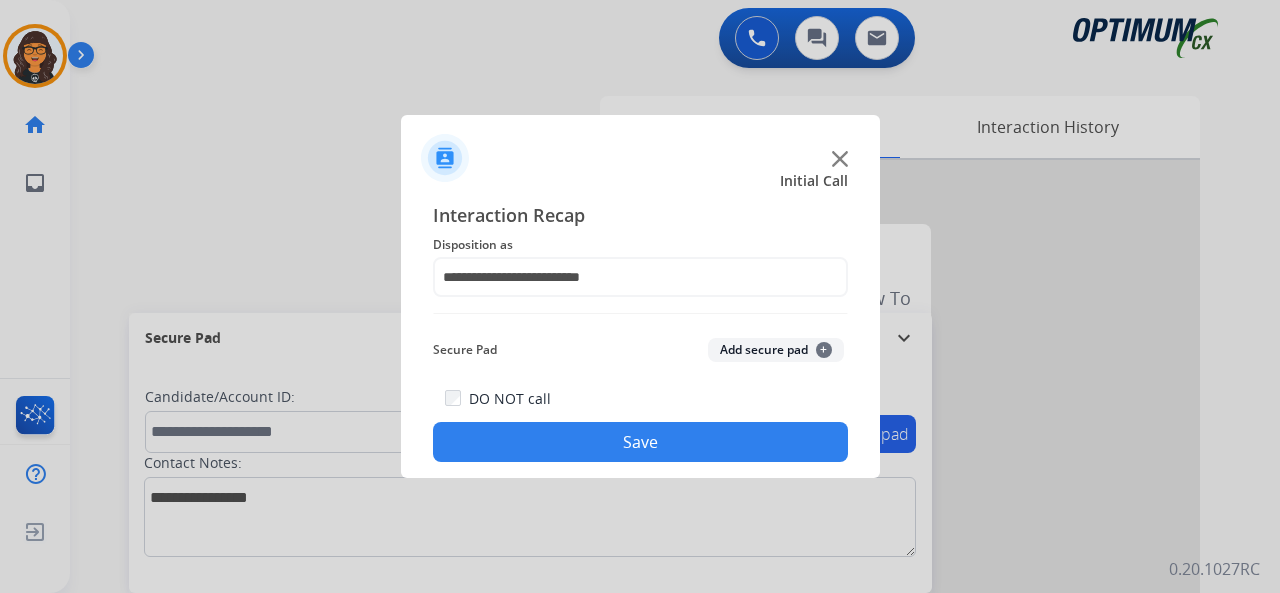 click on "Save" 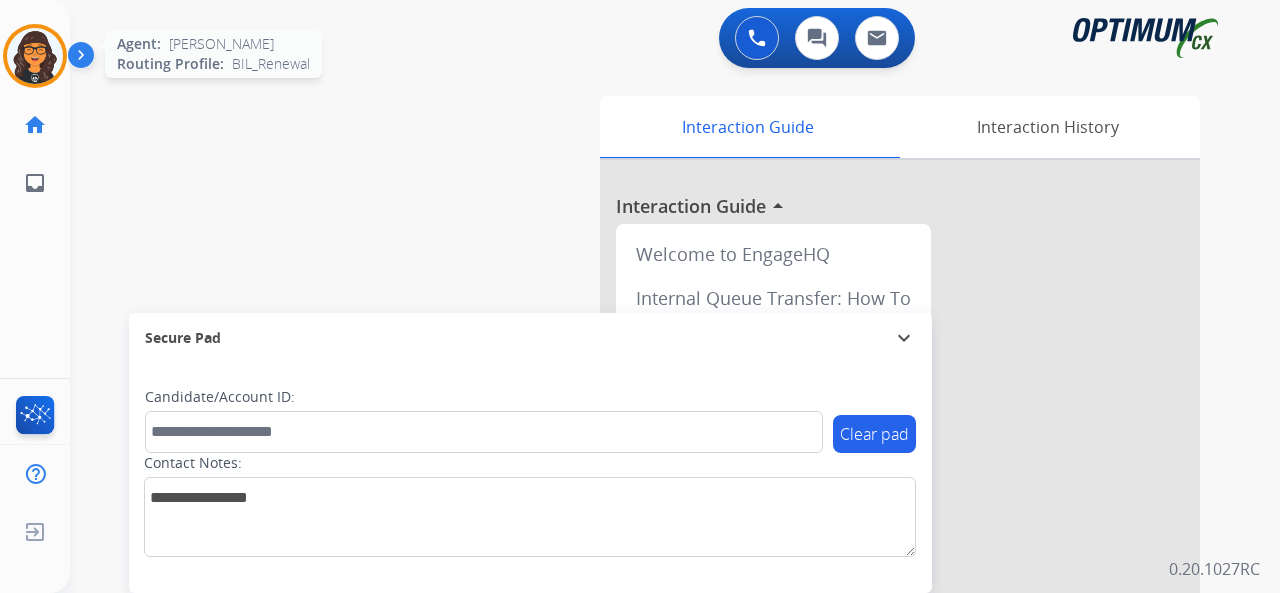 click at bounding box center (35, 56) 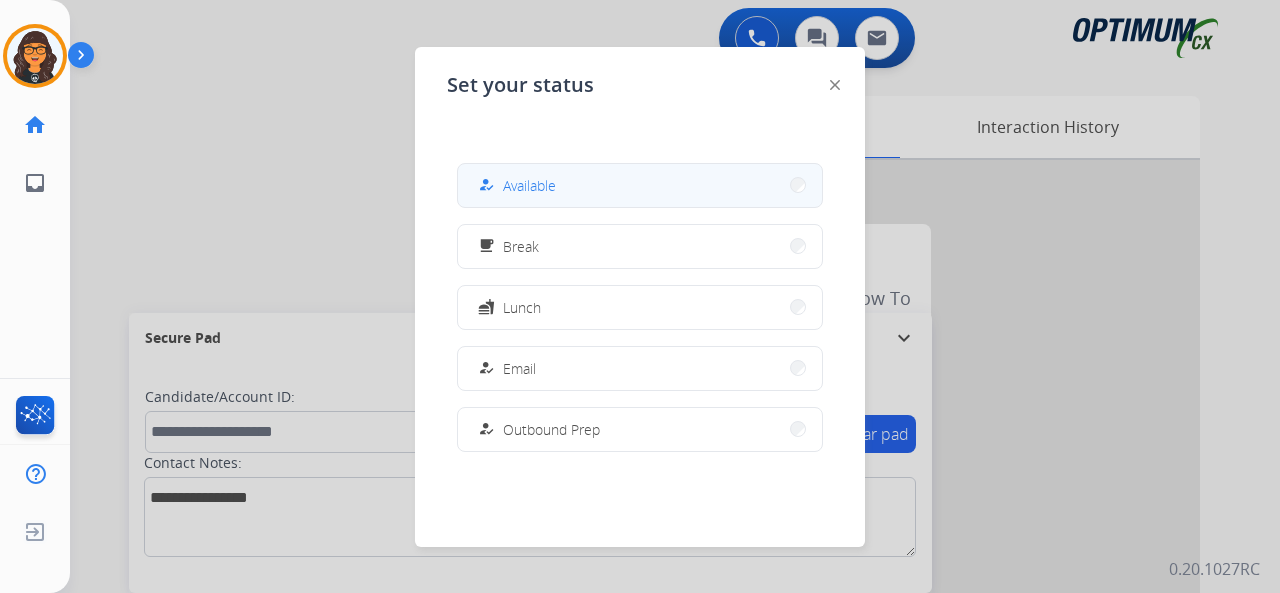 click on "how_to_reg Available" at bounding box center (640, 185) 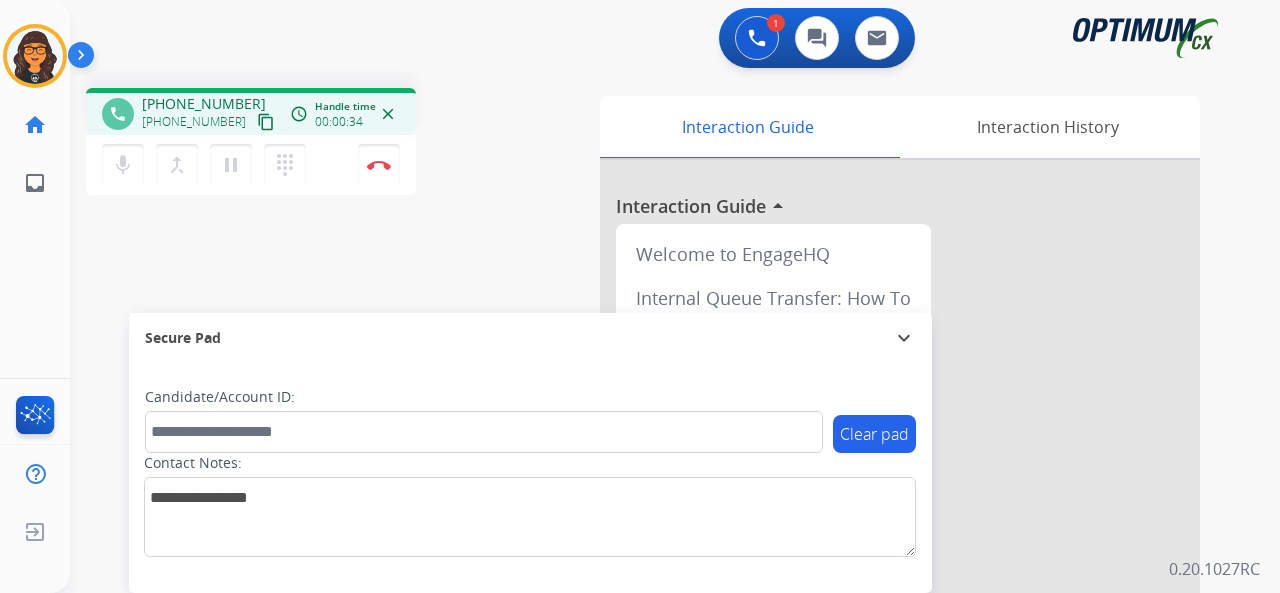 click on "content_copy" at bounding box center (266, 122) 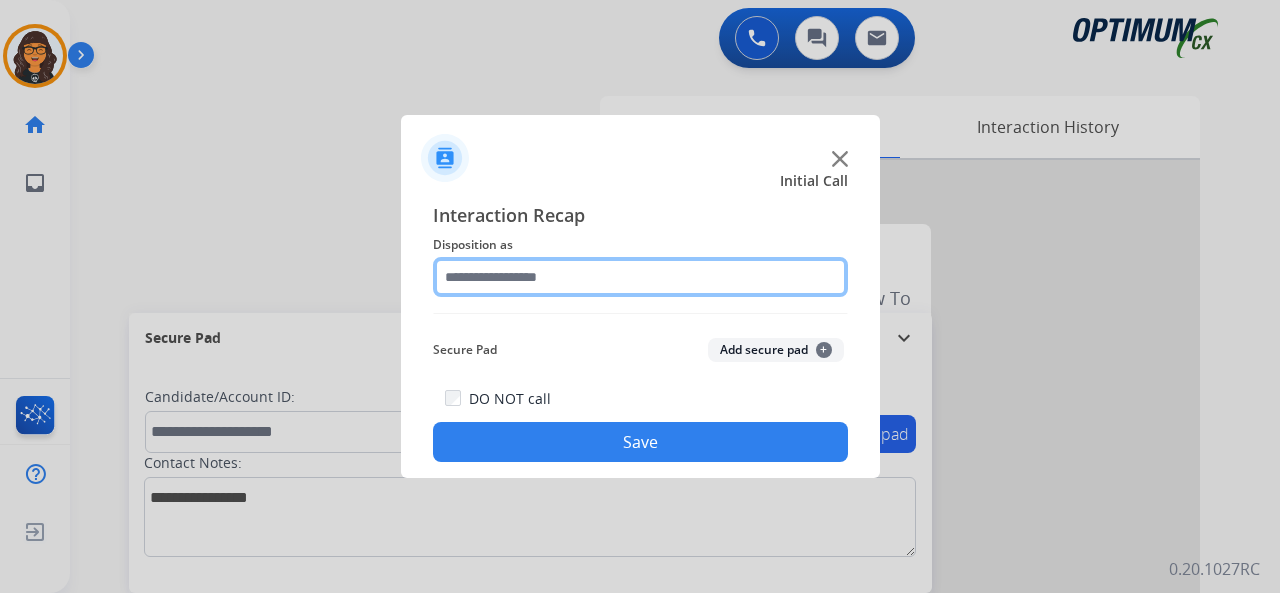 click 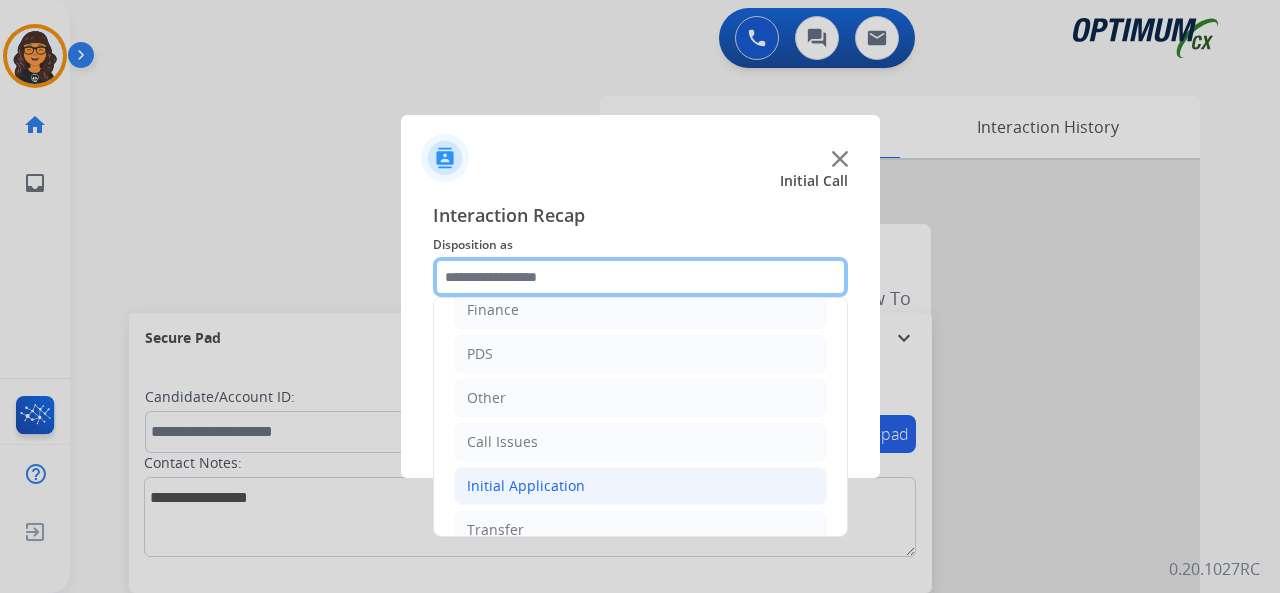 scroll, scrollTop: 130, scrollLeft: 0, axis: vertical 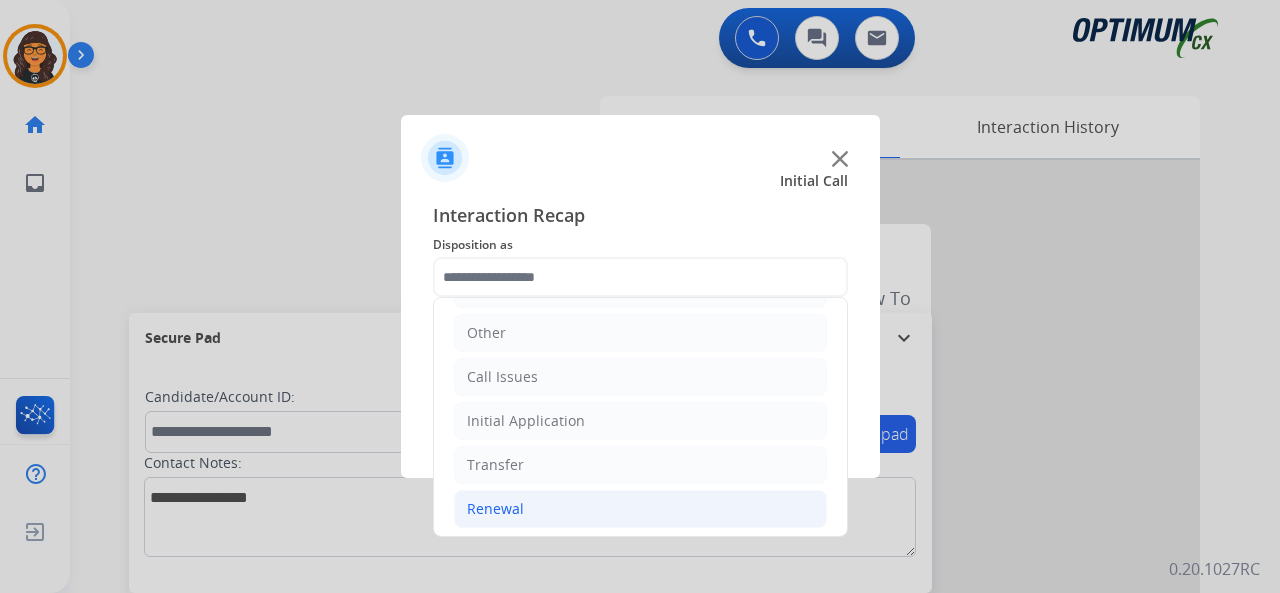 click on "Renewal" 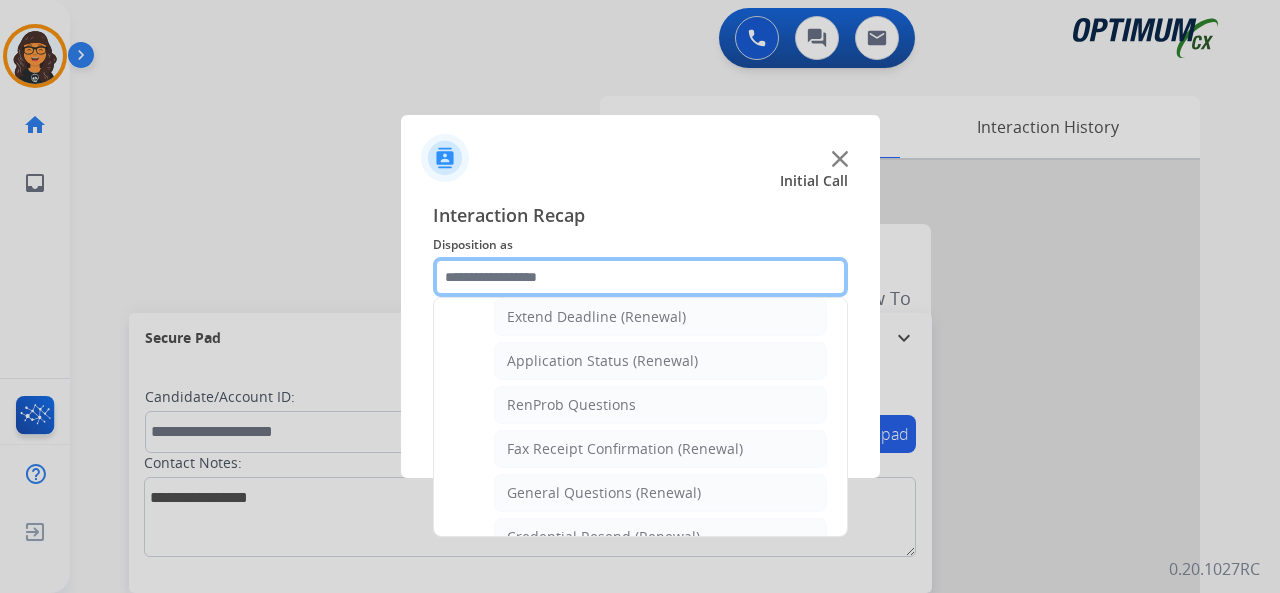 scroll, scrollTop: 530, scrollLeft: 0, axis: vertical 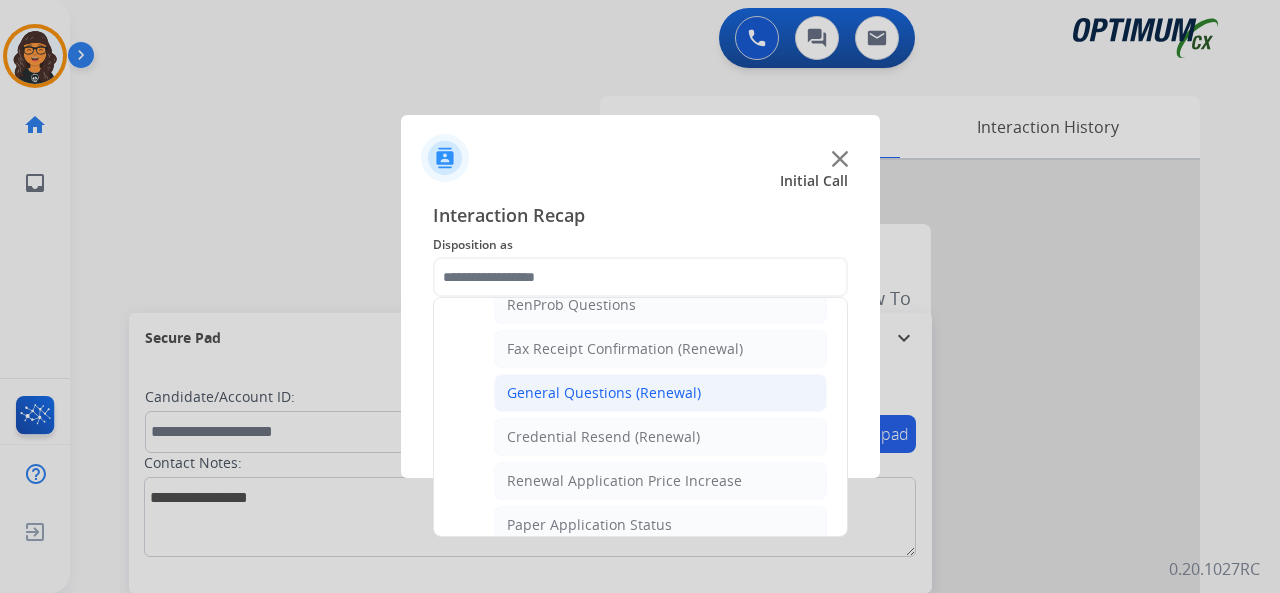 click on "General Questions (Renewal)" 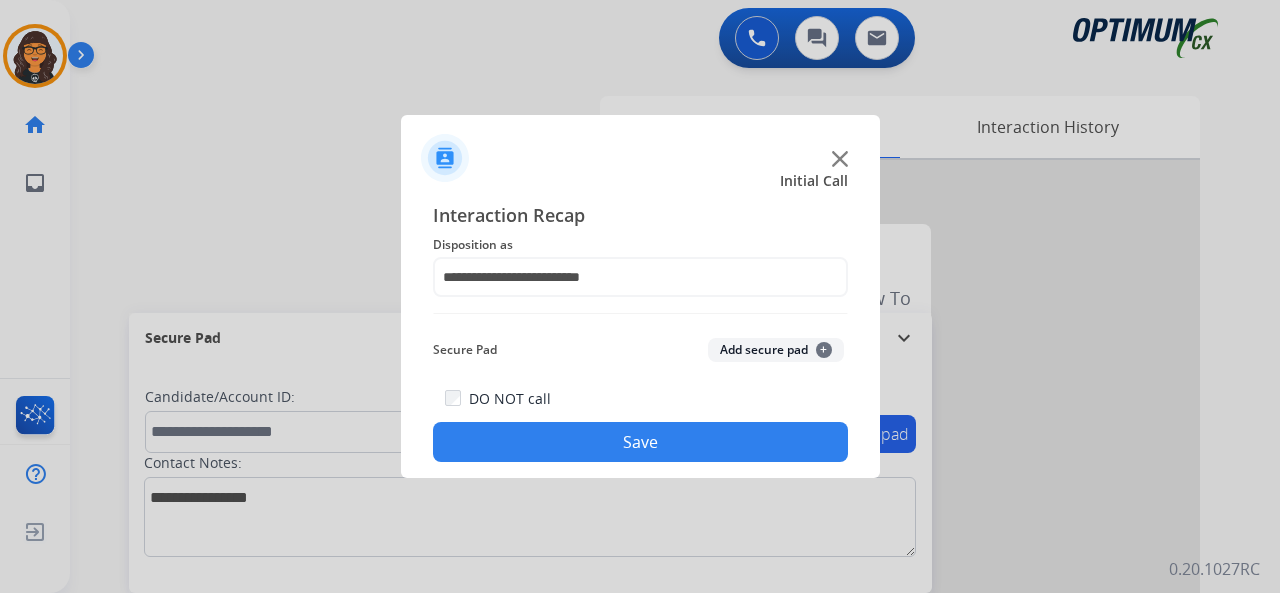 drag, startPoint x: 624, startPoint y: 441, endPoint x: 647, endPoint y: 361, distance: 83.240616 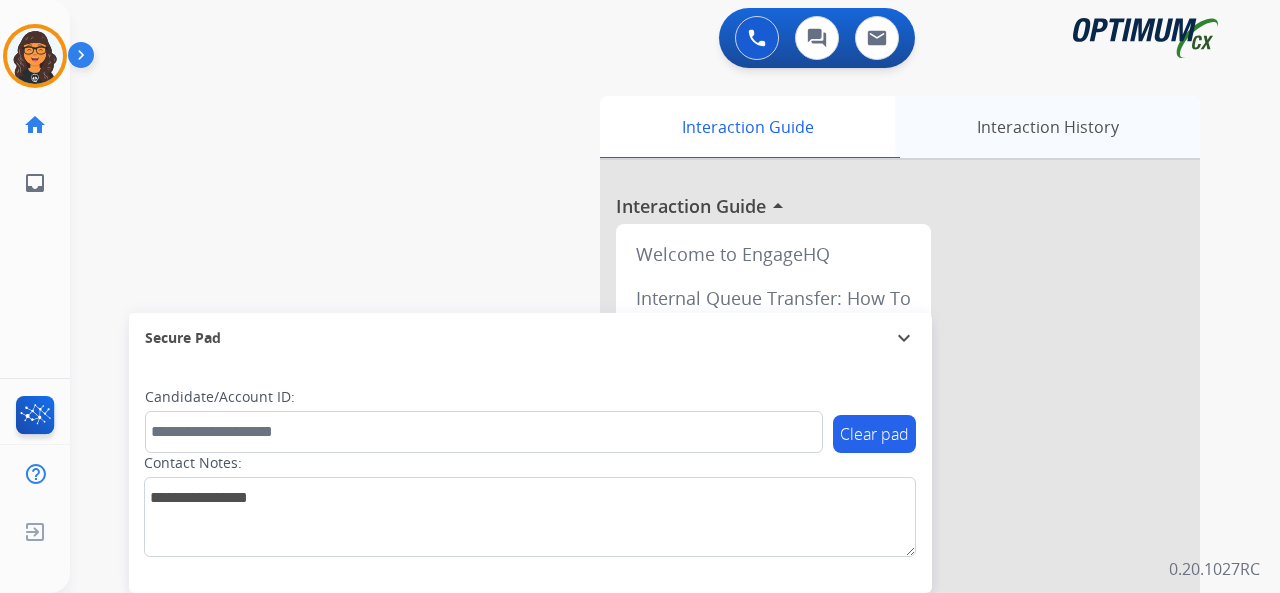 click on "Interaction History" at bounding box center (1047, 127) 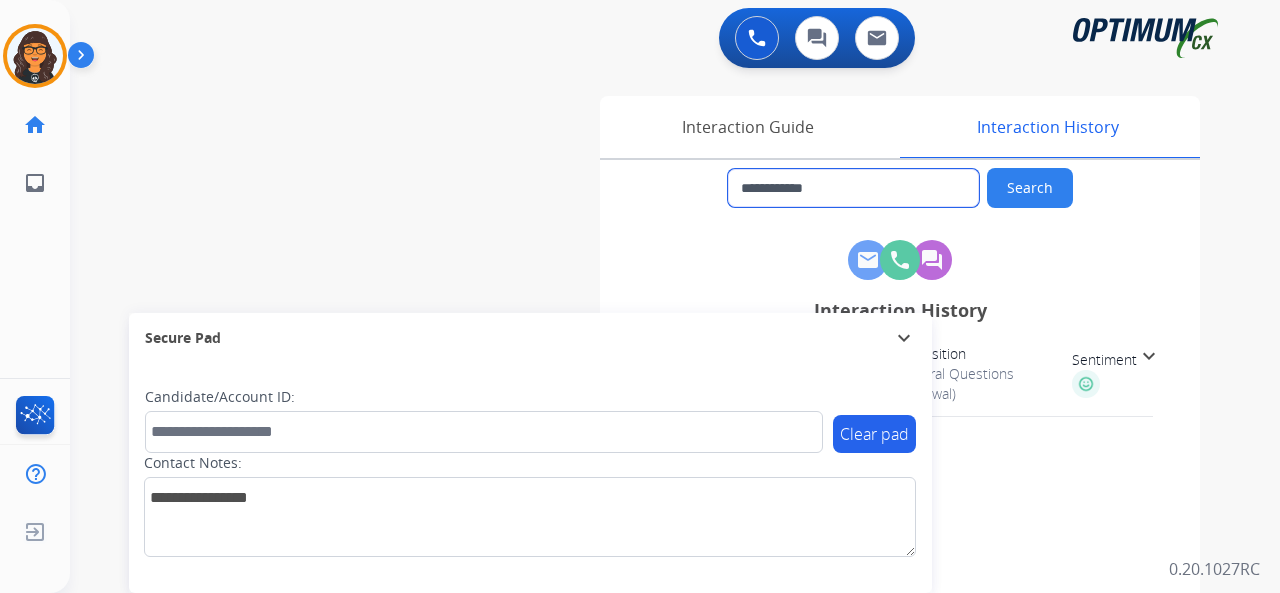 drag, startPoint x: 862, startPoint y: 189, endPoint x: 755, endPoint y: 197, distance: 107.298645 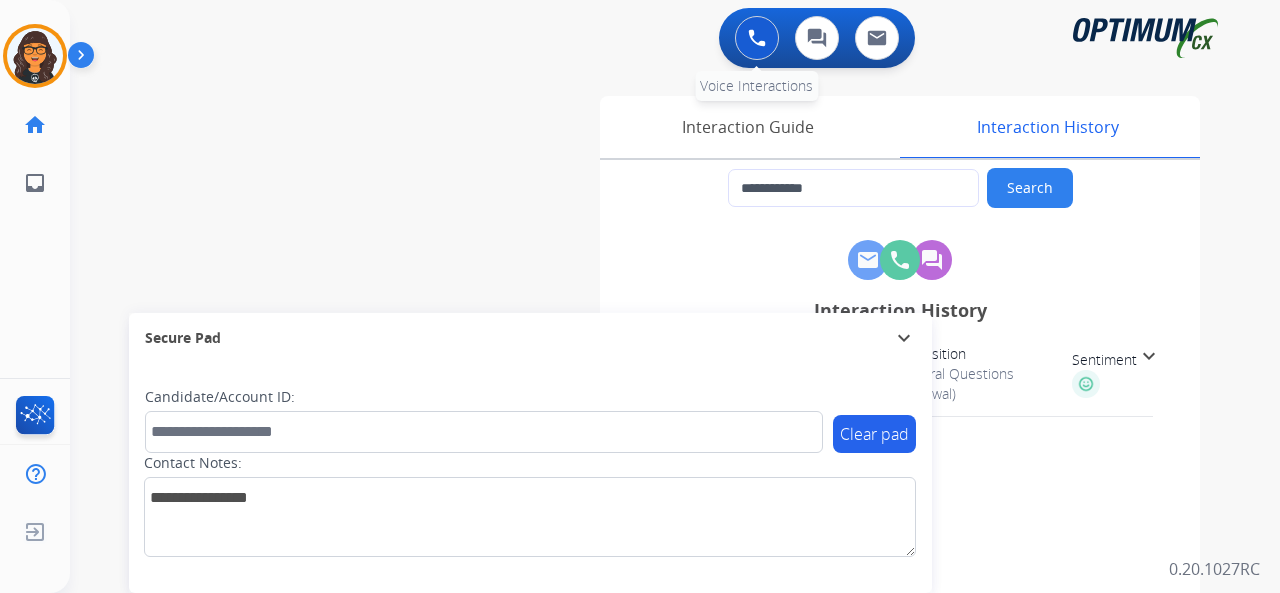 click at bounding box center (757, 38) 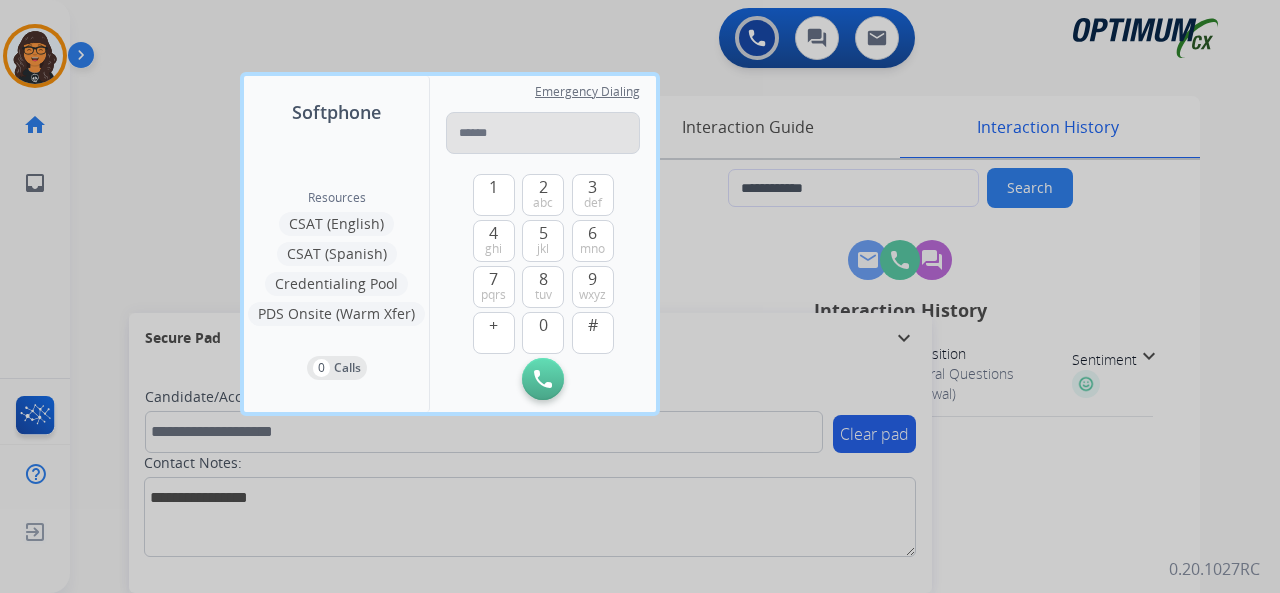 click at bounding box center [543, 133] 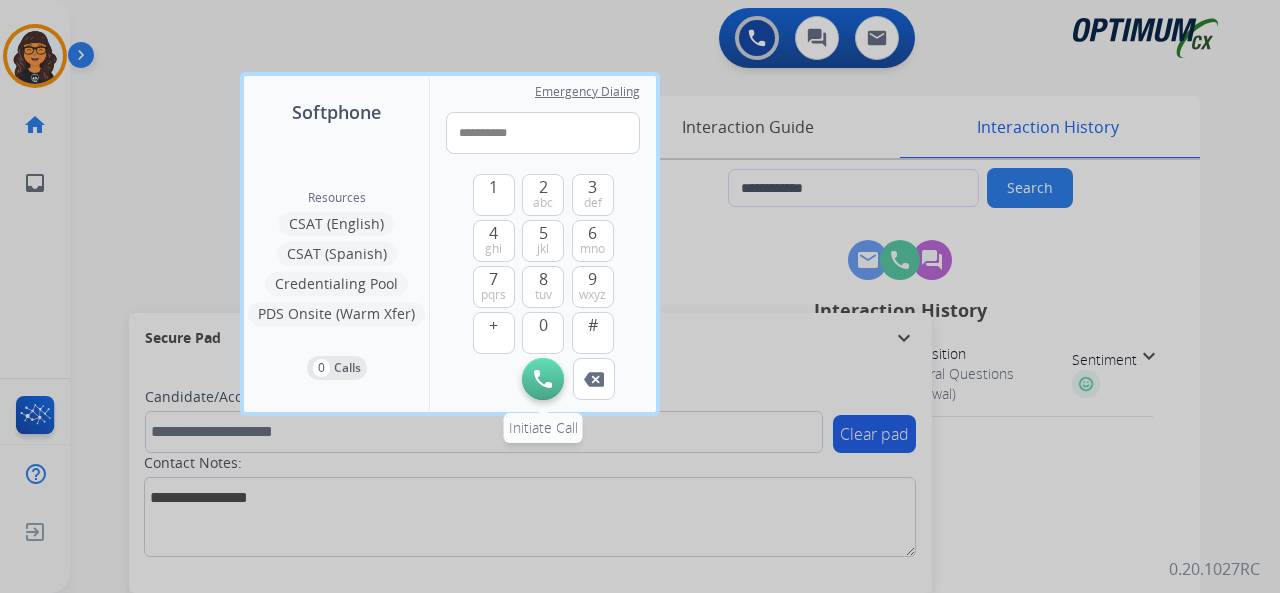 type on "**********" 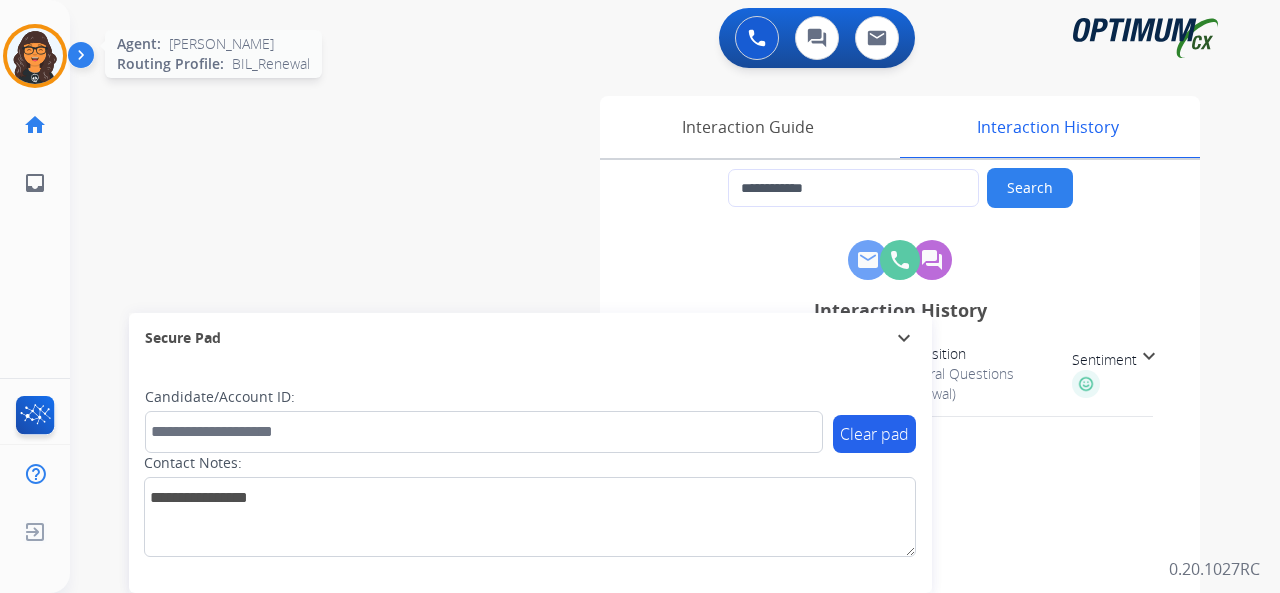 click at bounding box center [35, 56] 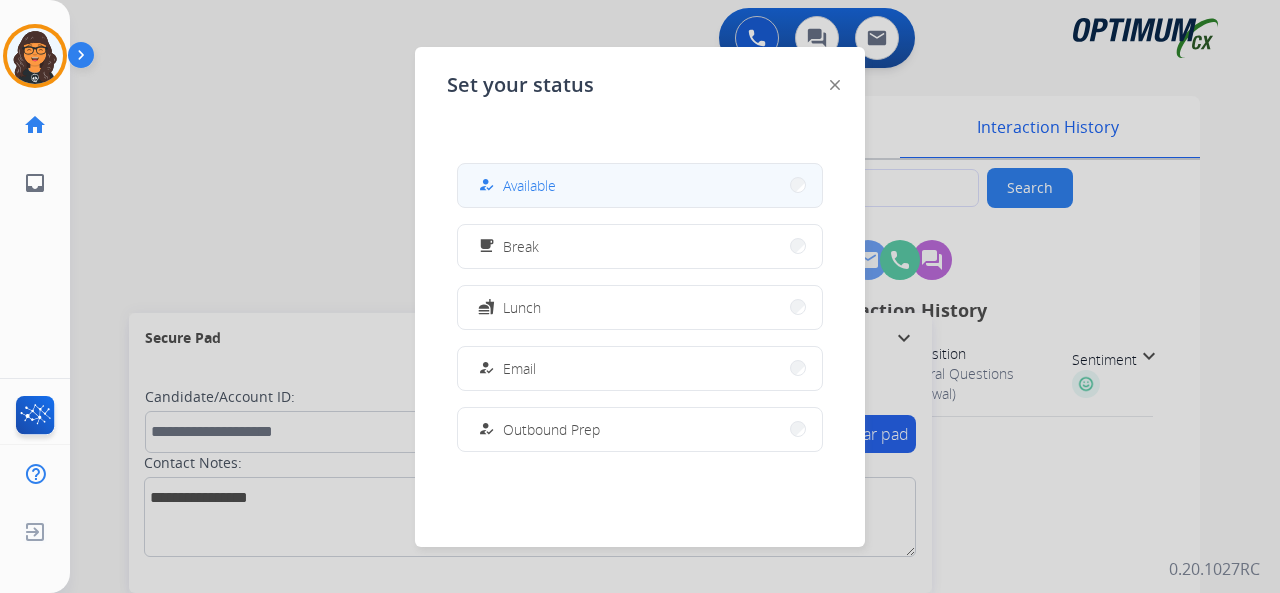 click on "Available" at bounding box center [529, 185] 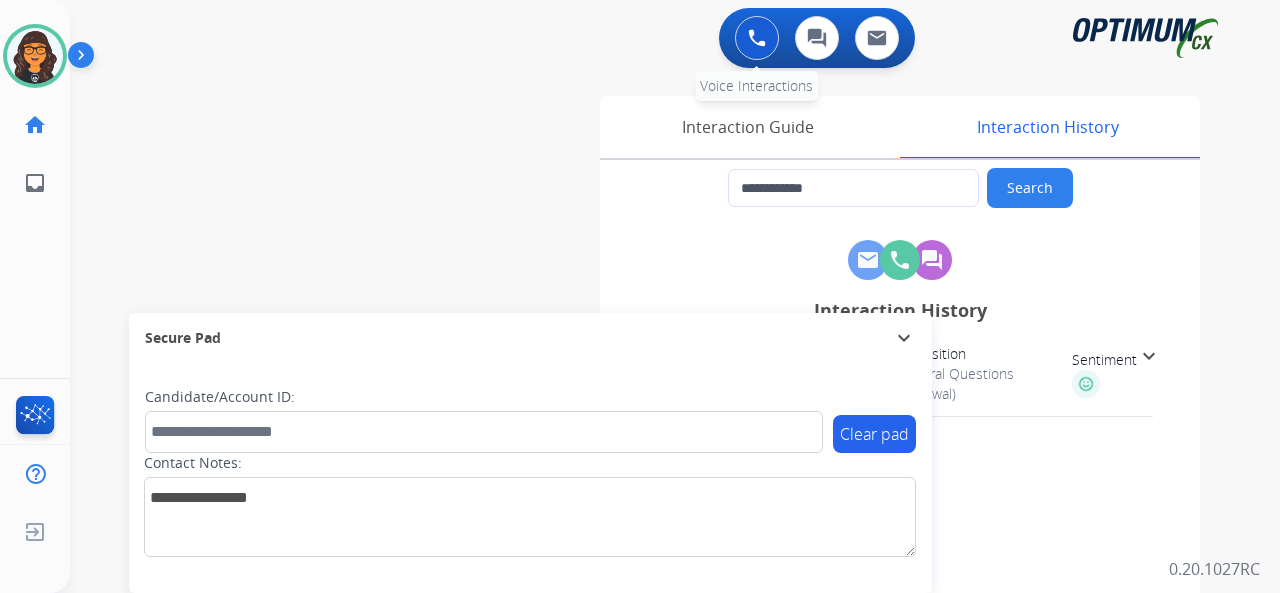 click at bounding box center [757, 38] 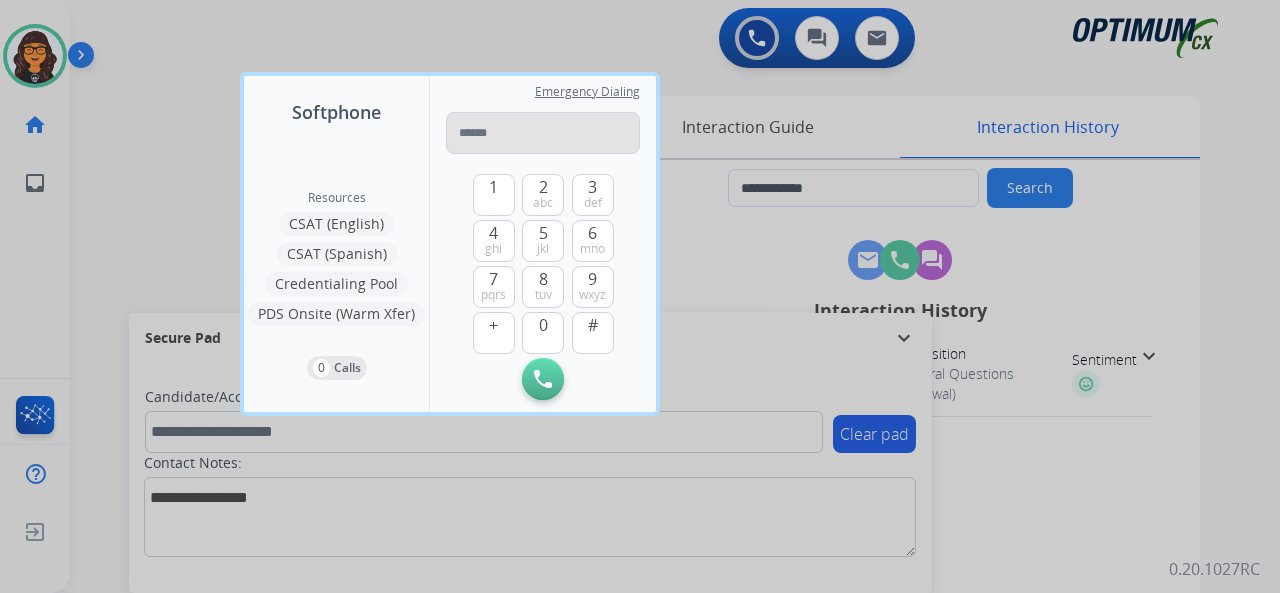 click at bounding box center (543, 133) 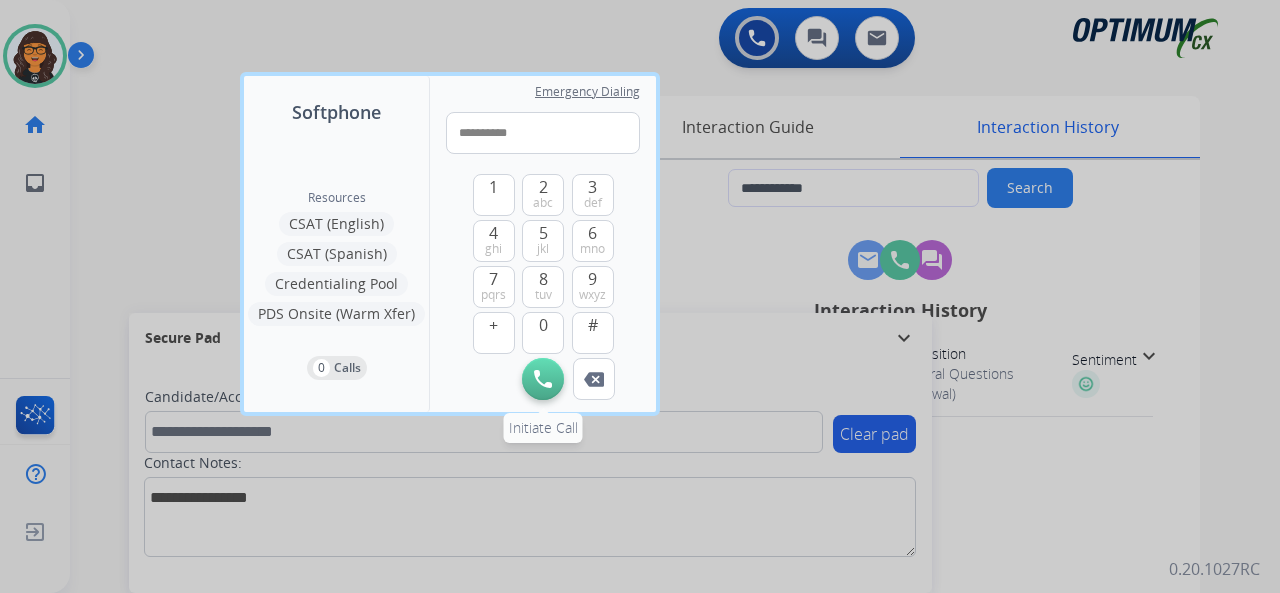 type on "**********" 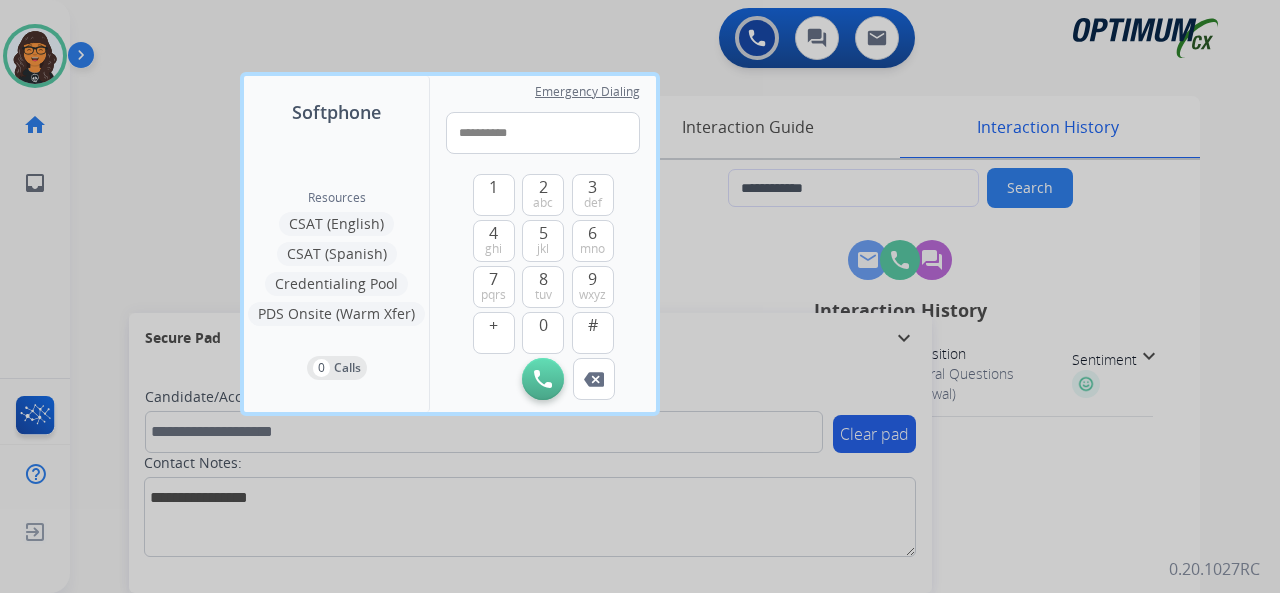 click on "Initiate Call" at bounding box center (543, 379) 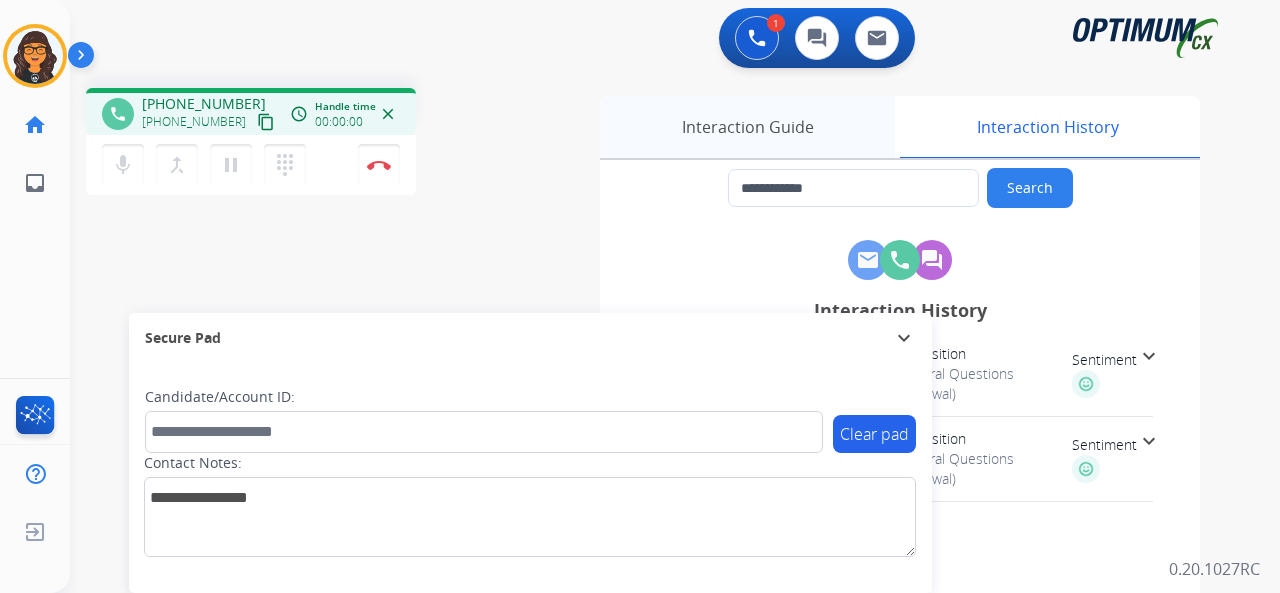 click on "Interaction Guide" at bounding box center (747, 127) 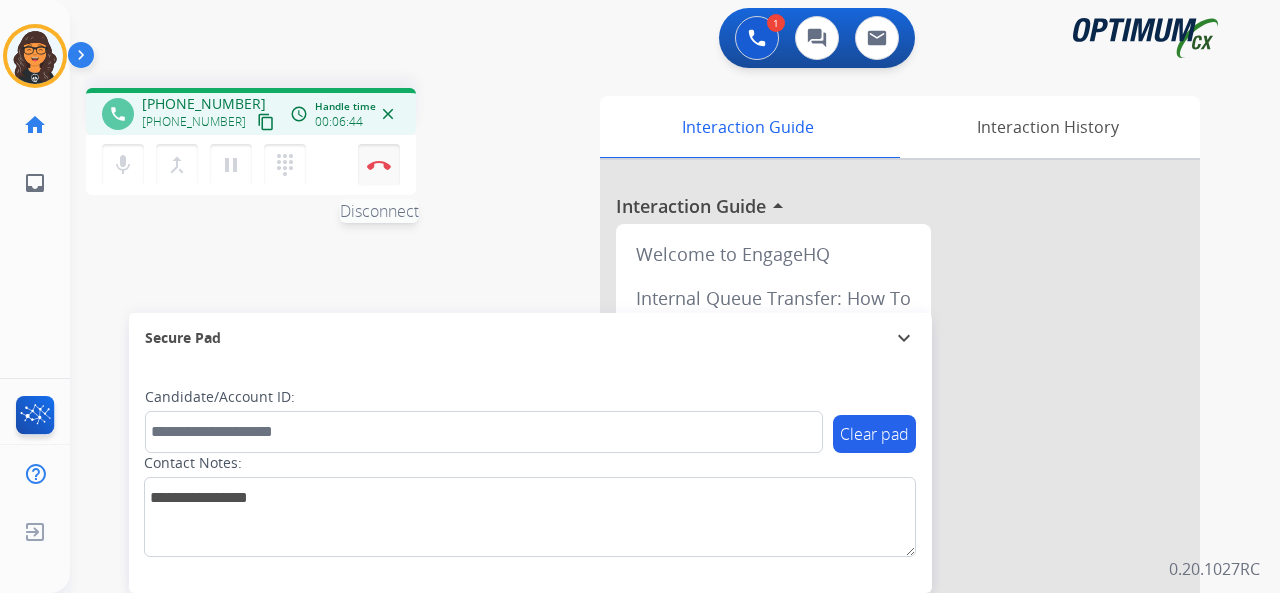 click at bounding box center [379, 165] 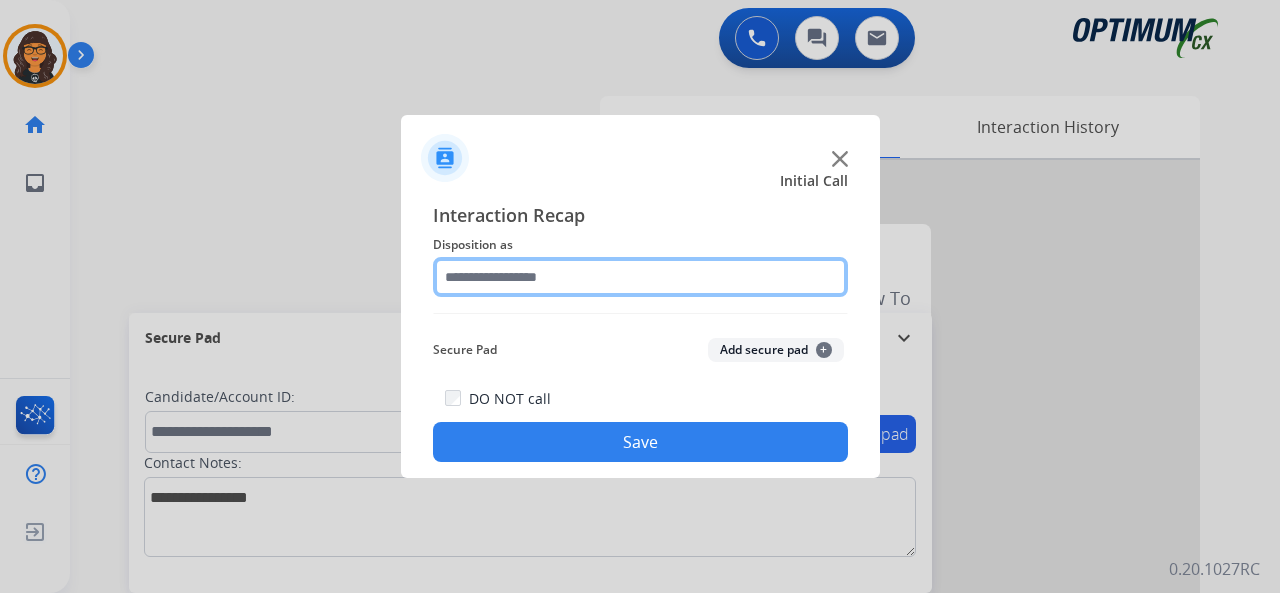 click 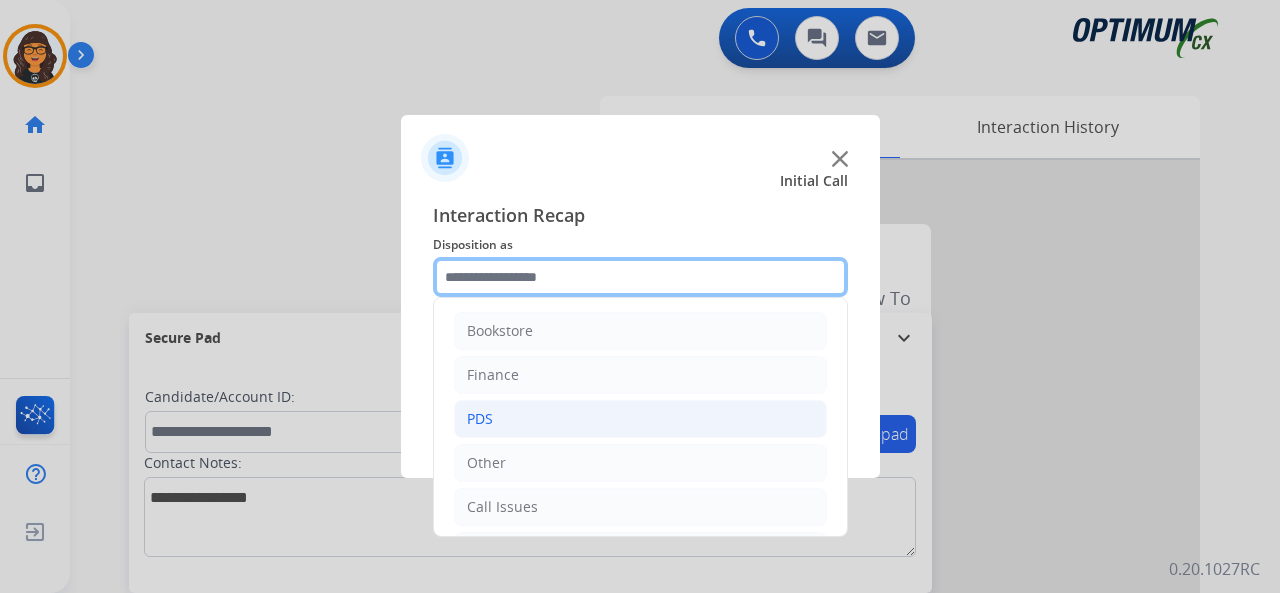 scroll, scrollTop: 130, scrollLeft: 0, axis: vertical 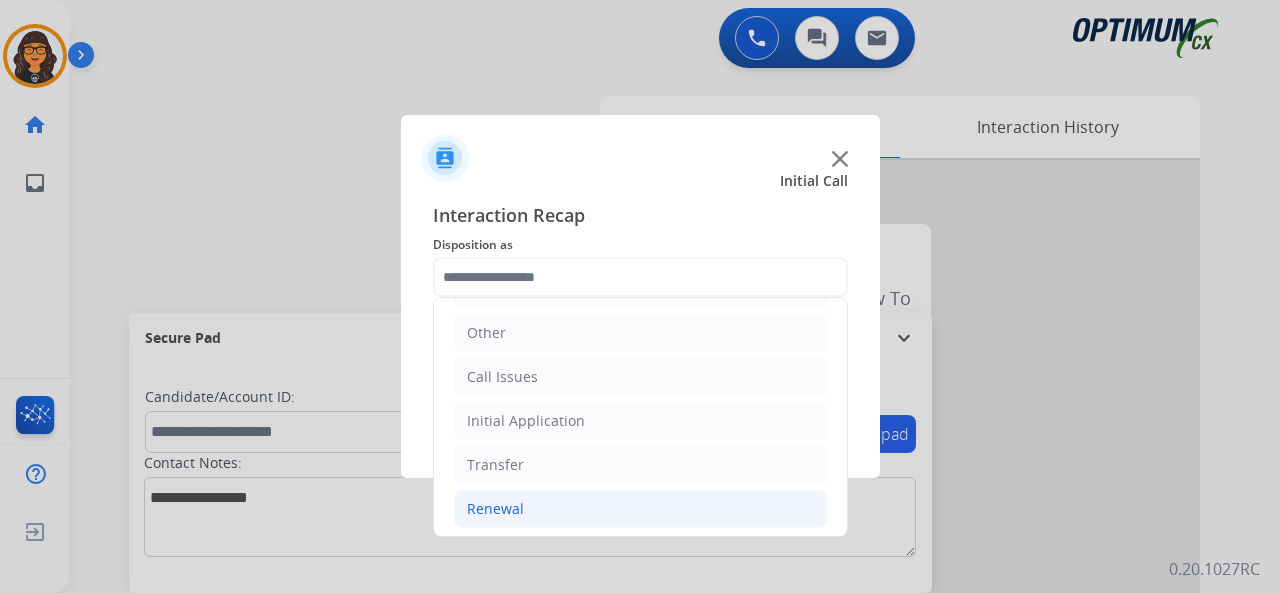 click on "Renewal" 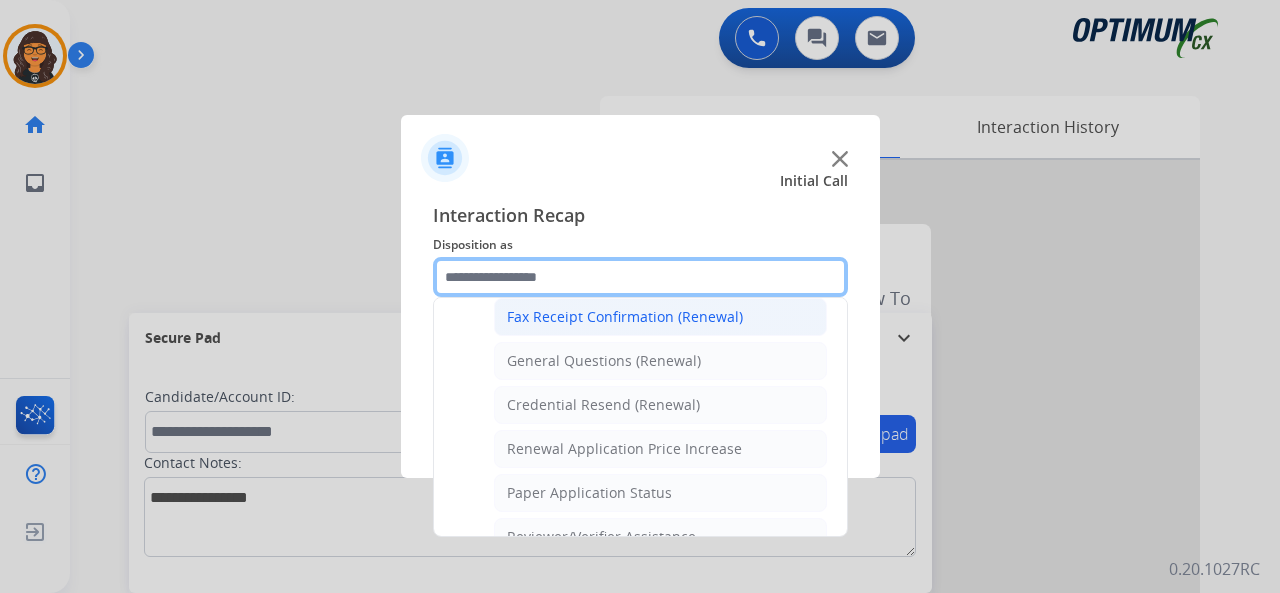 scroll, scrollTop: 530, scrollLeft: 0, axis: vertical 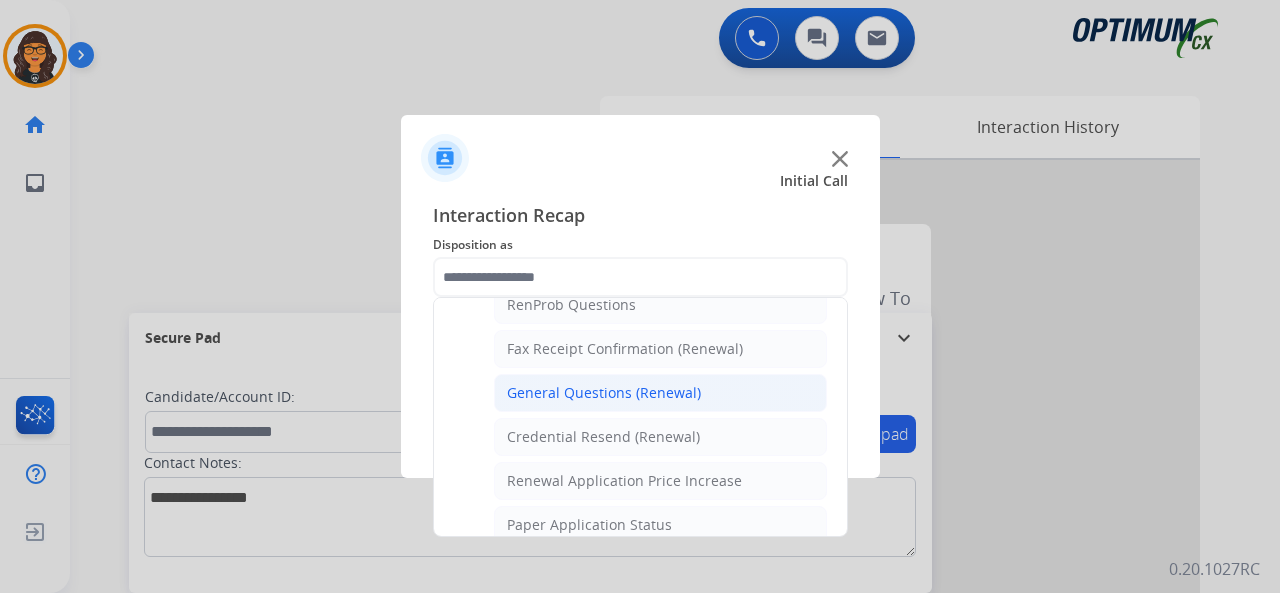 click on "General Questions (Renewal)" 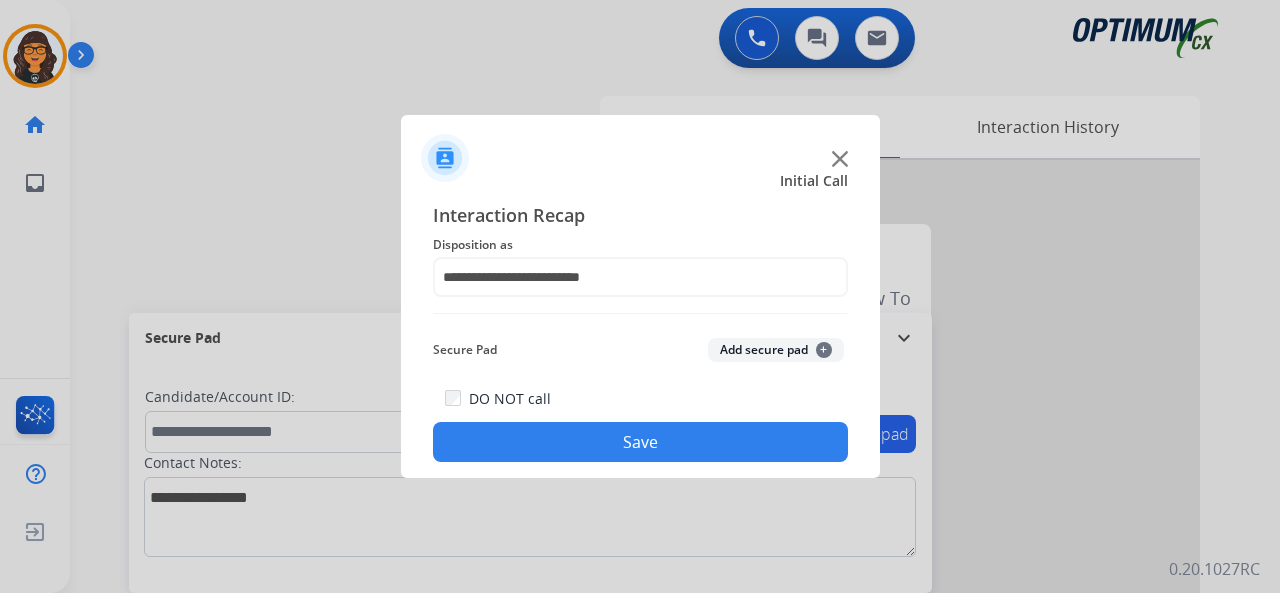 click on "Save" 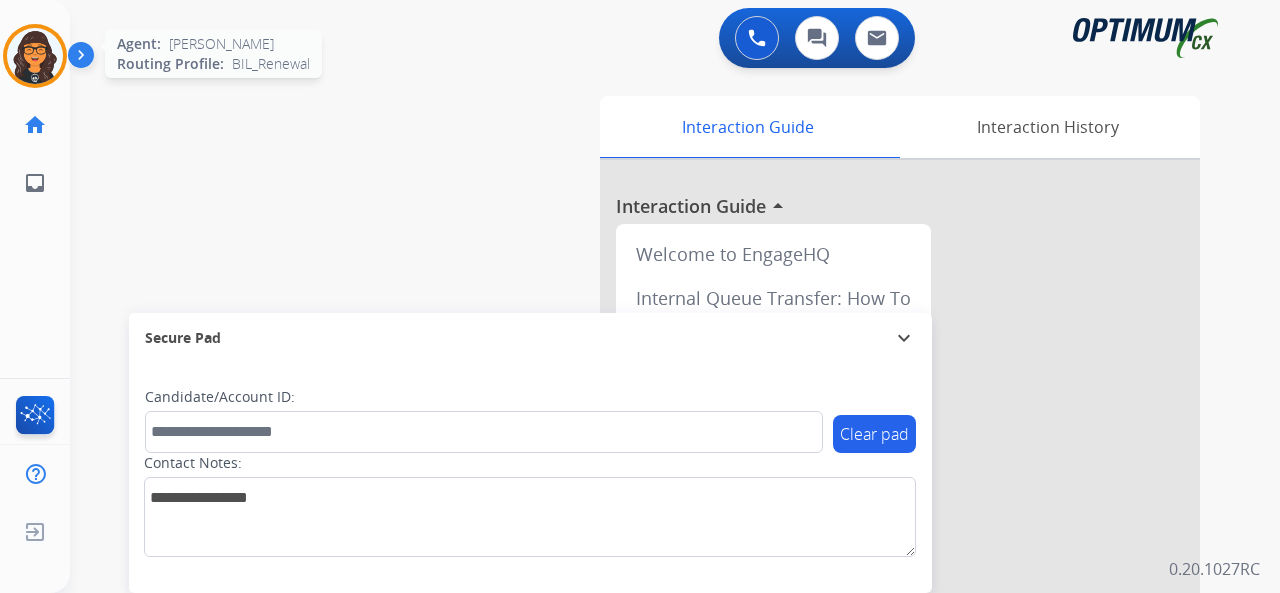 click at bounding box center [35, 56] 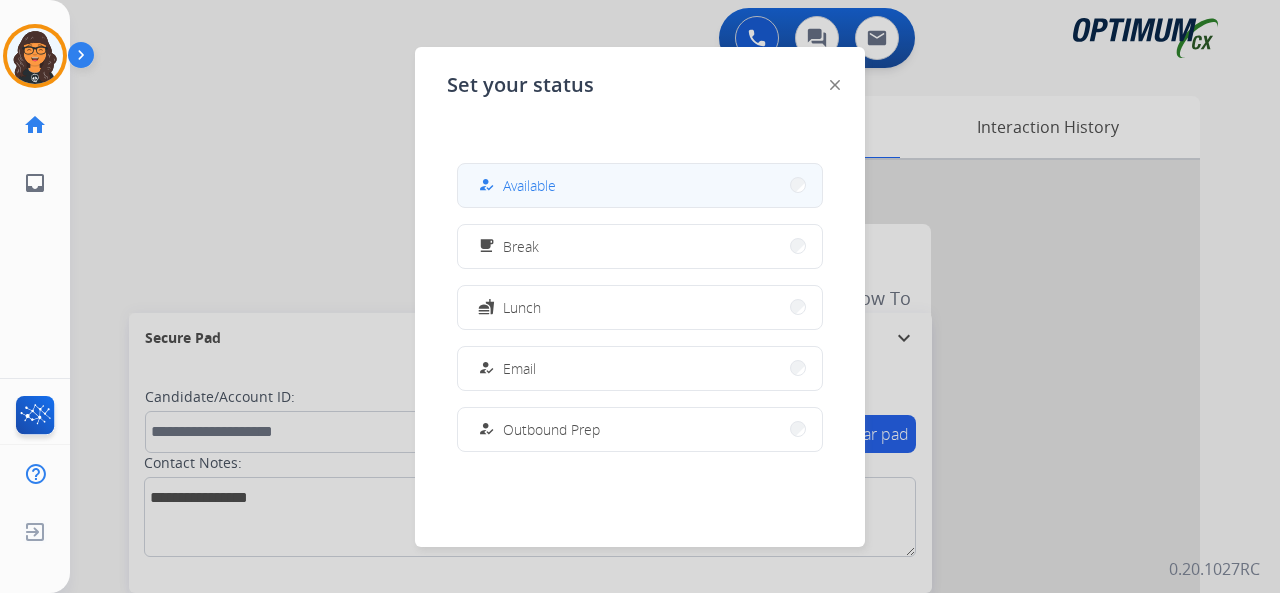 click on "how_to_reg Available" at bounding box center (640, 185) 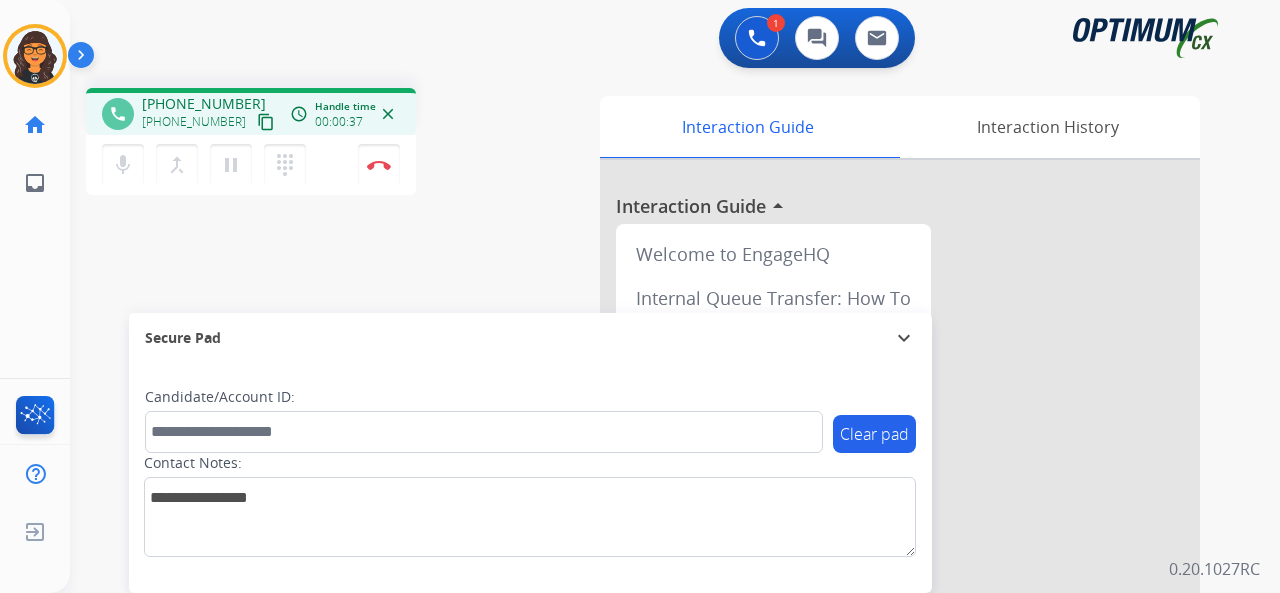 click on "content_copy" at bounding box center [266, 122] 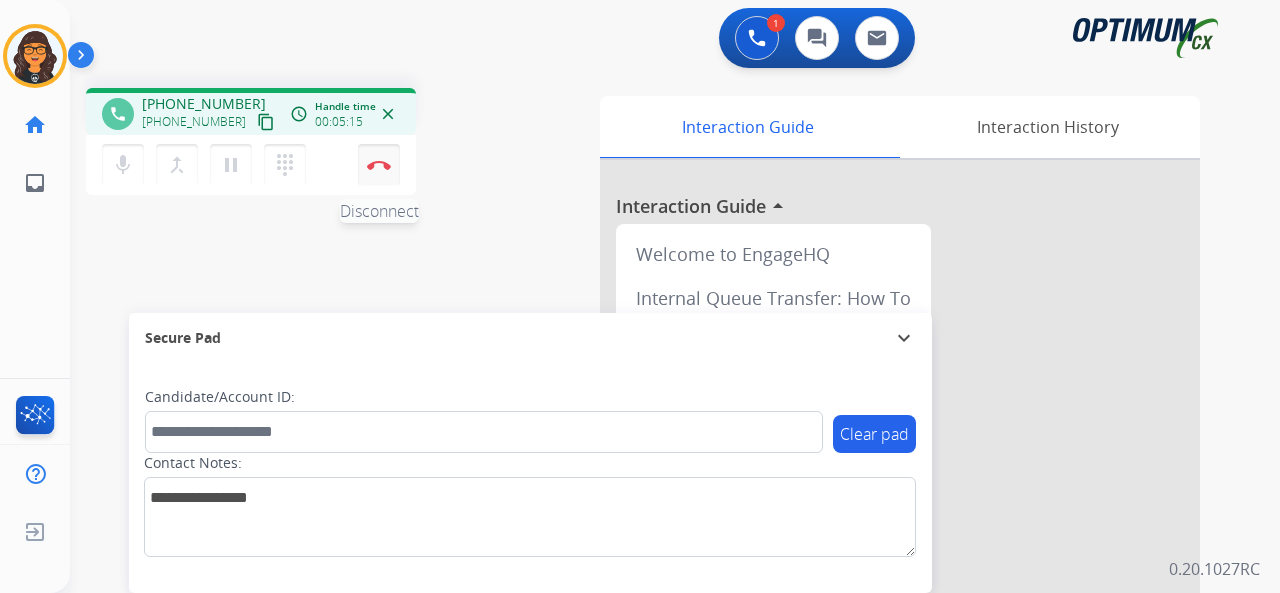 click on "Disconnect" at bounding box center [379, 165] 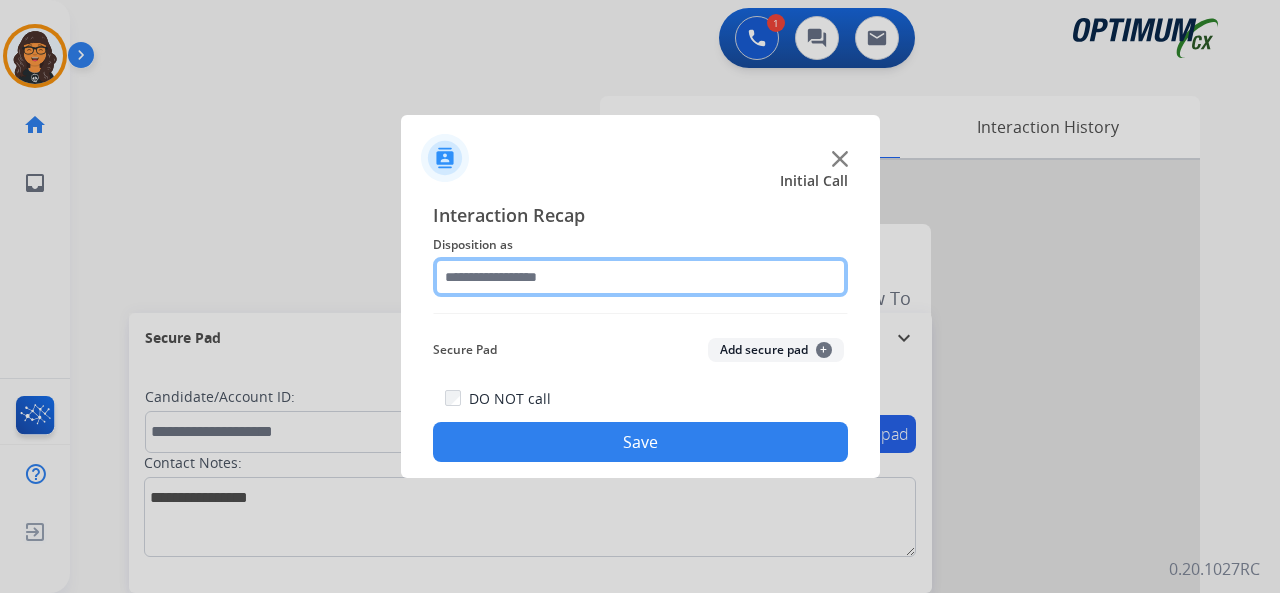 click 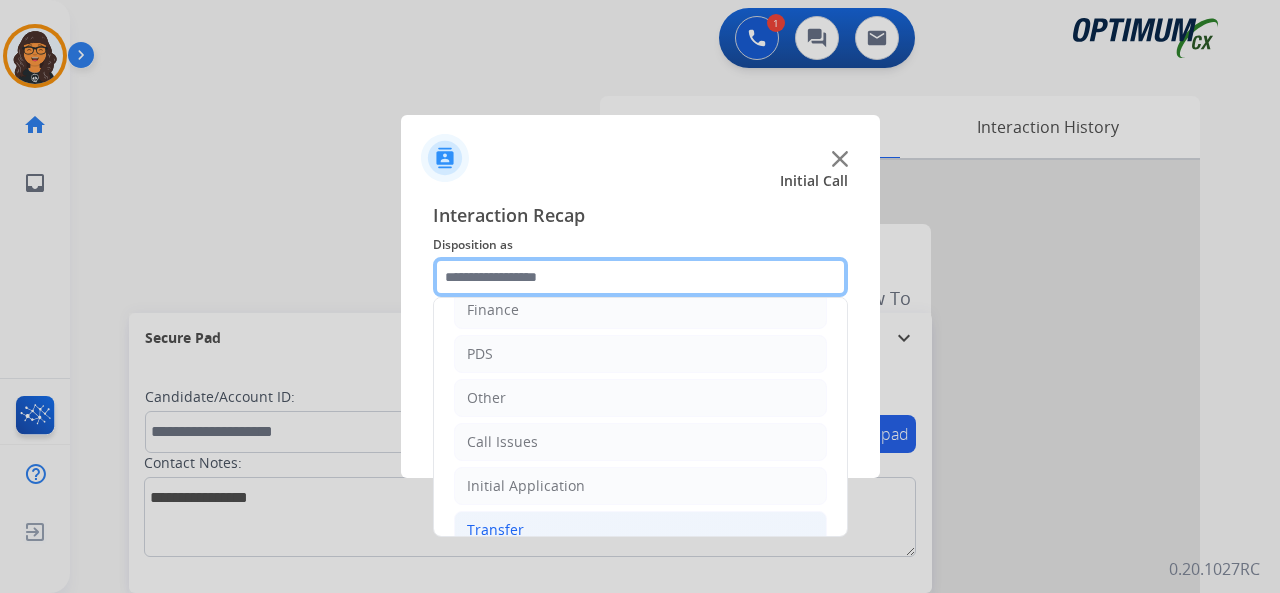 scroll, scrollTop: 130, scrollLeft: 0, axis: vertical 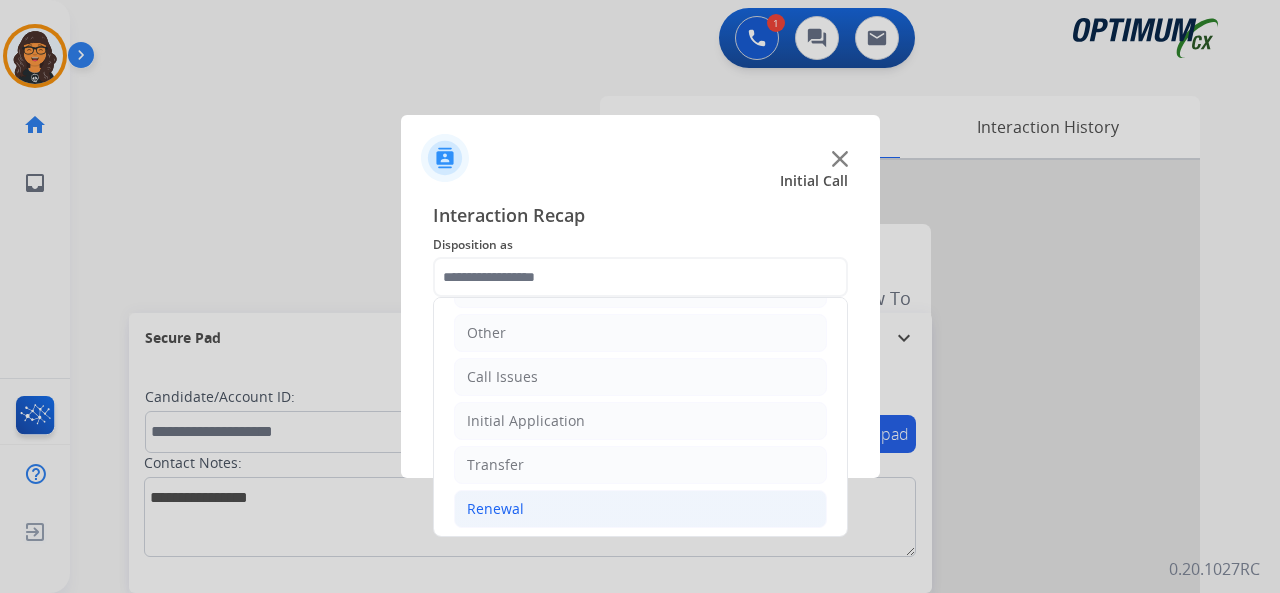 click on "Renewal" 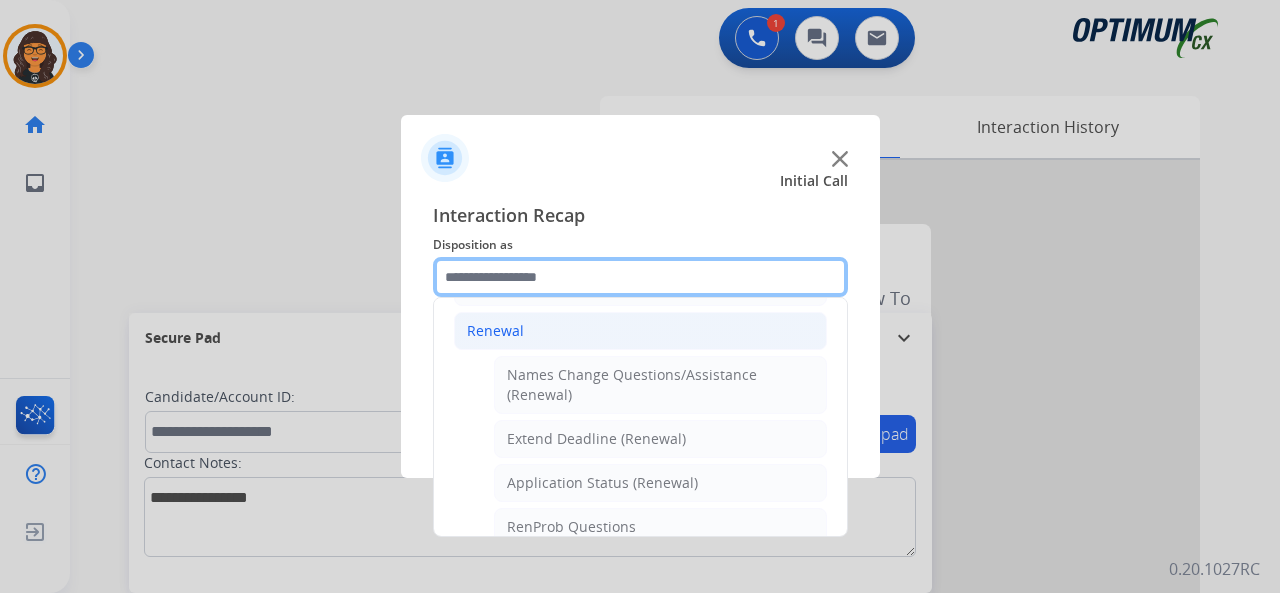 scroll, scrollTop: 430, scrollLeft: 0, axis: vertical 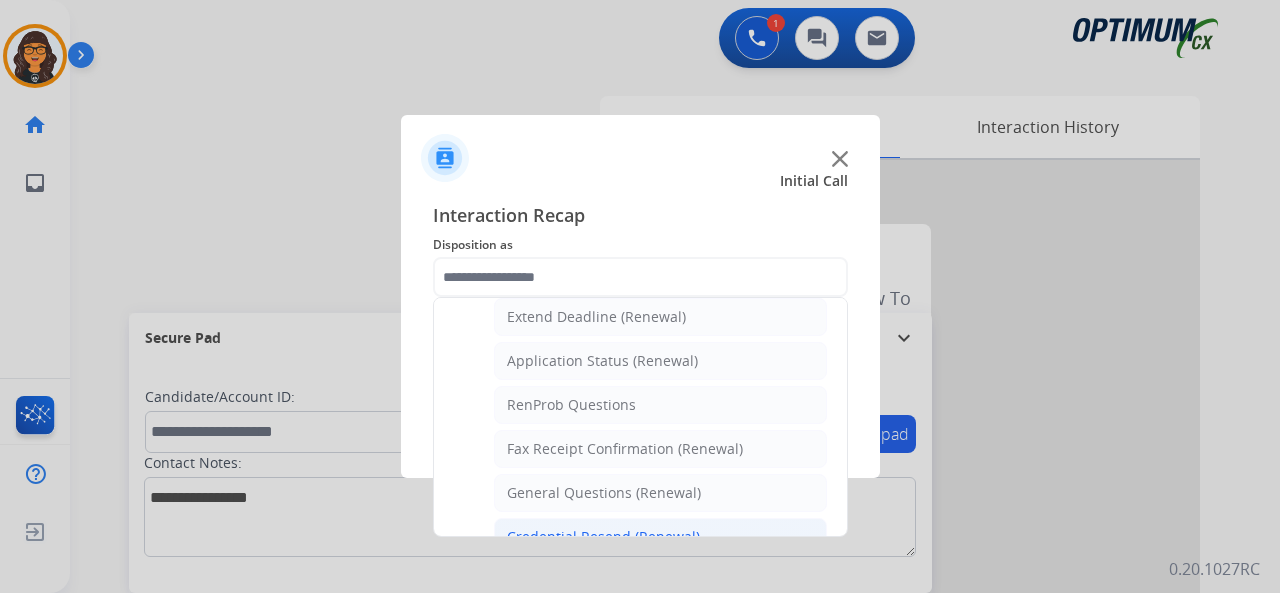 click on "Credential Resend (Renewal)" 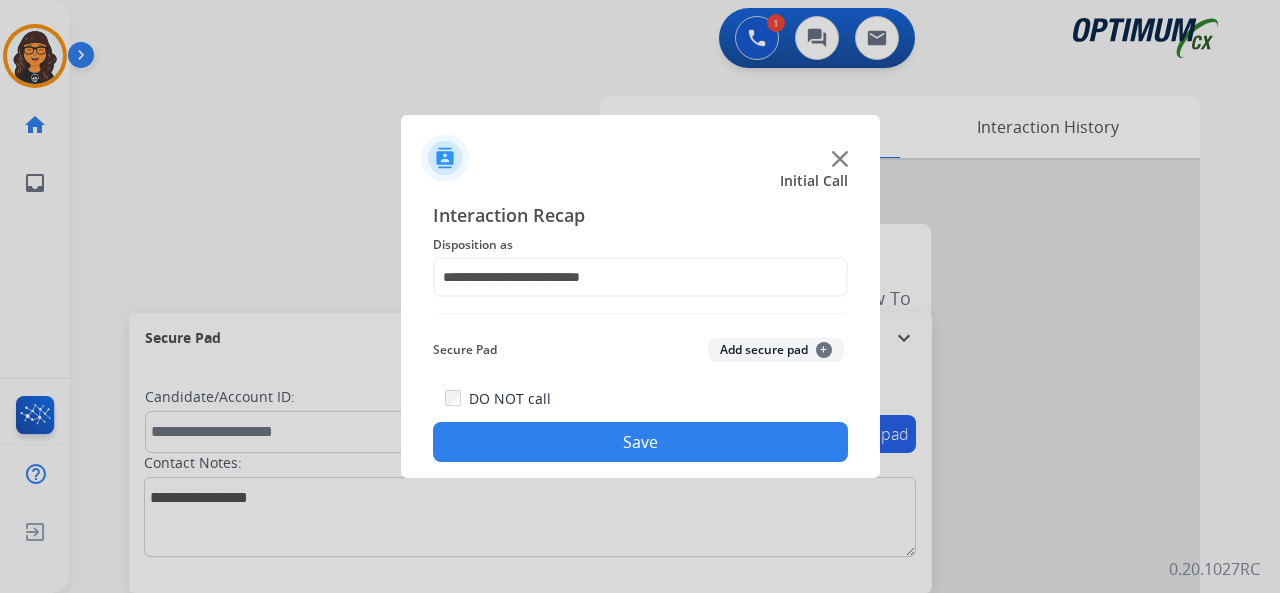 drag, startPoint x: 620, startPoint y: 461, endPoint x: 608, endPoint y: 456, distance: 13 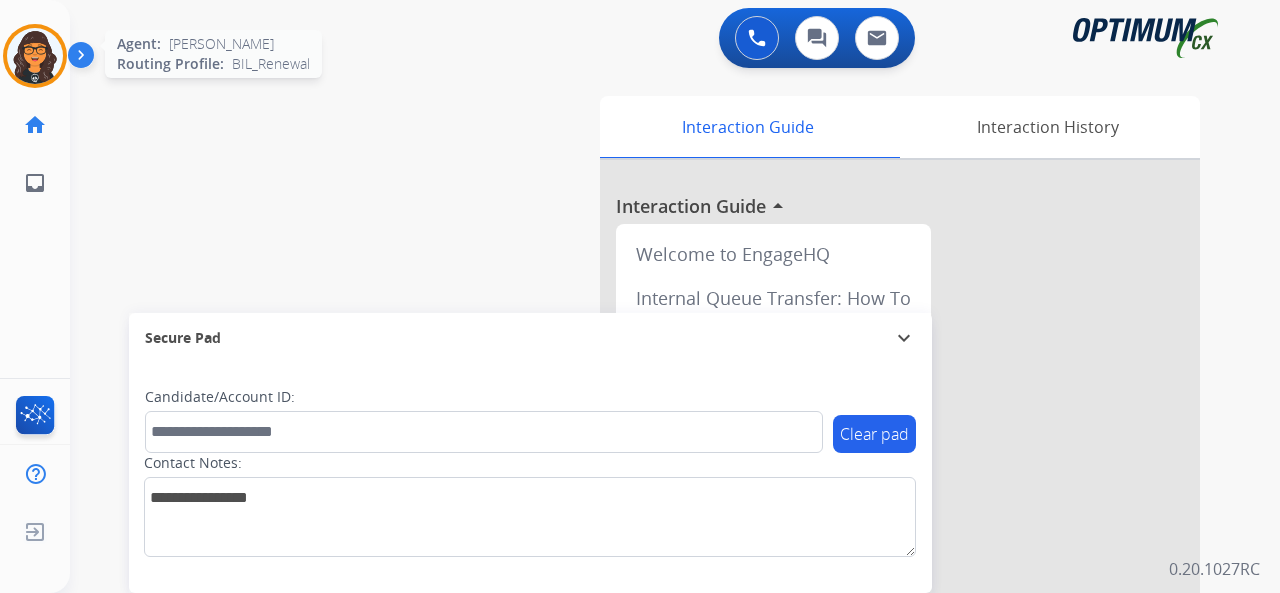 click at bounding box center (35, 56) 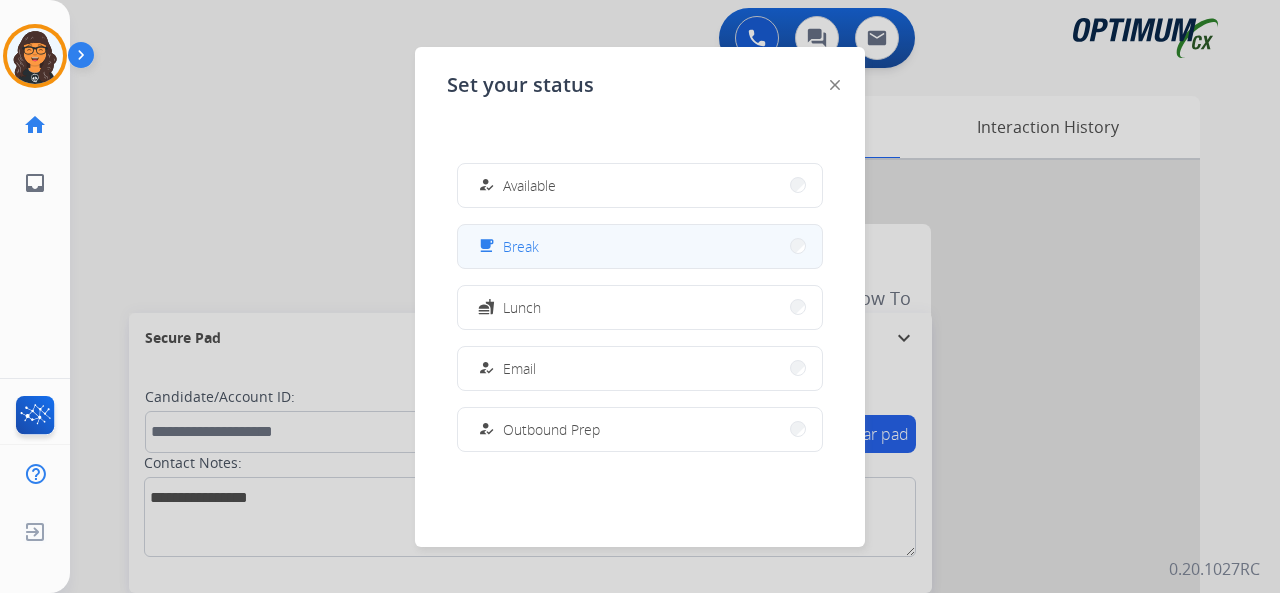 click on "free_breakfast Break" at bounding box center [640, 246] 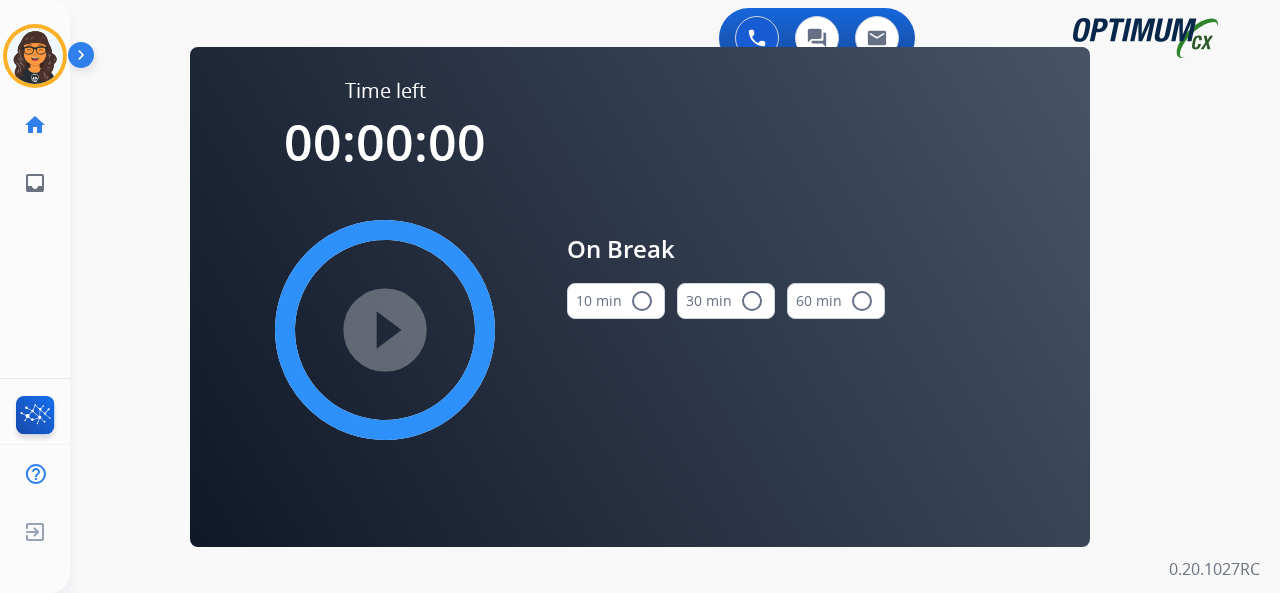 drag, startPoint x: 618, startPoint y: 298, endPoint x: 600, endPoint y: 298, distance: 18 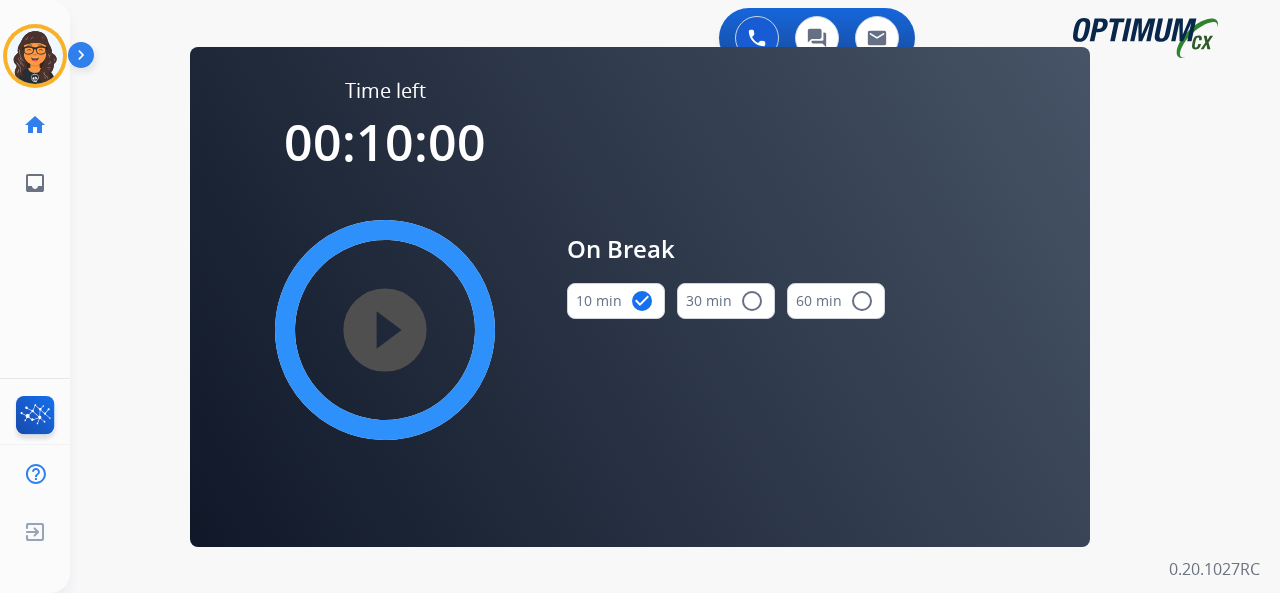 click on "play_circle_filled" at bounding box center (385, 330) 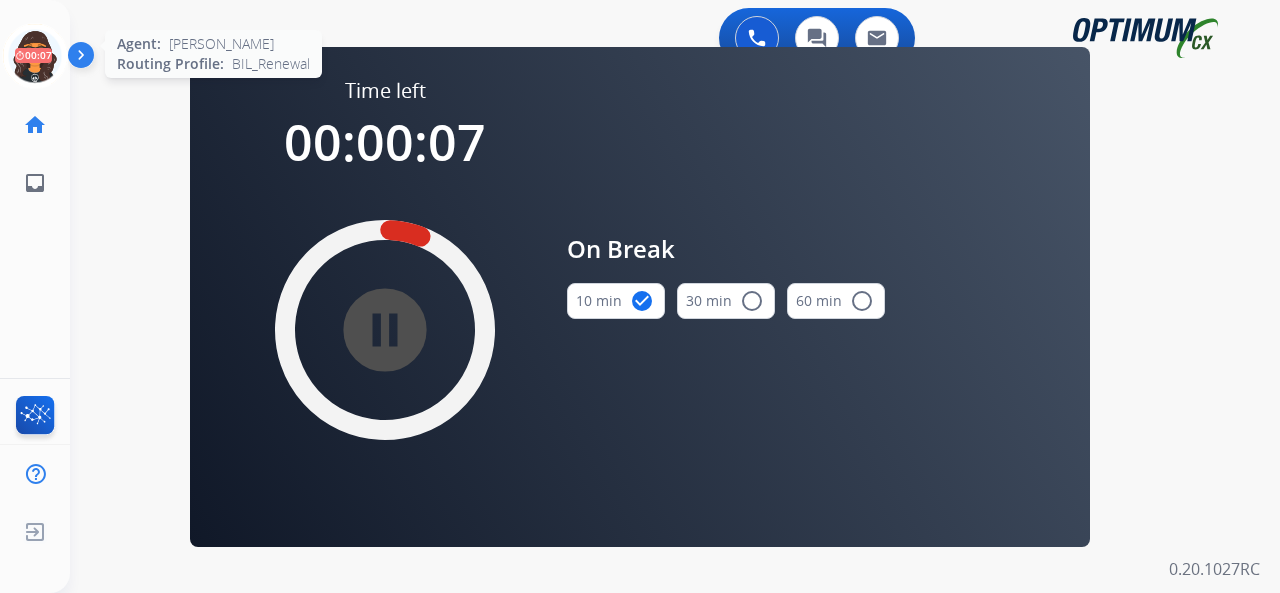 click 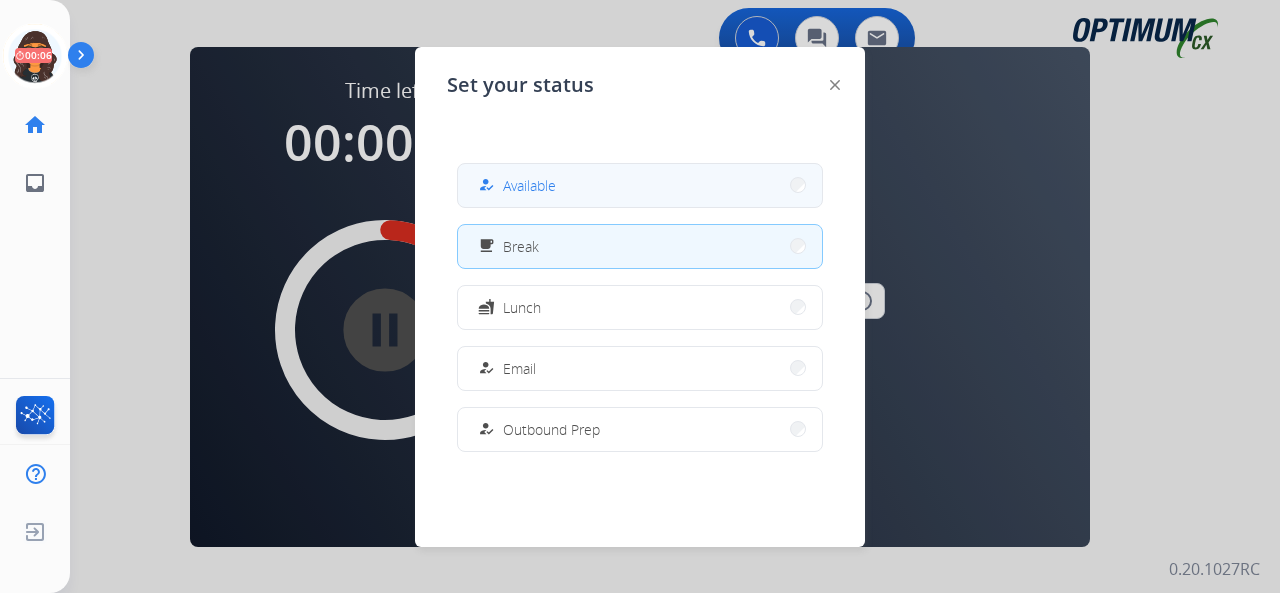 click on "Available" at bounding box center [529, 185] 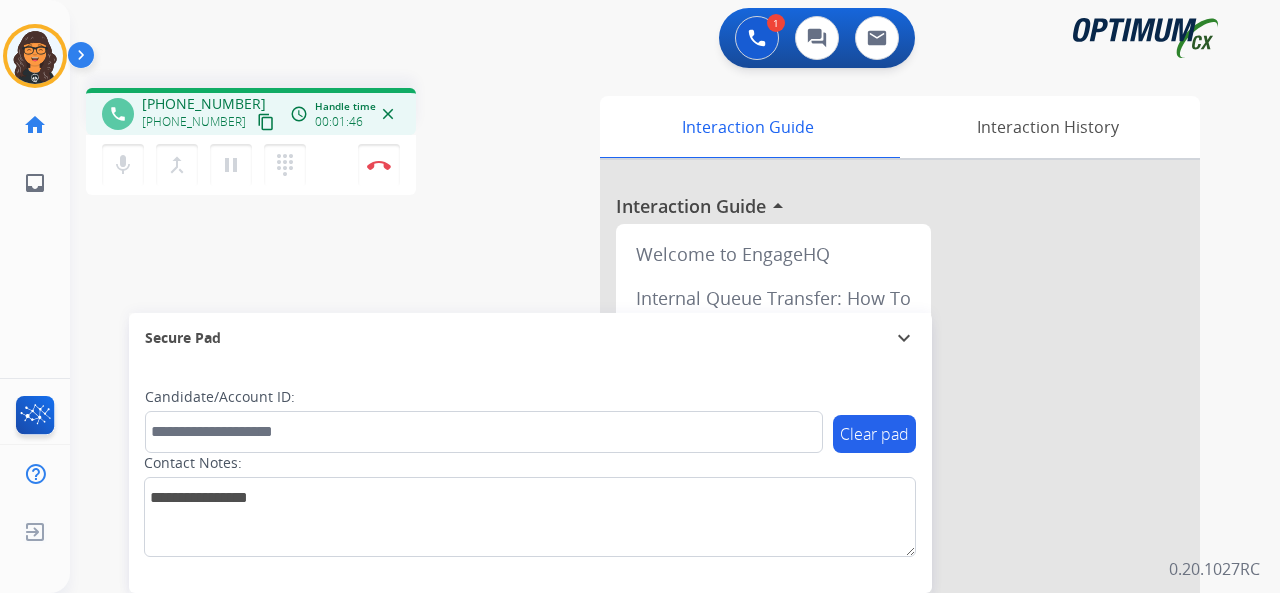 click on "content_copy" at bounding box center [266, 122] 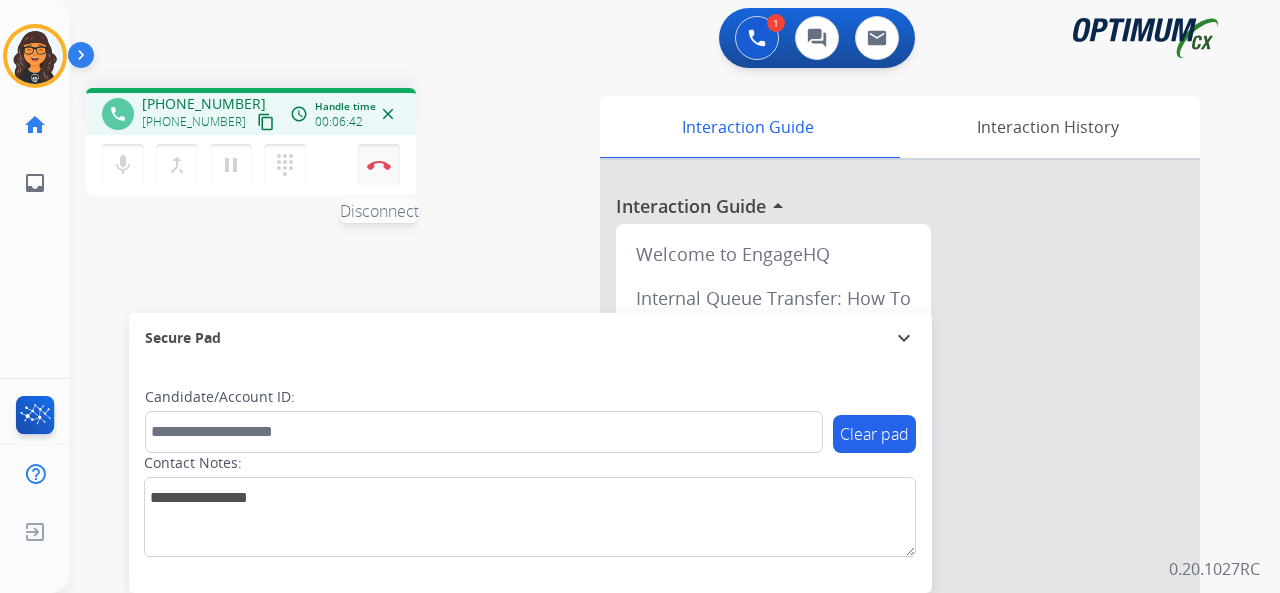 click at bounding box center [379, 165] 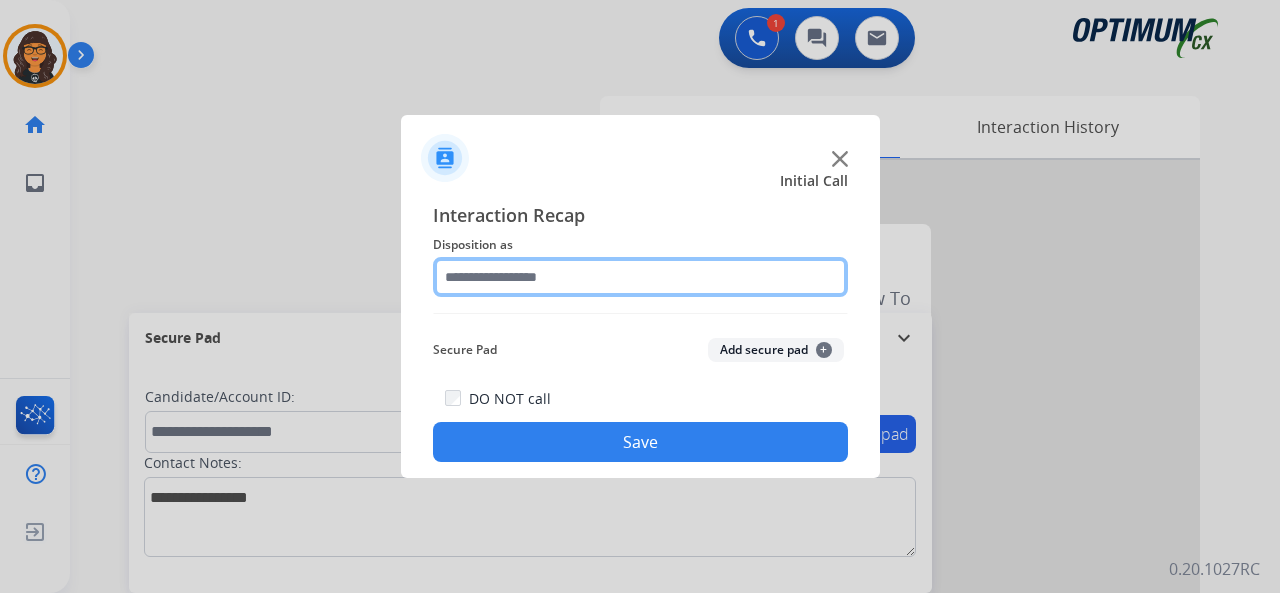 click 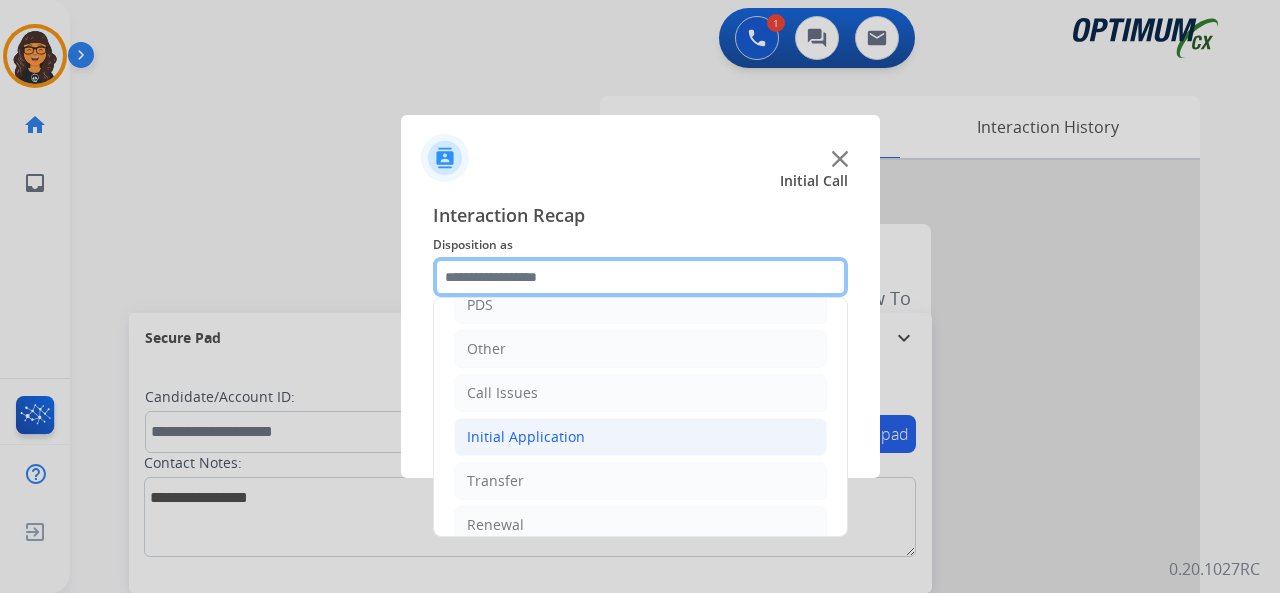 scroll, scrollTop: 130, scrollLeft: 0, axis: vertical 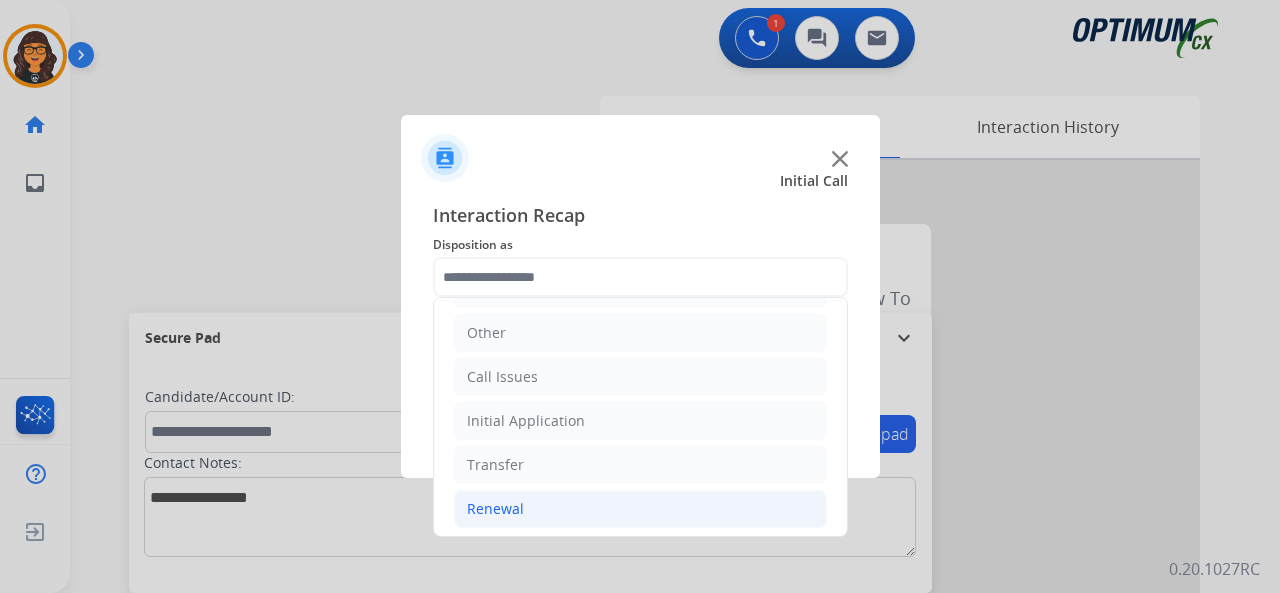 drag, startPoint x: 512, startPoint y: 501, endPoint x: 534, endPoint y: 493, distance: 23.409399 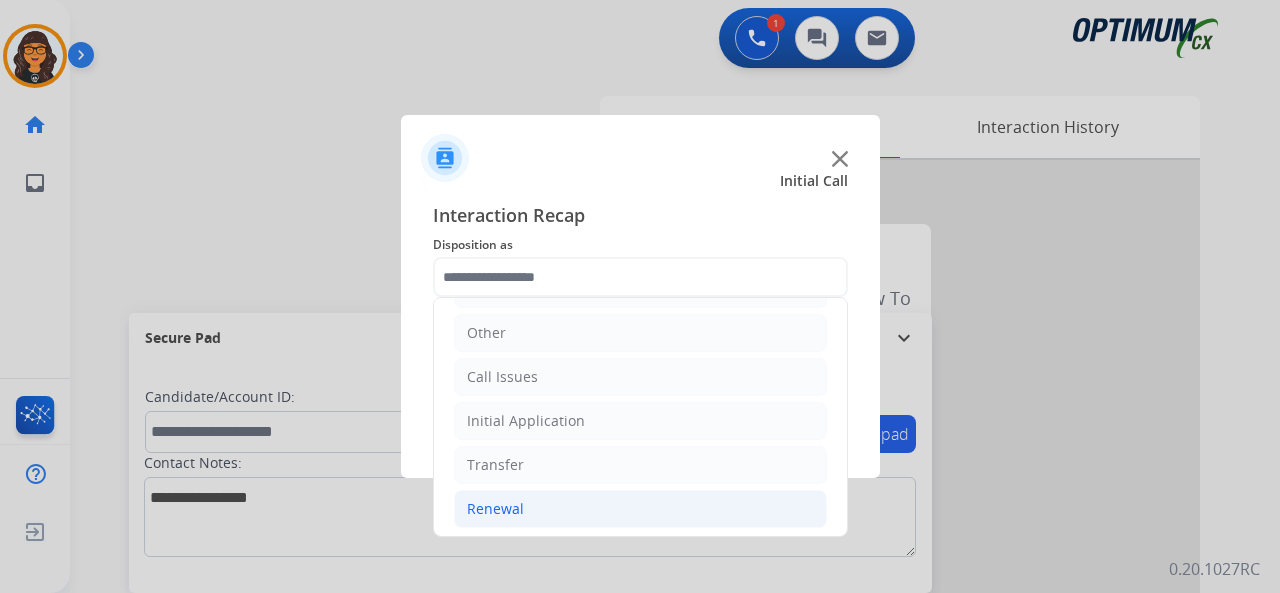 click on "Renewal" 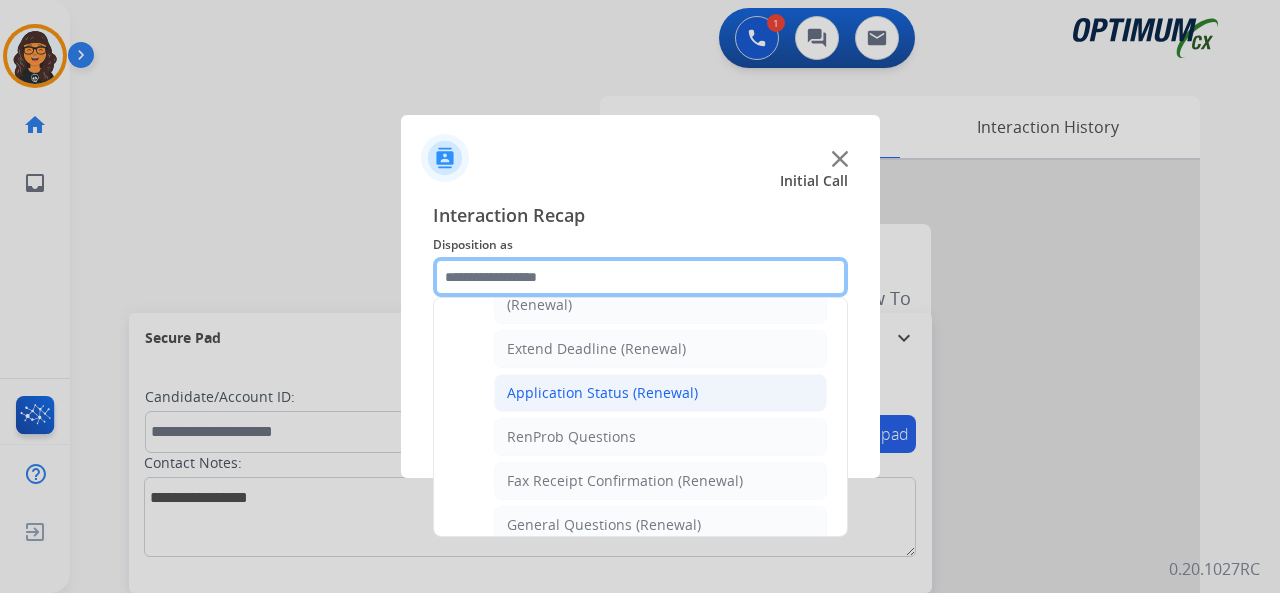 scroll, scrollTop: 430, scrollLeft: 0, axis: vertical 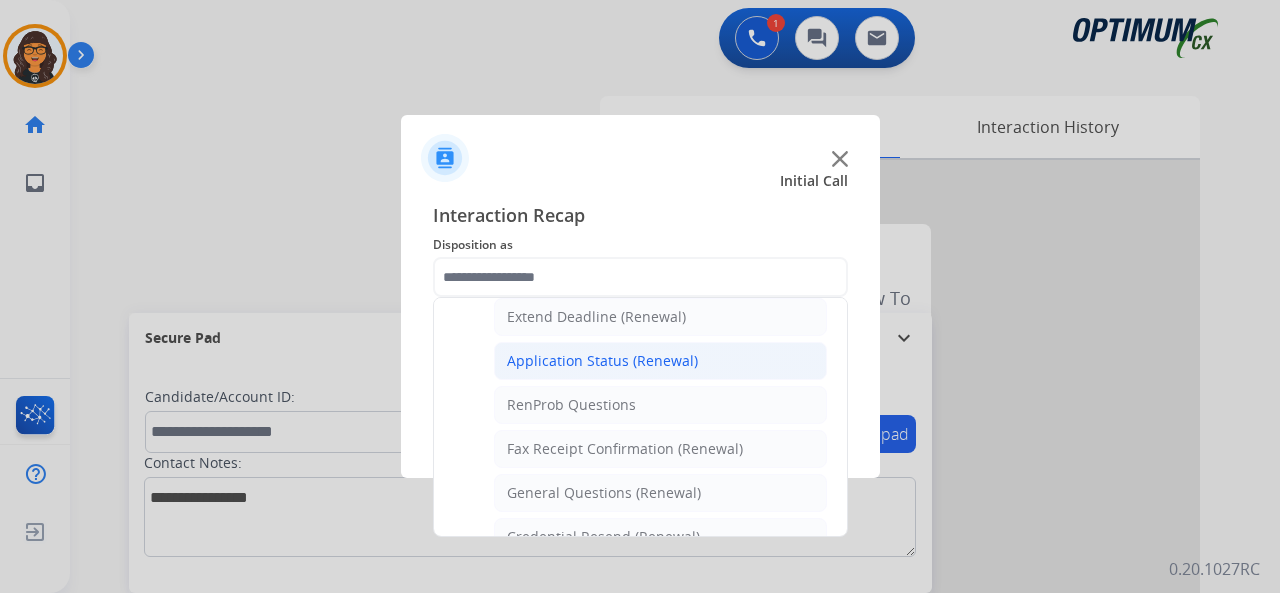 click on "Application Status (Renewal)" 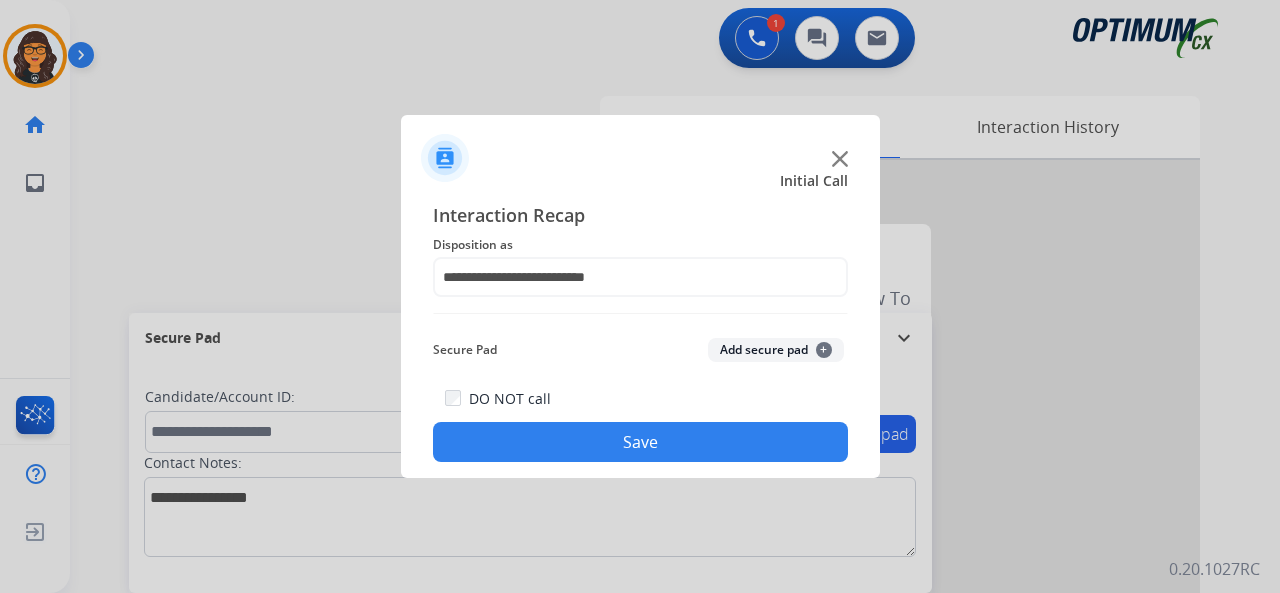 drag, startPoint x: 620, startPoint y: 453, endPoint x: 581, endPoint y: 420, distance: 51.088158 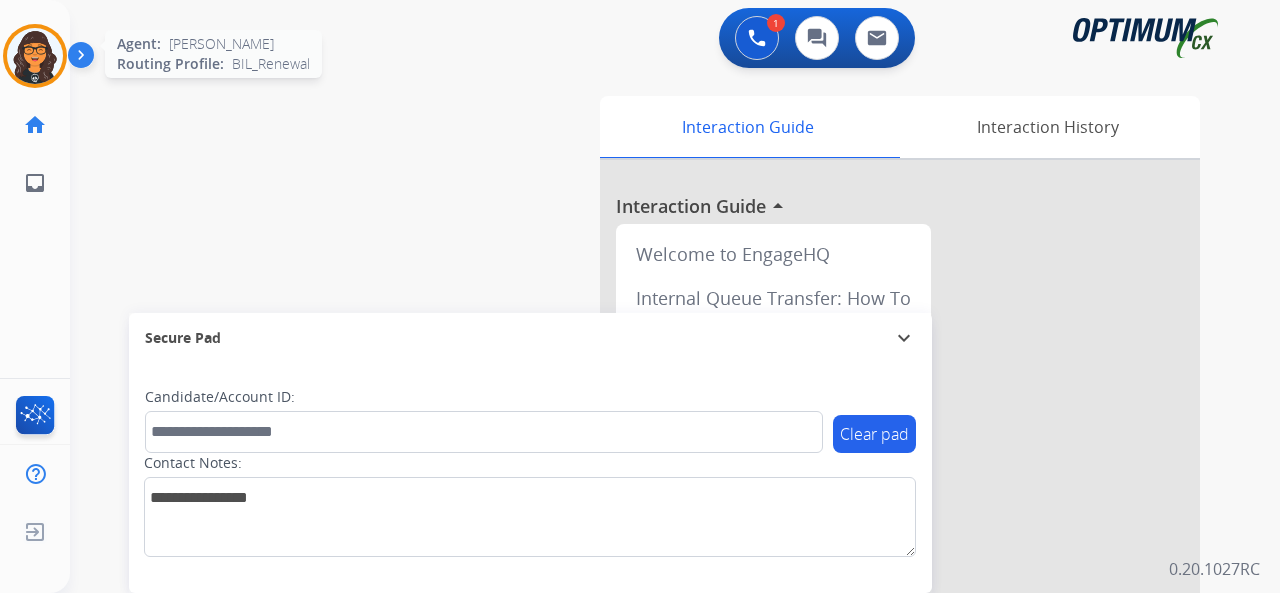 click at bounding box center (35, 56) 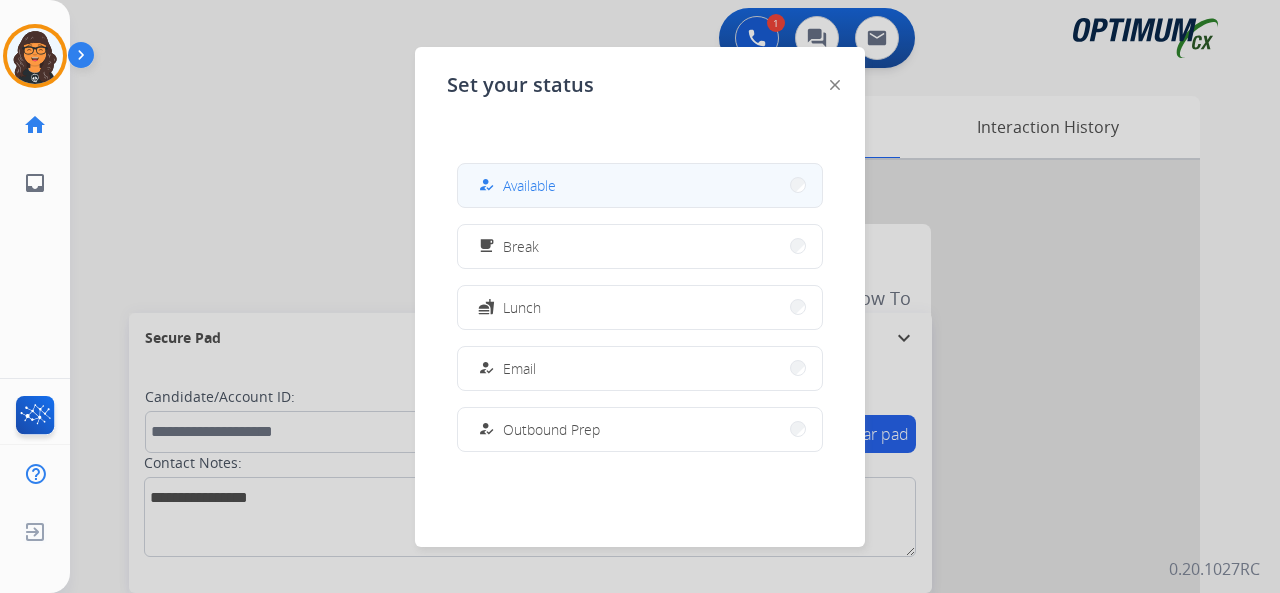 click on "how_to_reg Available" at bounding box center [640, 185] 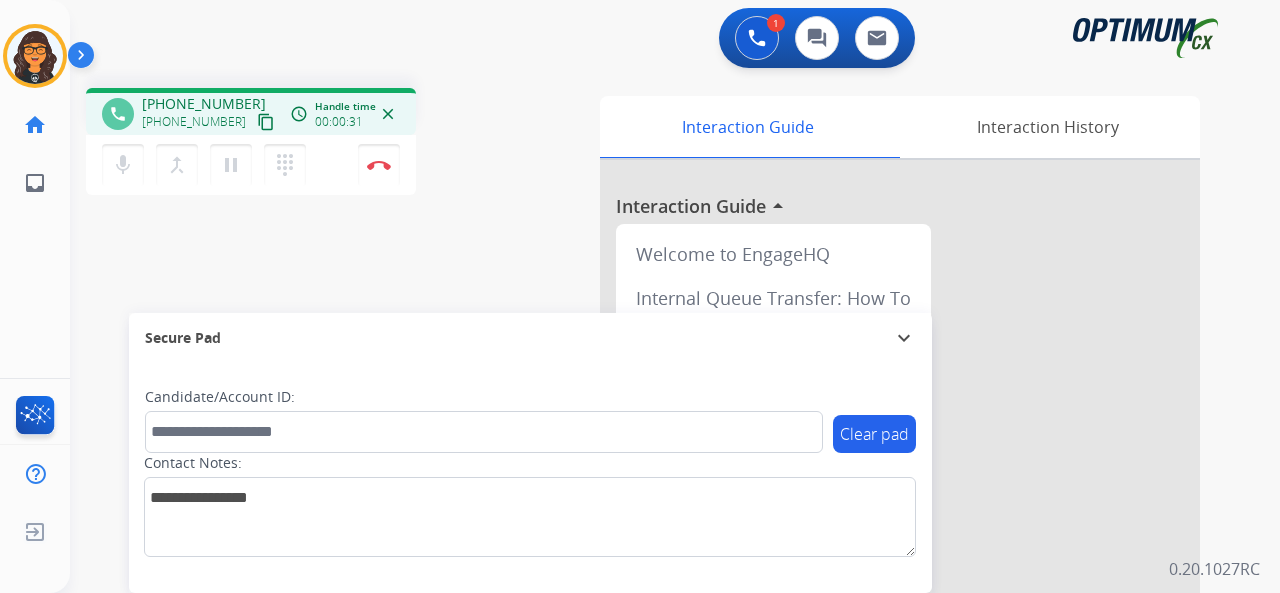 click on "content_copy" at bounding box center [266, 122] 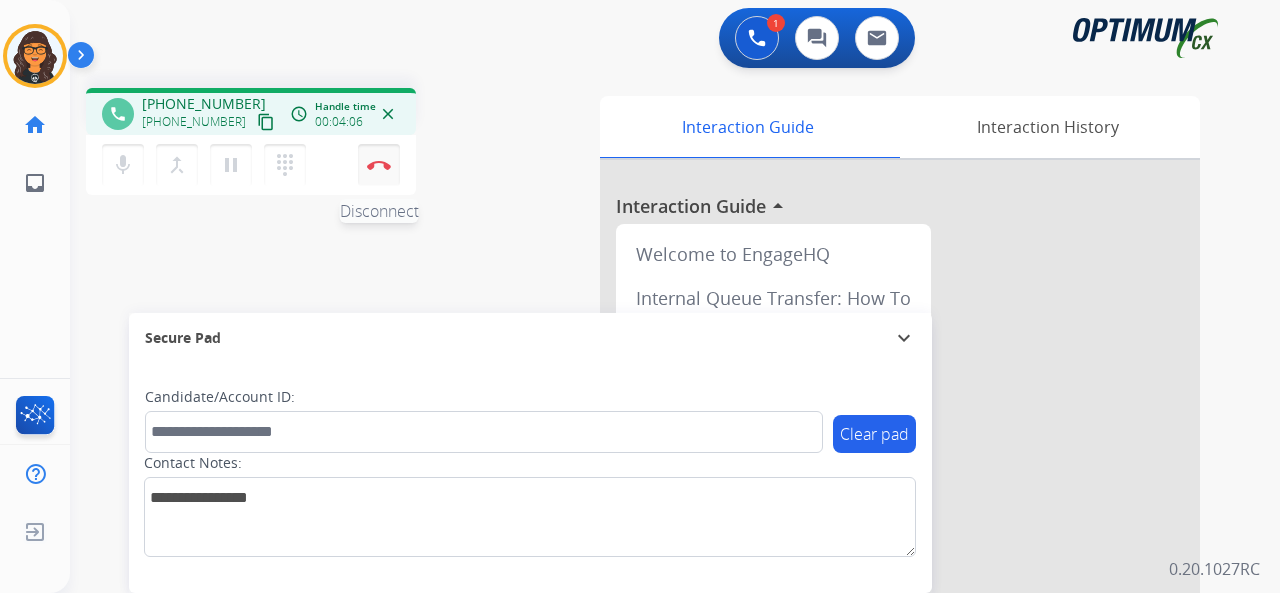 click at bounding box center (379, 165) 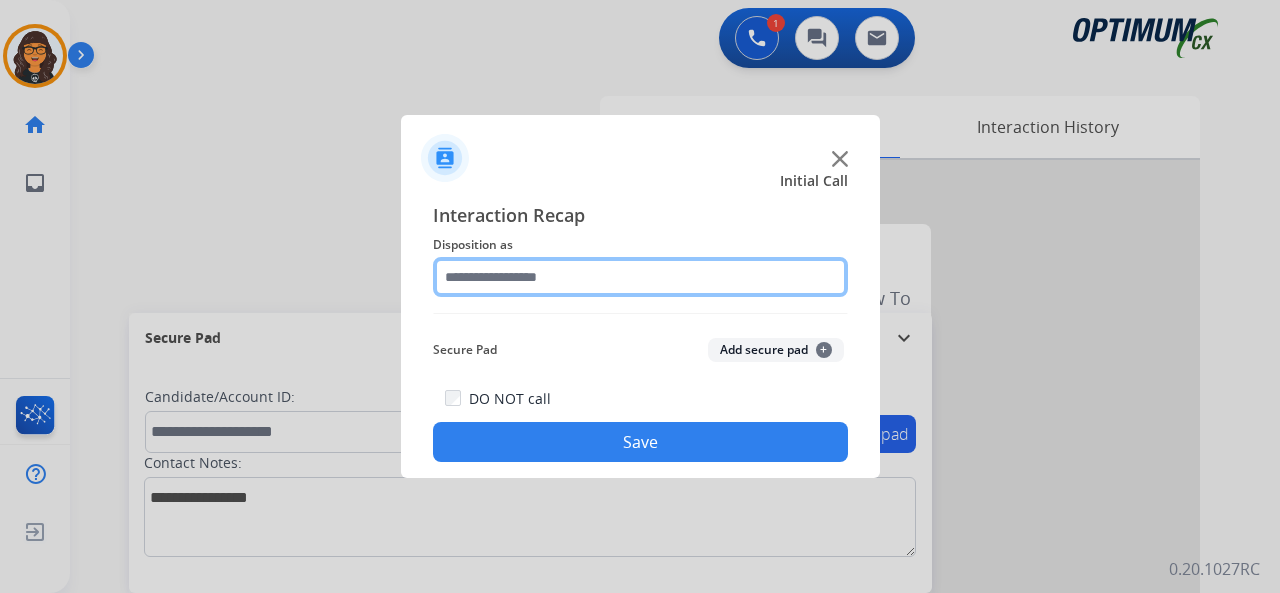 click 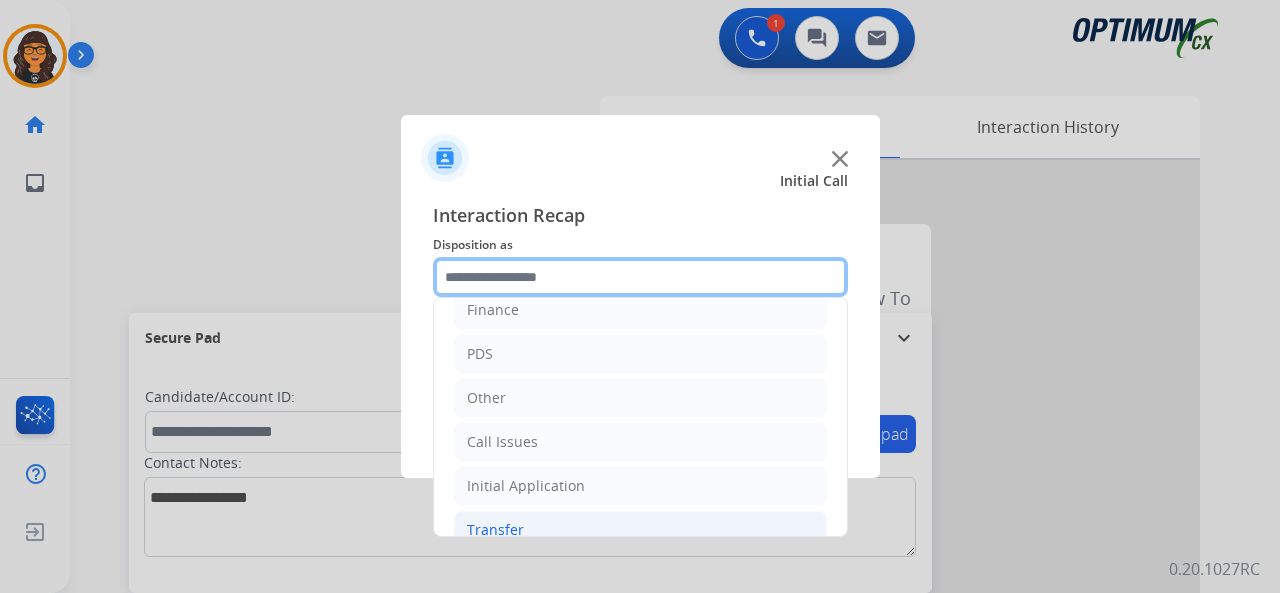 scroll, scrollTop: 130, scrollLeft: 0, axis: vertical 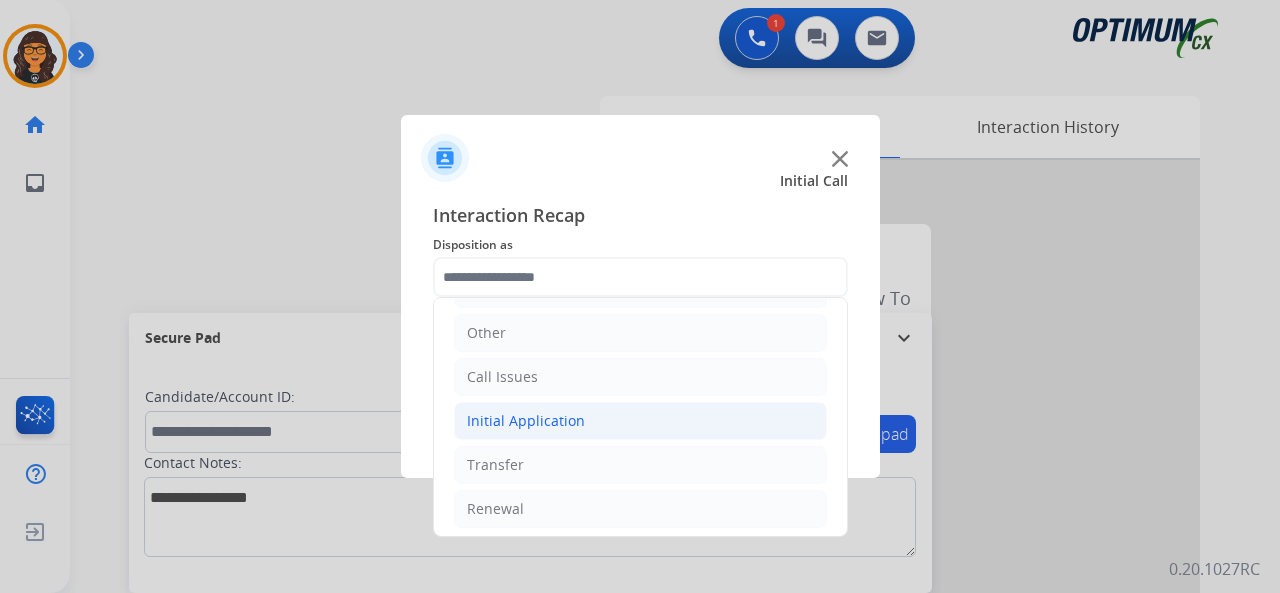 click on "Initial Application" 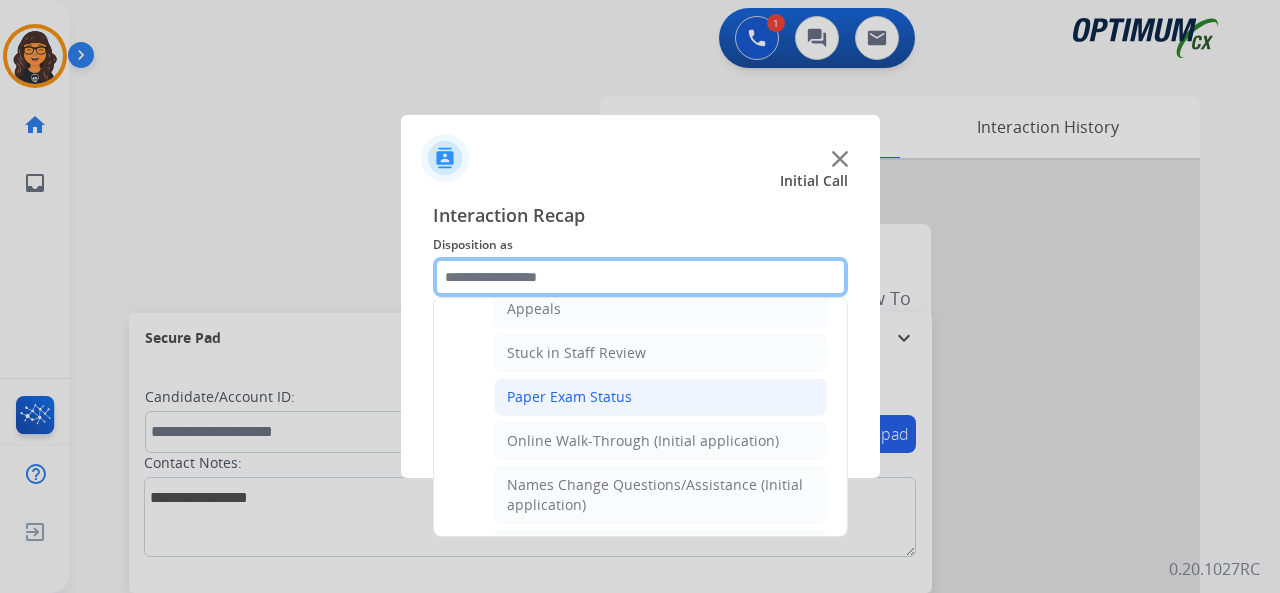 scroll, scrollTop: 230, scrollLeft: 0, axis: vertical 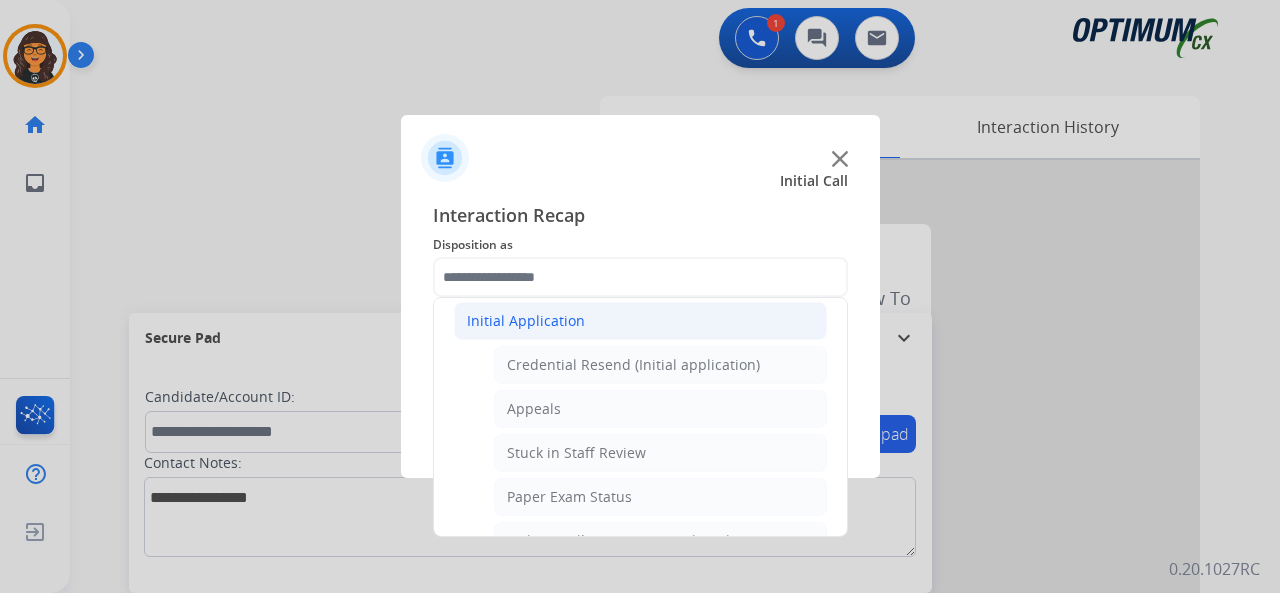 drag, startPoint x: 632, startPoint y: 368, endPoint x: 625, endPoint y: 393, distance: 25.96151 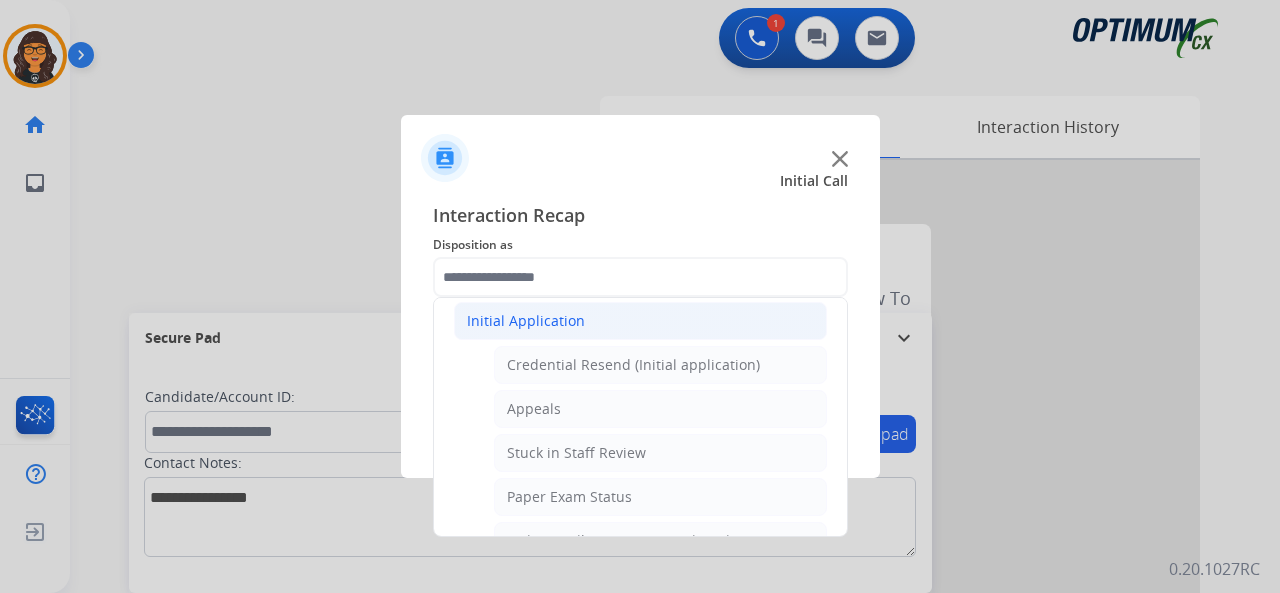 click on "Credential Resend (Initial application)" 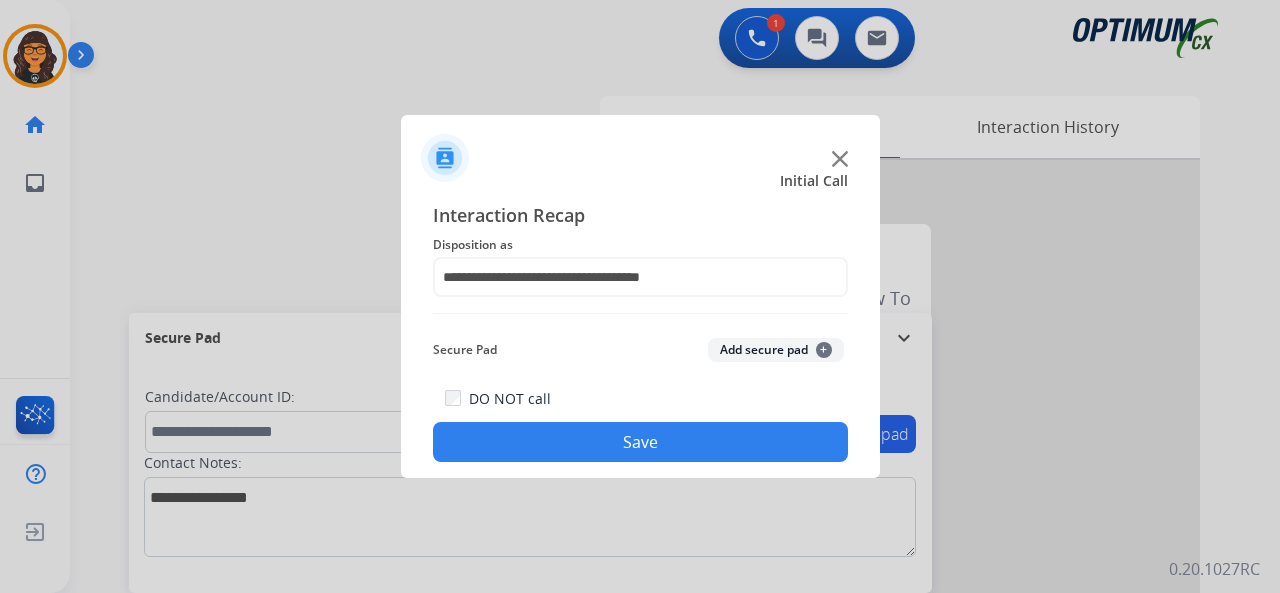 click on "Save" 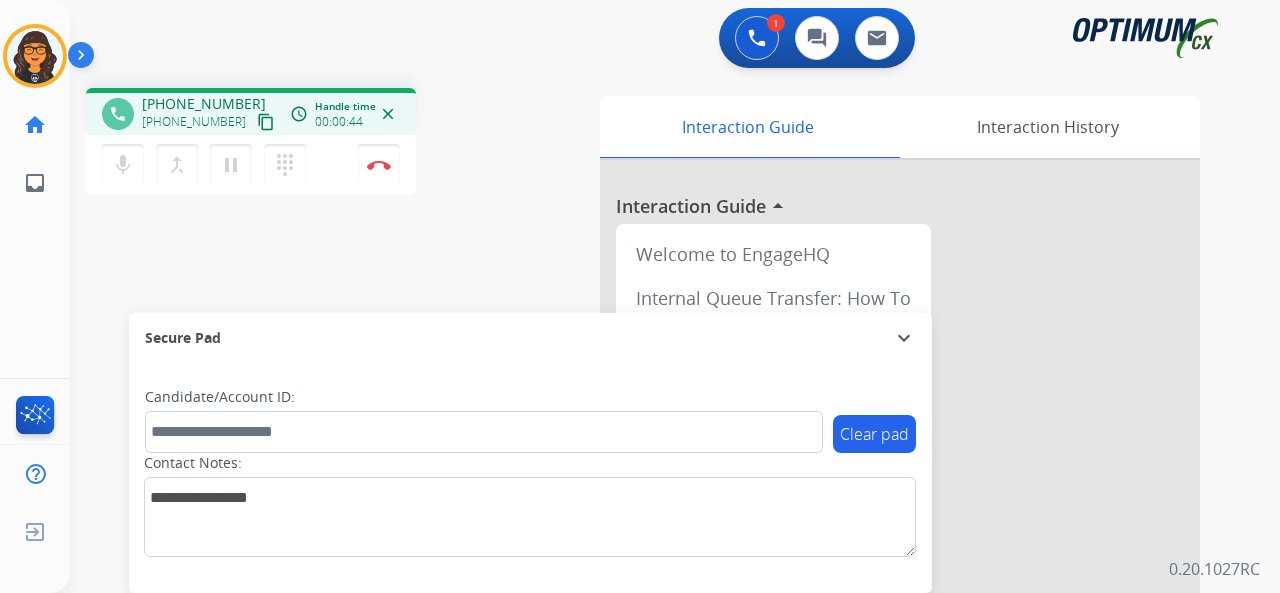 click on "content_copy" at bounding box center [266, 122] 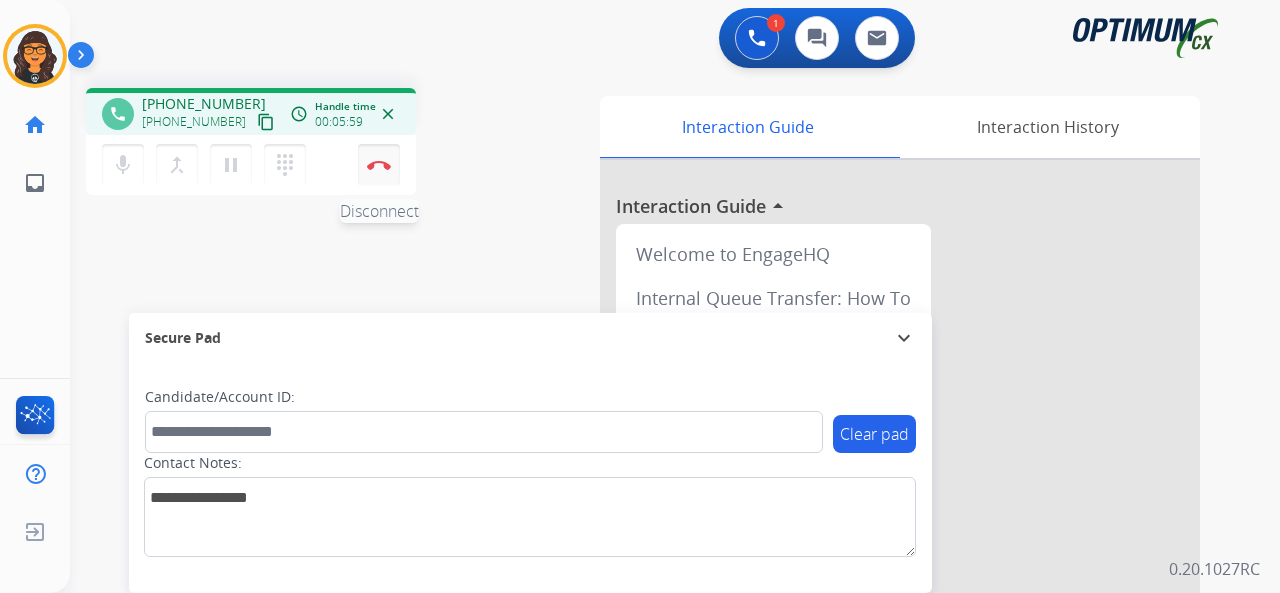 click on "Disconnect" at bounding box center [379, 165] 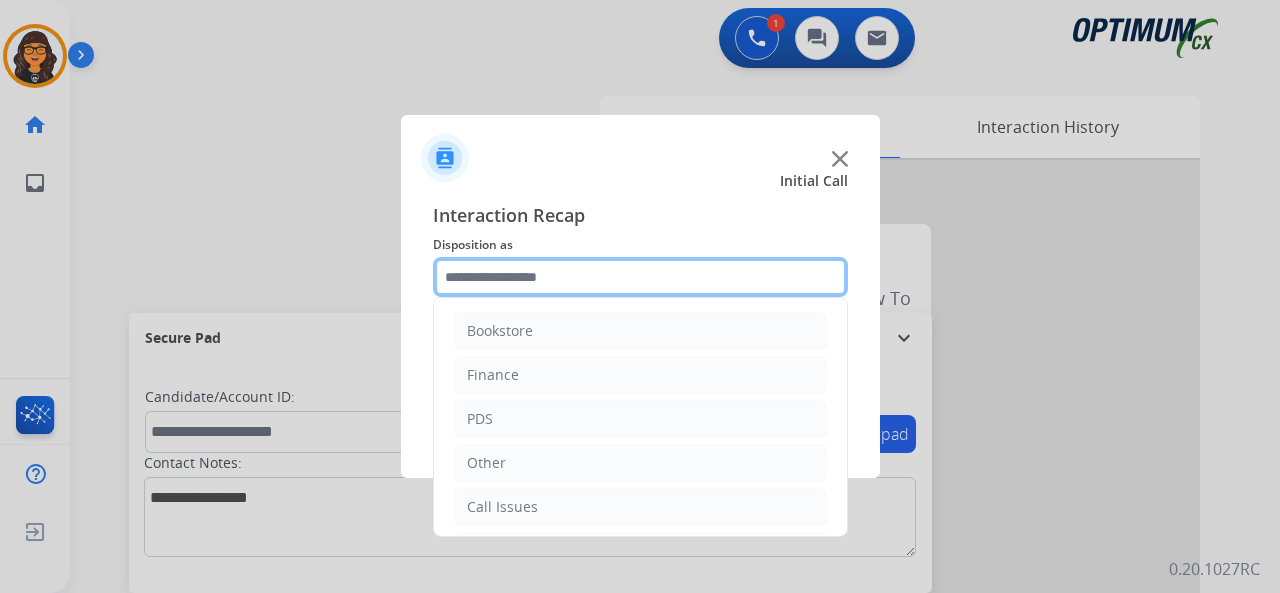 click 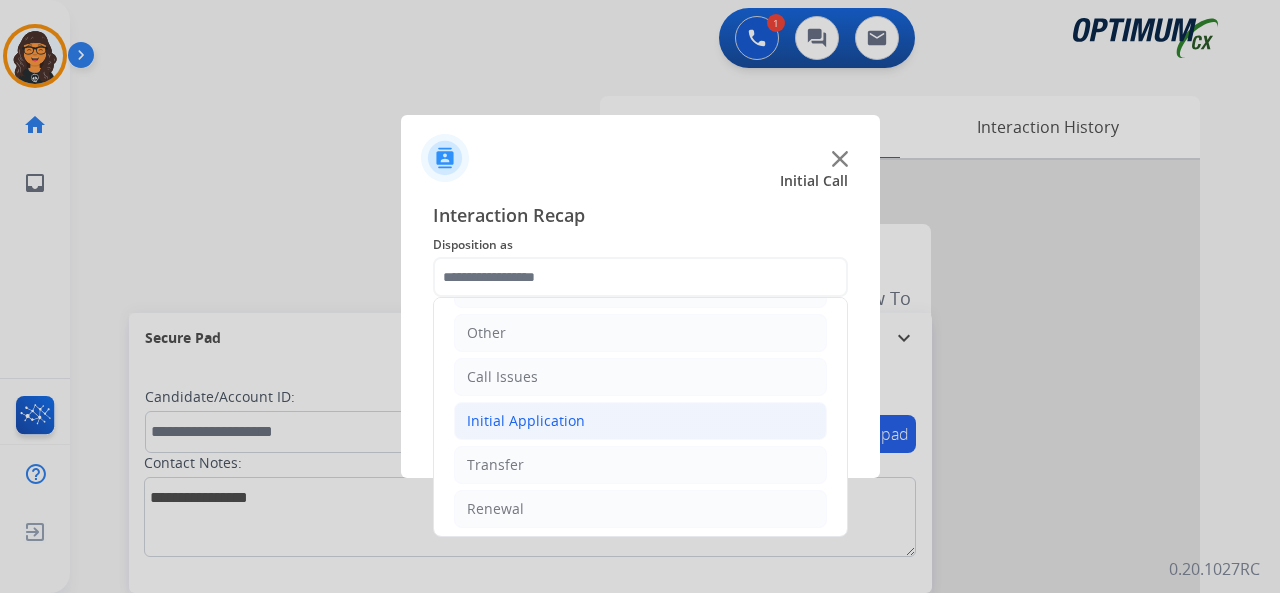 drag, startPoint x: 544, startPoint y: 416, endPoint x: 577, endPoint y: 422, distance: 33.54102 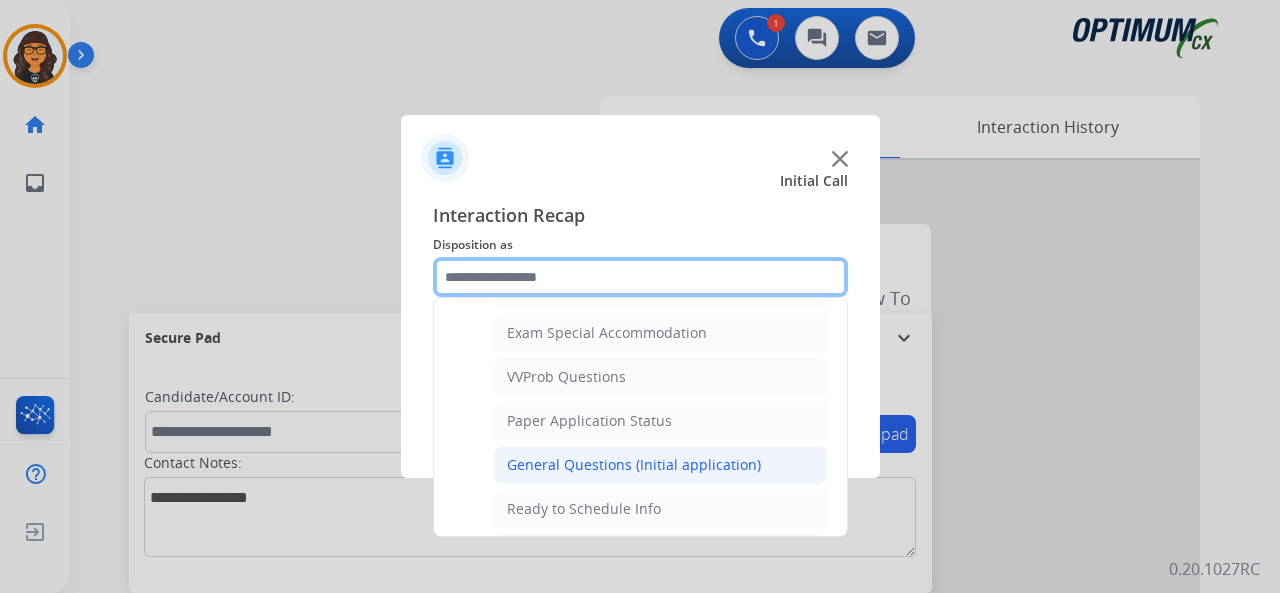 scroll, scrollTop: 1130, scrollLeft: 0, axis: vertical 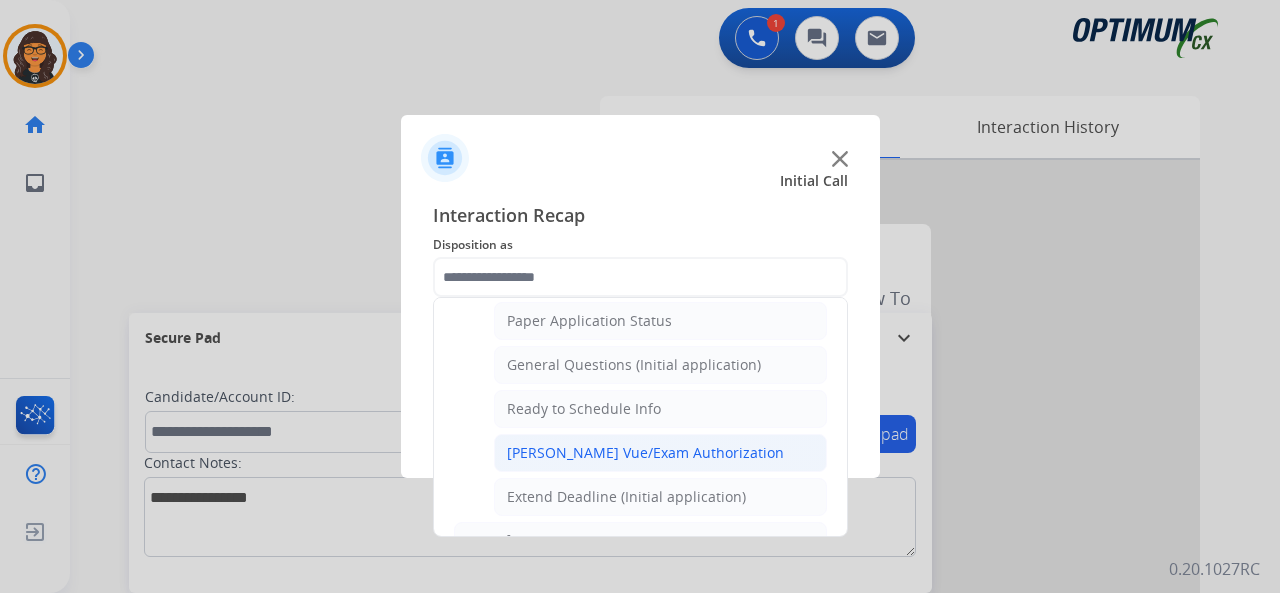 click on "[PERSON_NAME] Vue/Exam Authorization" 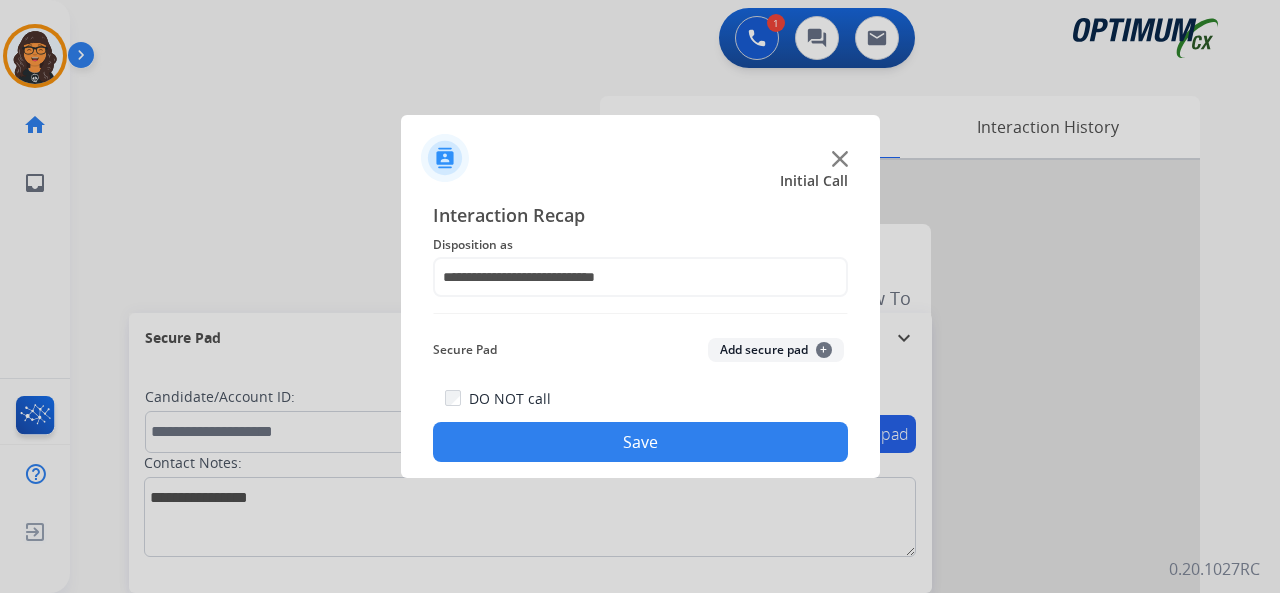 click on "Save" 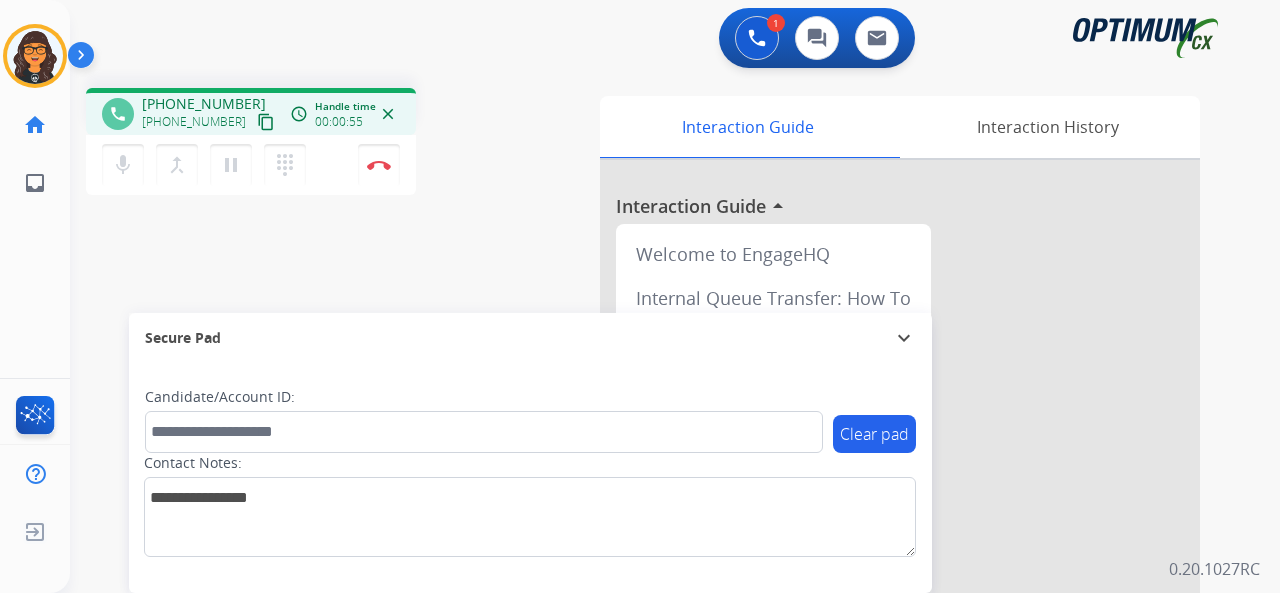click on "content_copy" at bounding box center (266, 122) 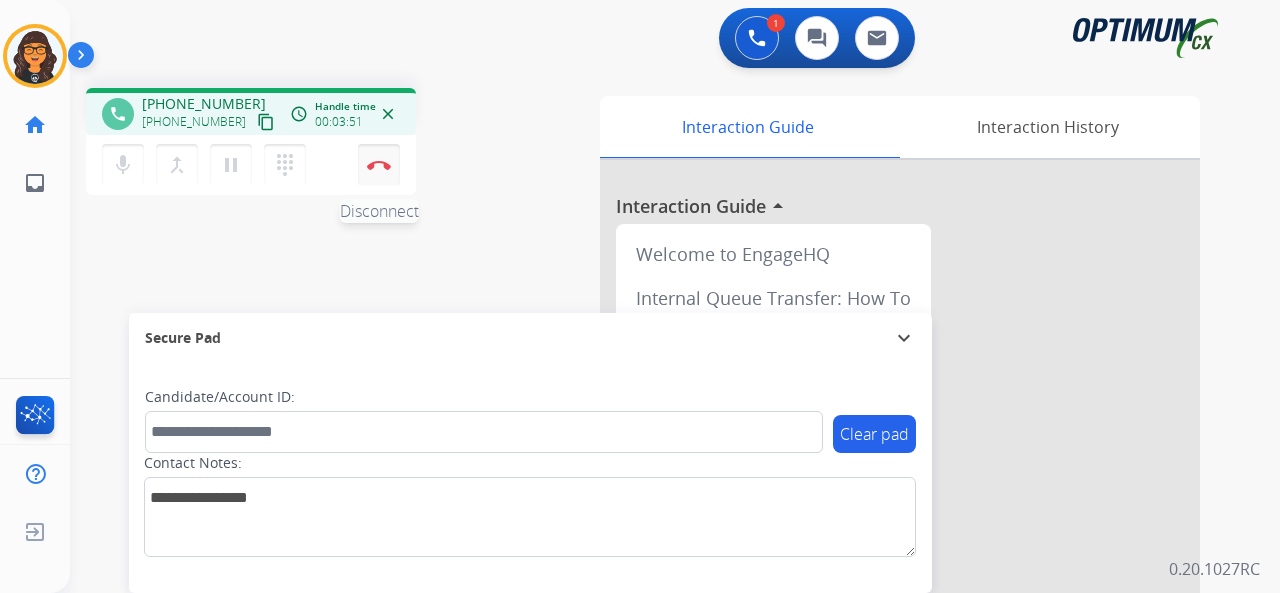 click at bounding box center [379, 165] 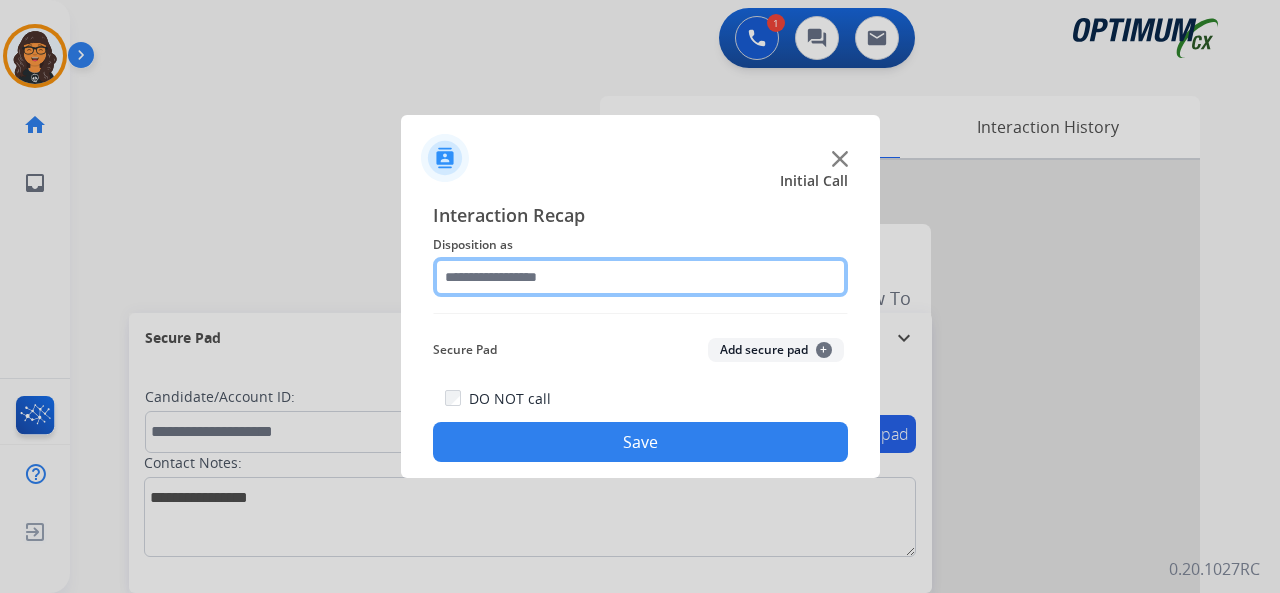 drag, startPoint x: 519, startPoint y: 265, endPoint x: 522, endPoint y: 277, distance: 12.369317 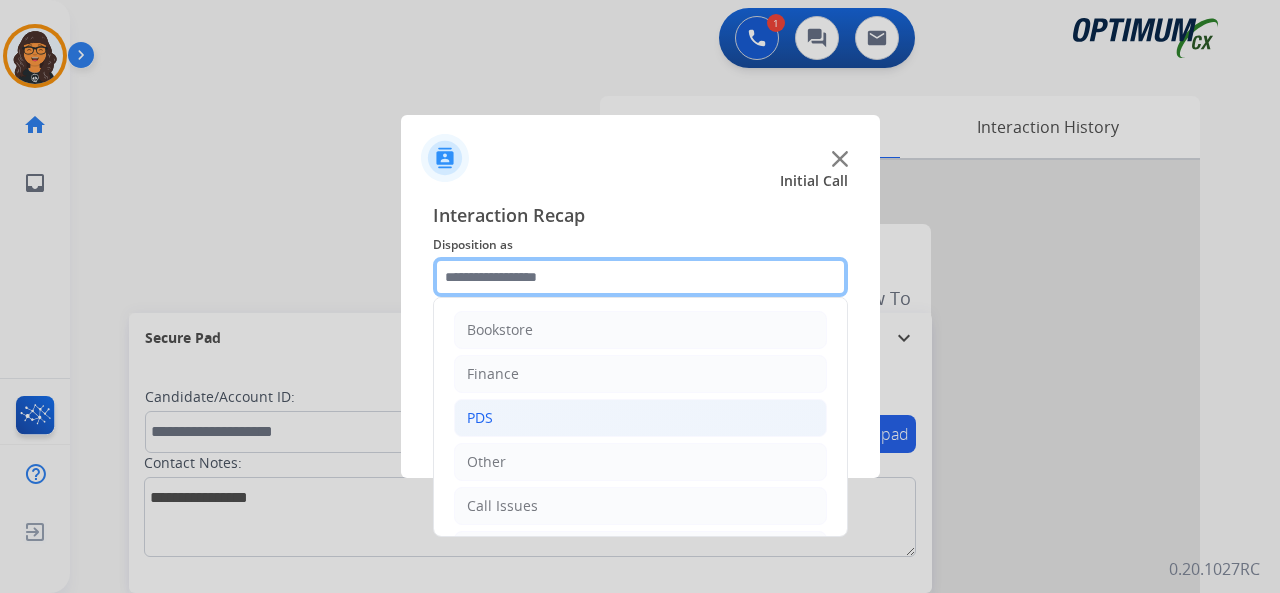 scroll, scrollTop: 0, scrollLeft: 0, axis: both 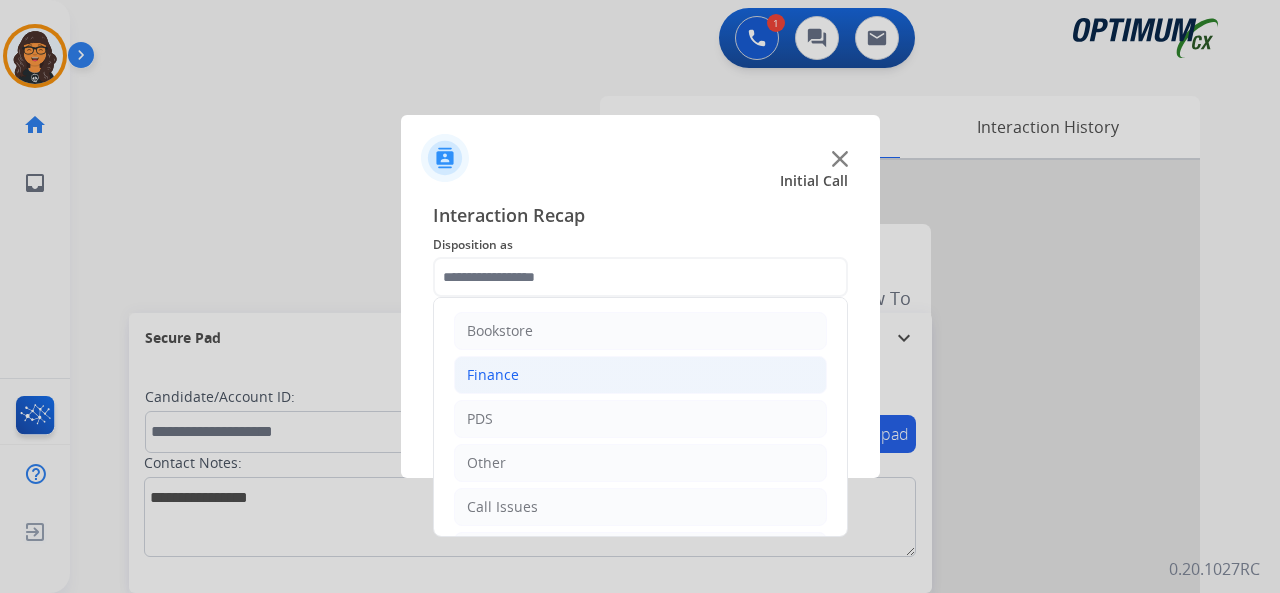 click on "Finance" 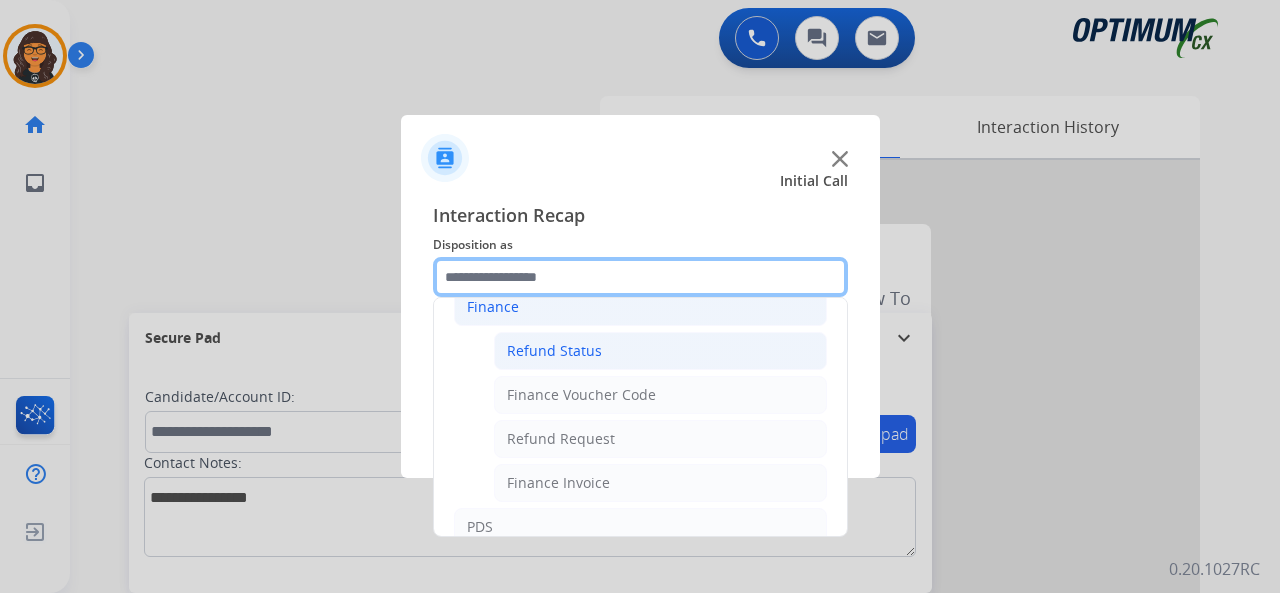 scroll, scrollTop: 100, scrollLeft: 0, axis: vertical 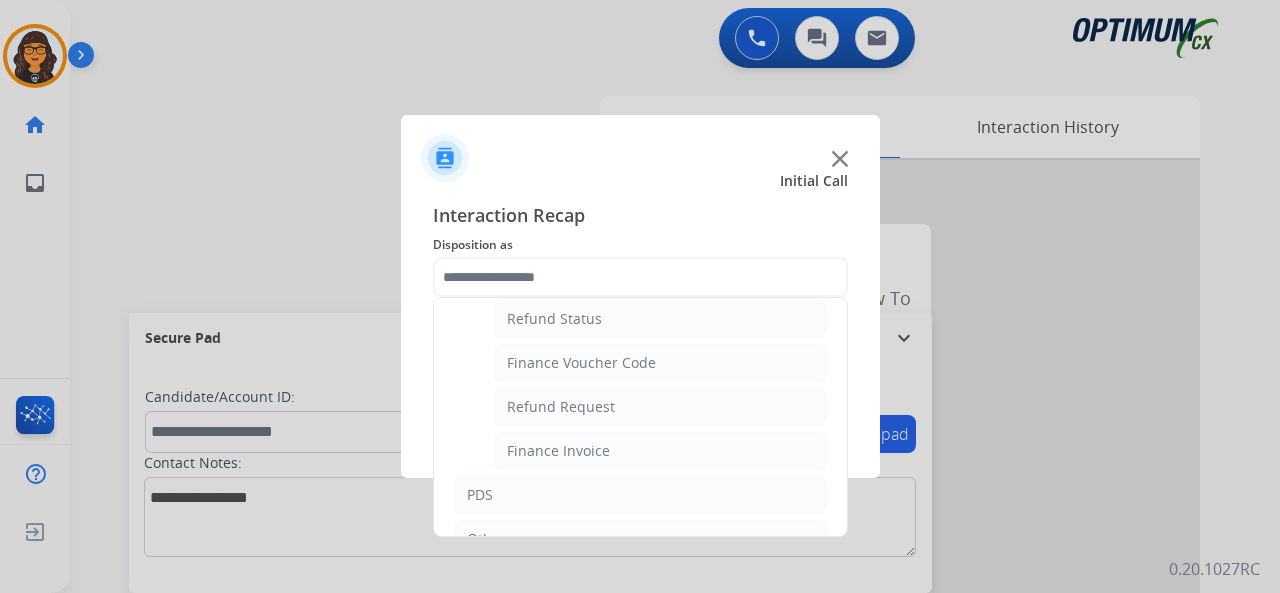 drag, startPoint x: 556, startPoint y: 367, endPoint x: 560, endPoint y: 377, distance: 10.770329 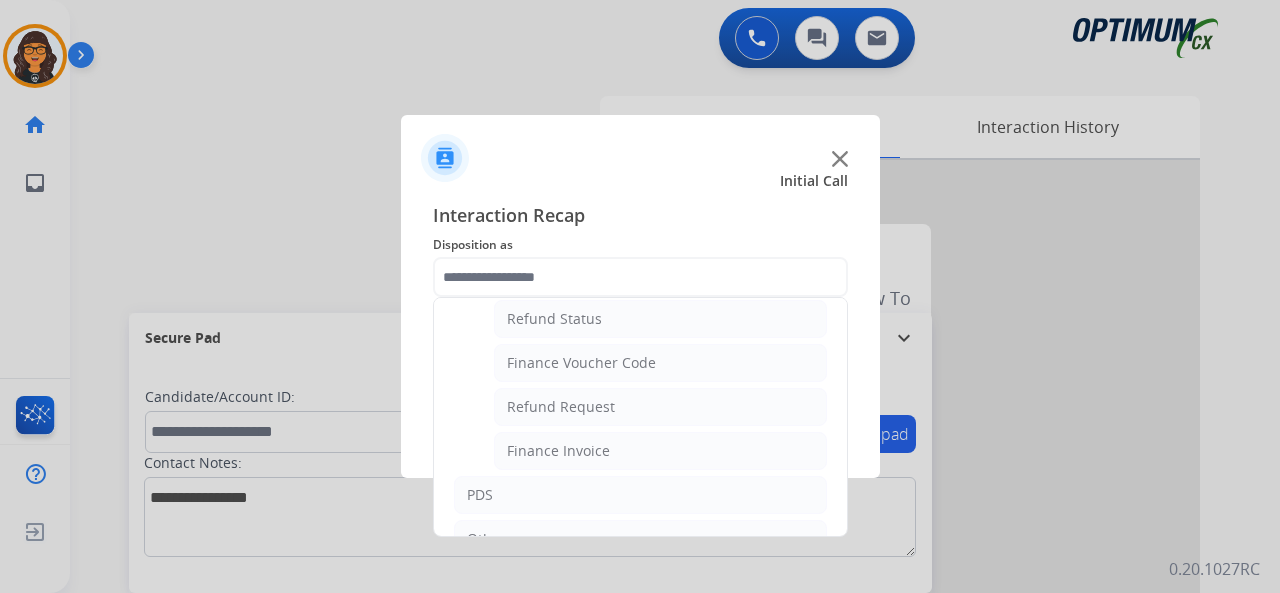 click on "Finance Voucher Code" 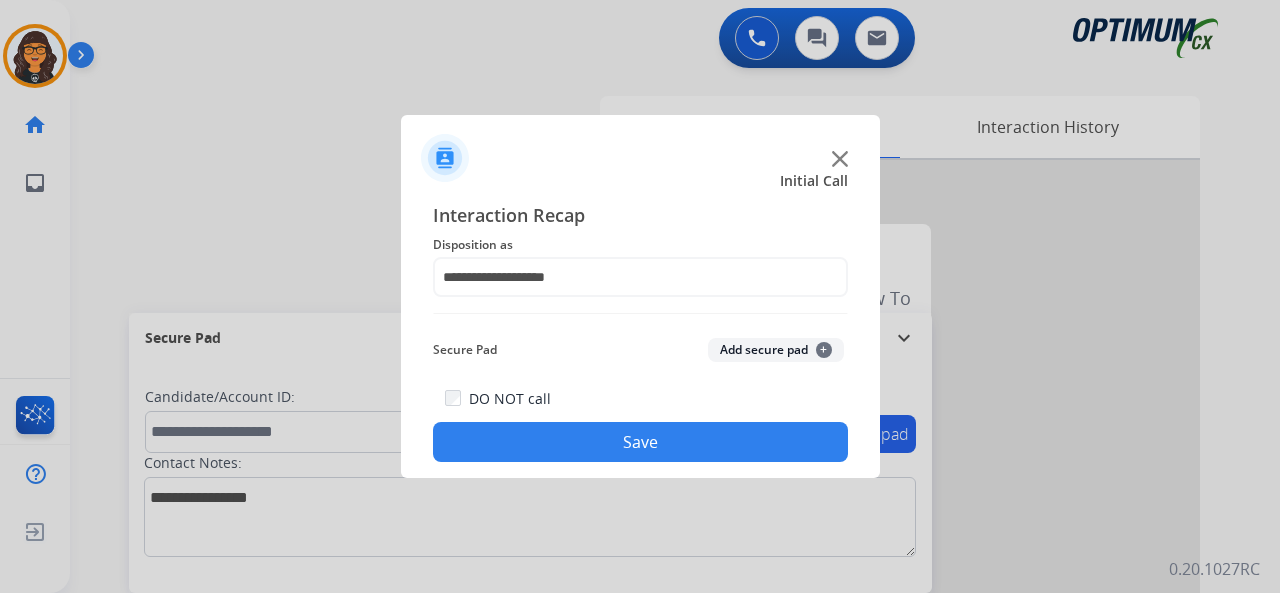 click on "Save" 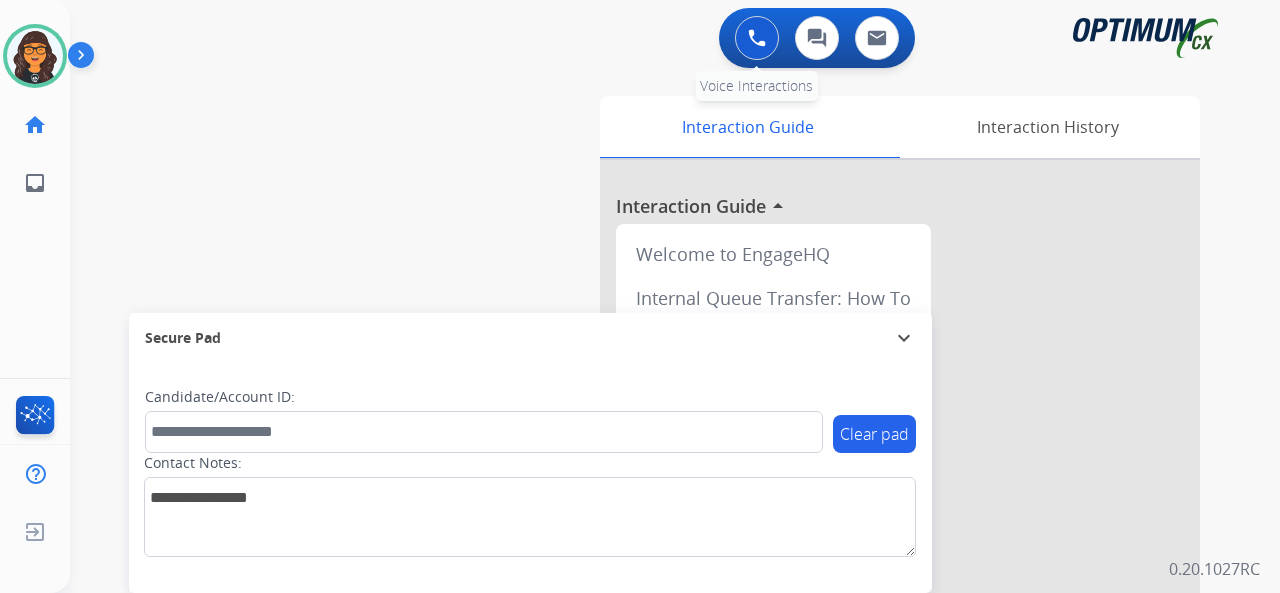click at bounding box center (757, 38) 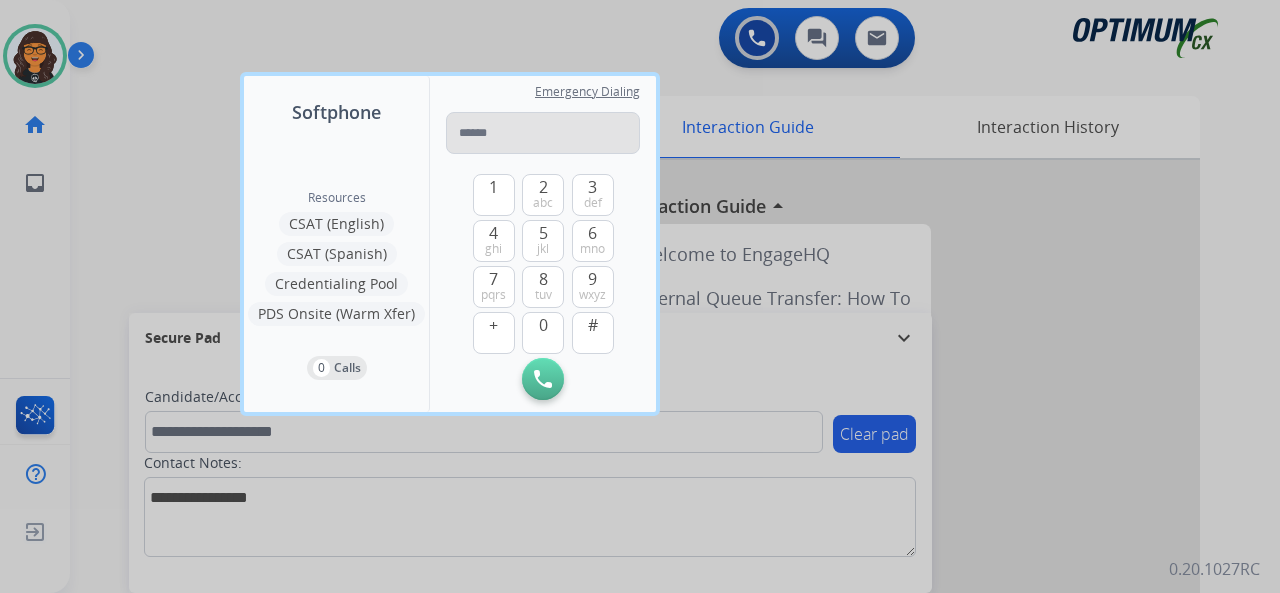 click at bounding box center [543, 133] 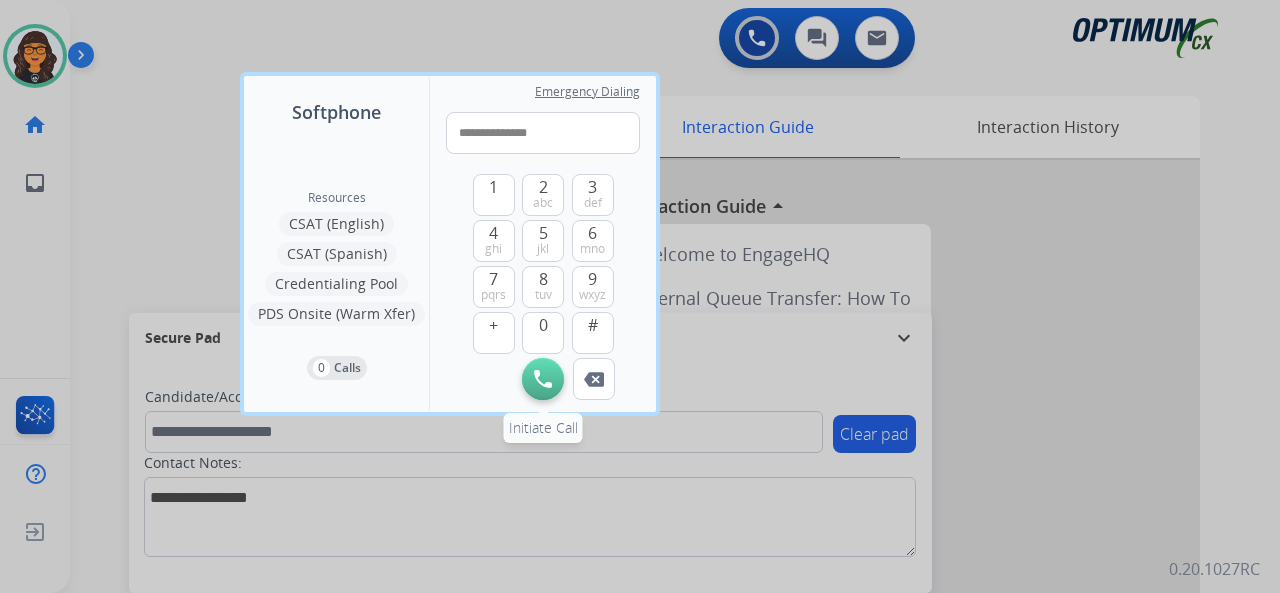 type on "**********" 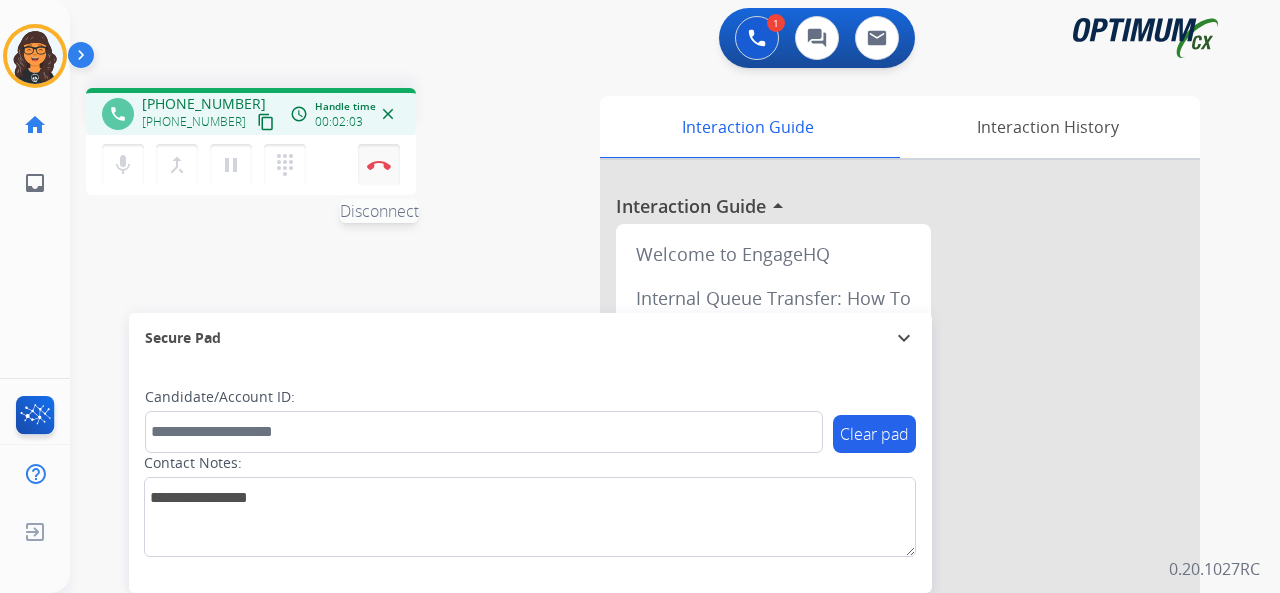 click at bounding box center [379, 165] 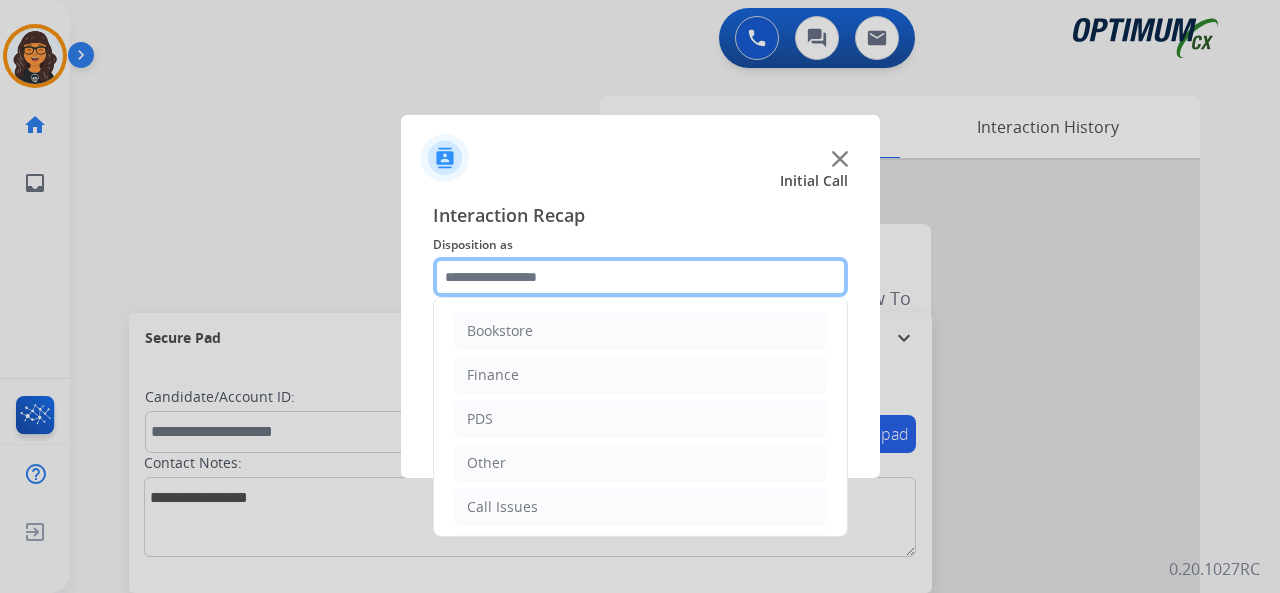 click 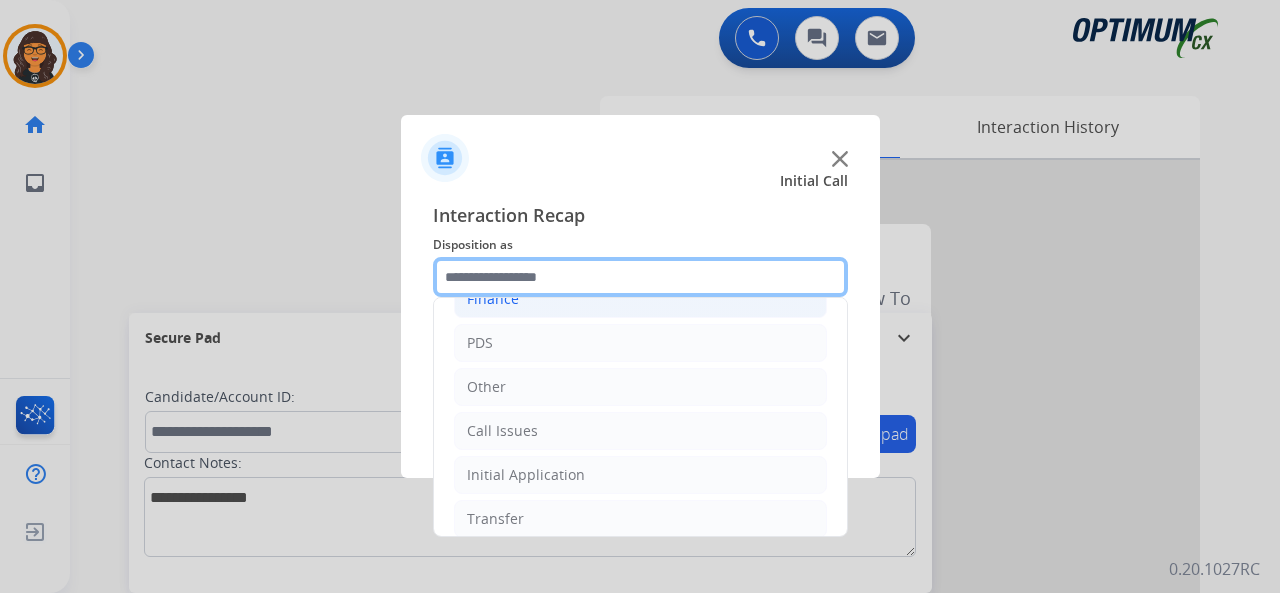 scroll, scrollTop: 30, scrollLeft: 0, axis: vertical 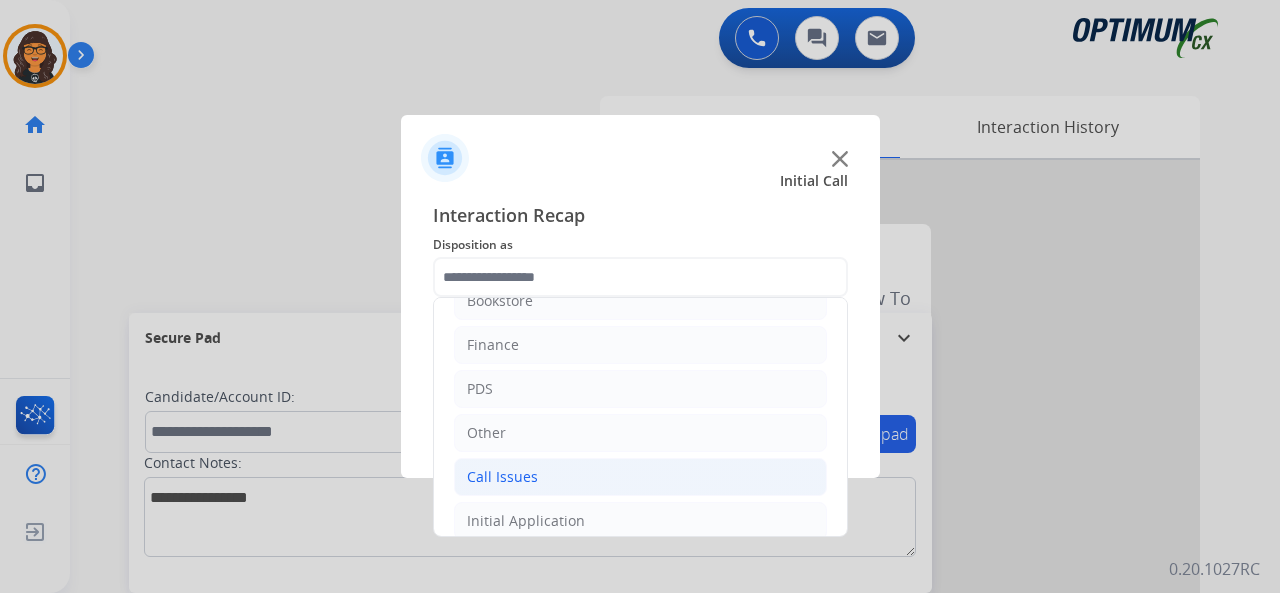click on "Call Issues" 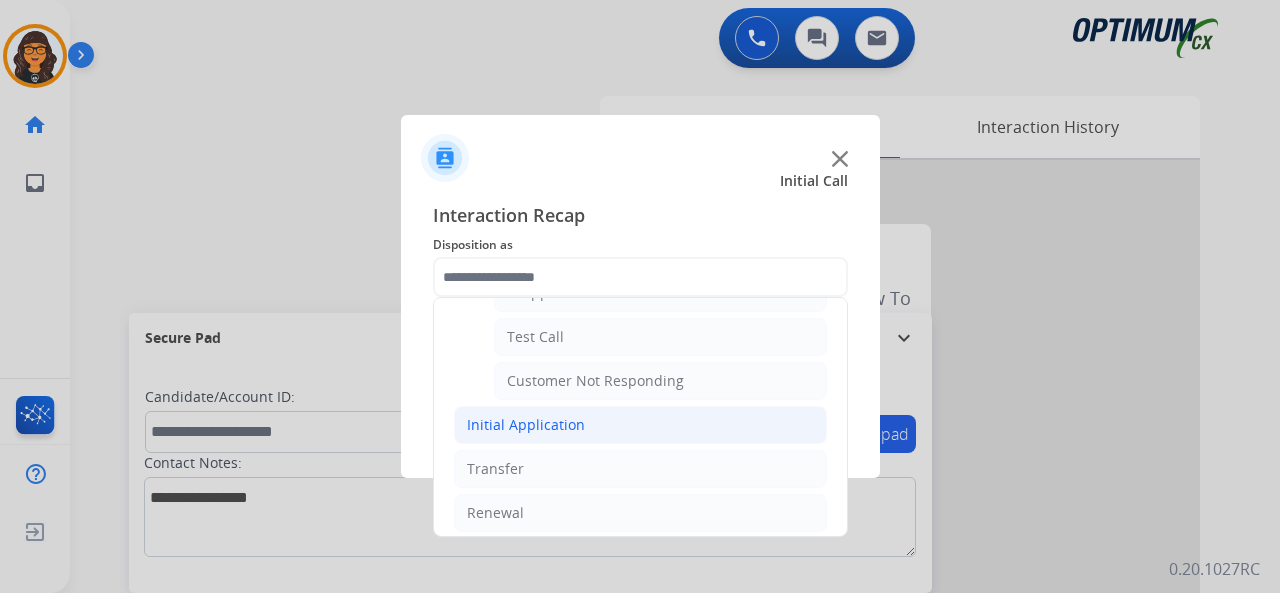 click on "Initial Application" 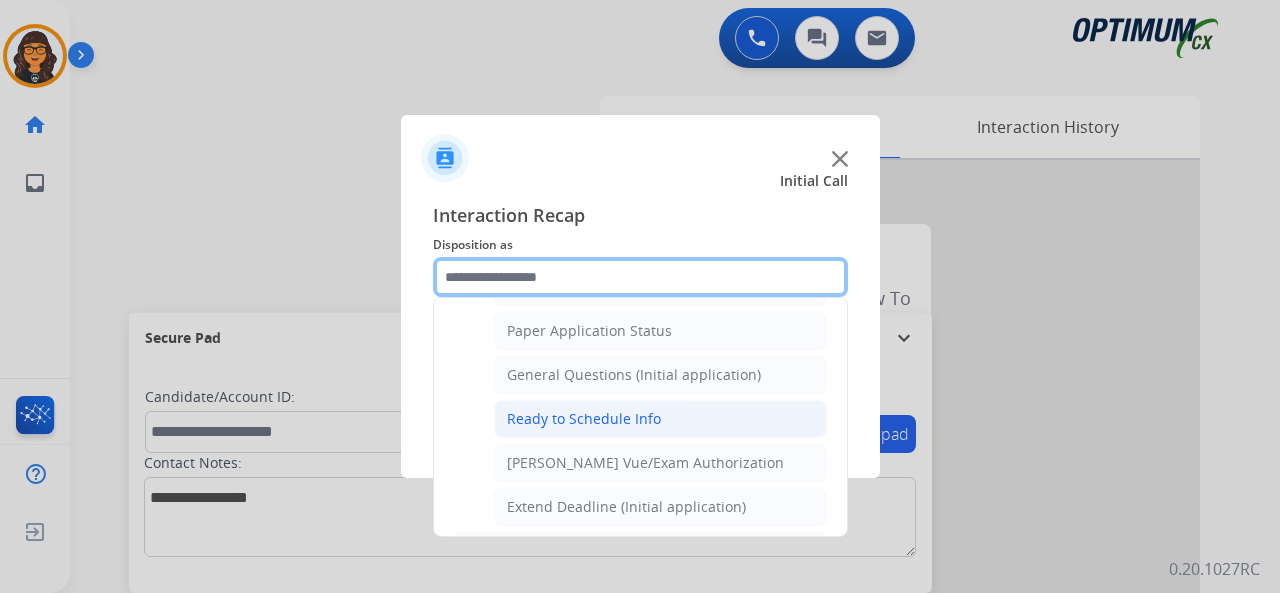 scroll, scrollTop: 1146, scrollLeft: 0, axis: vertical 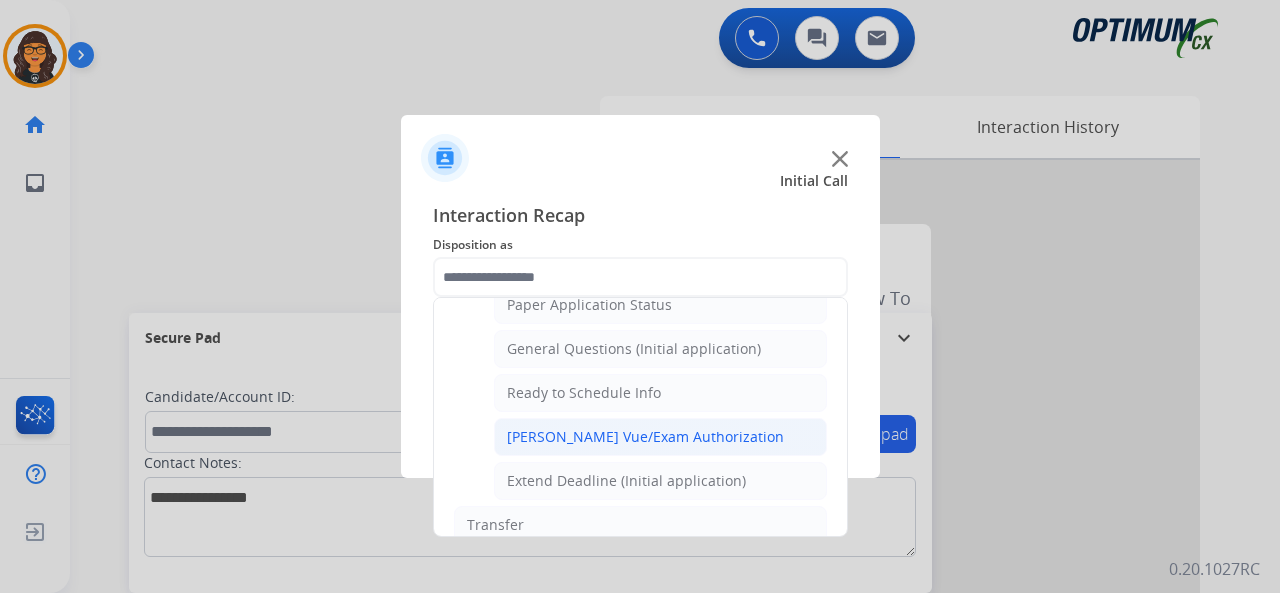 click on "[PERSON_NAME] Vue/Exam Authorization" 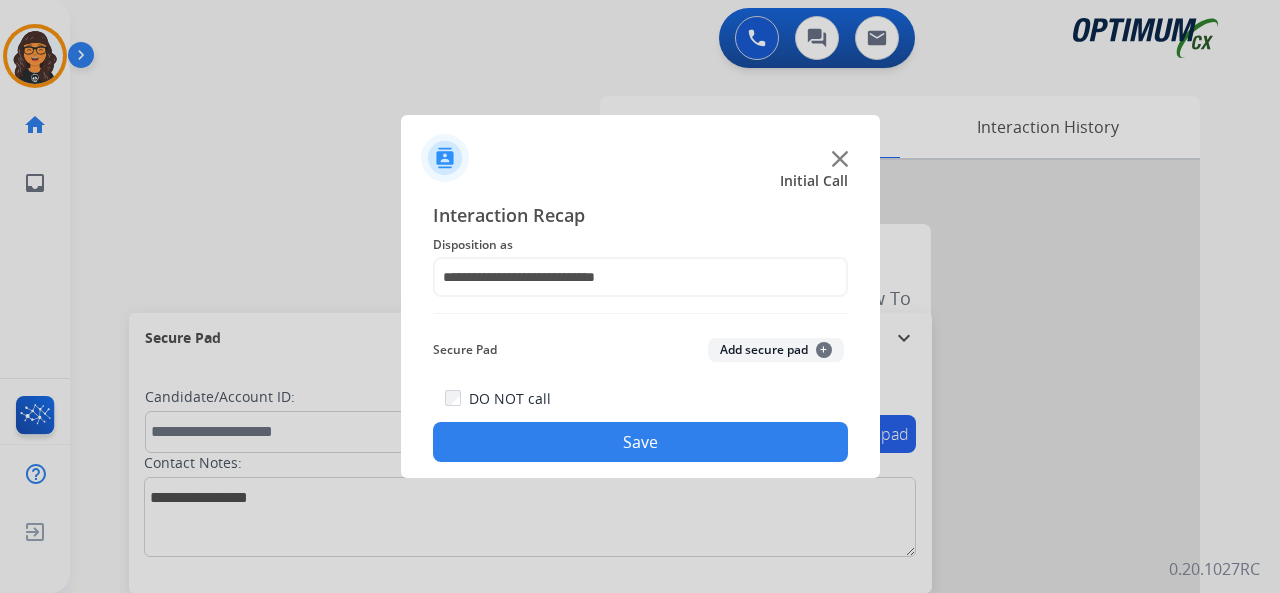 click on "DO NOT call  Save" 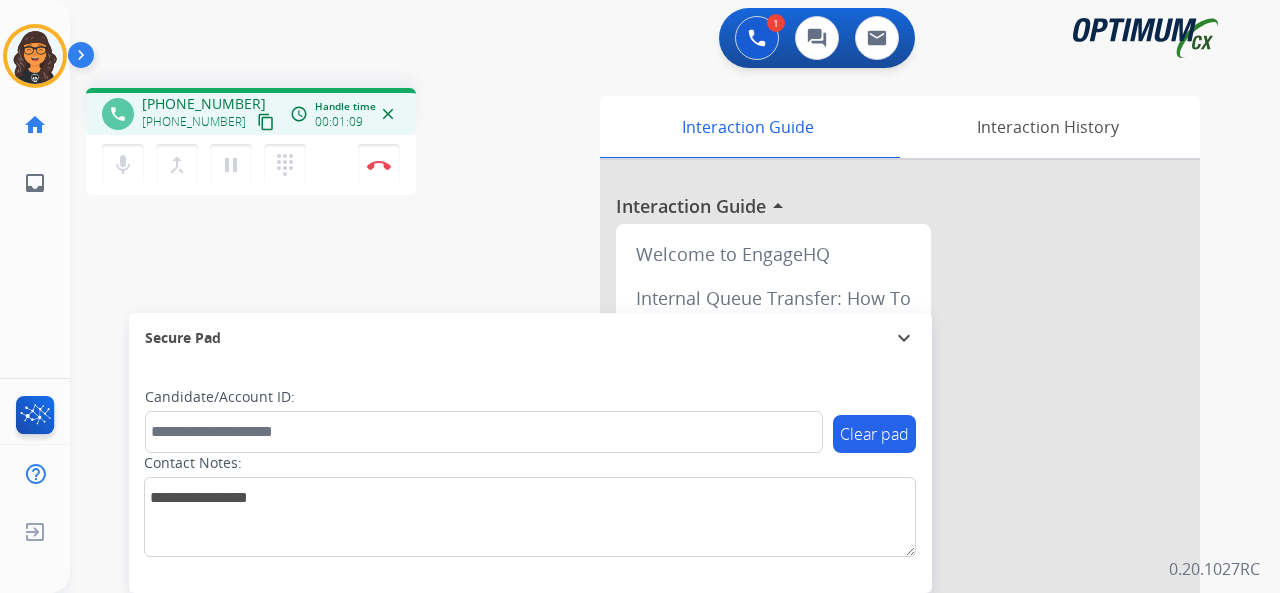 click on "content_copy" at bounding box center [266, 122] 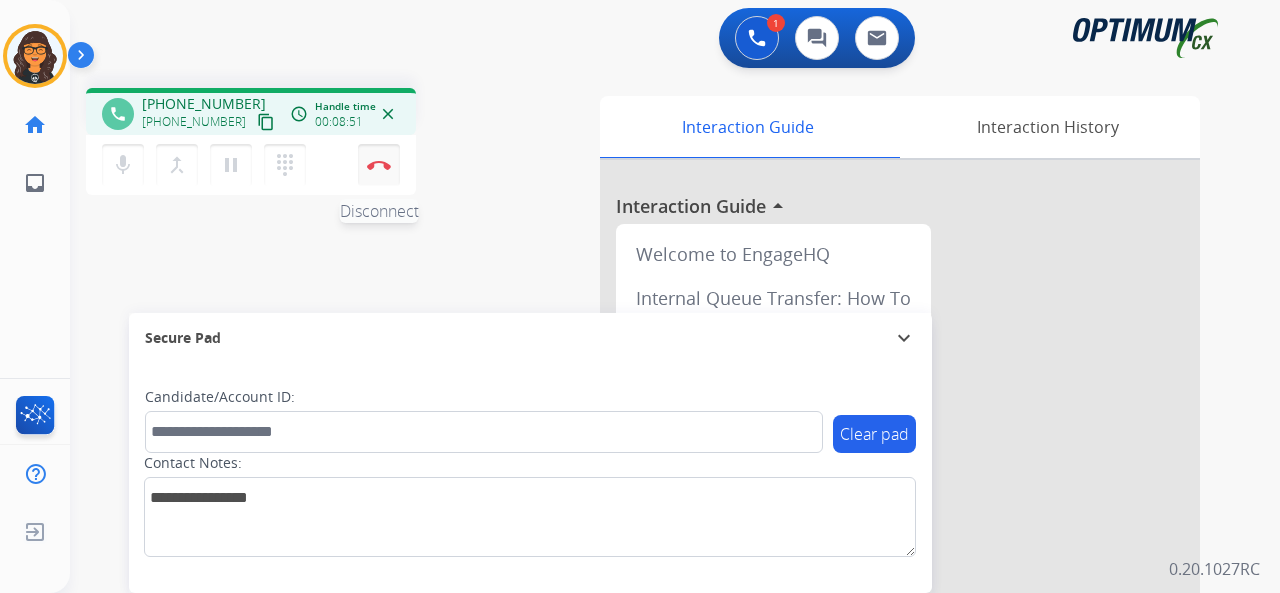 click at bounding box center (379, 165) 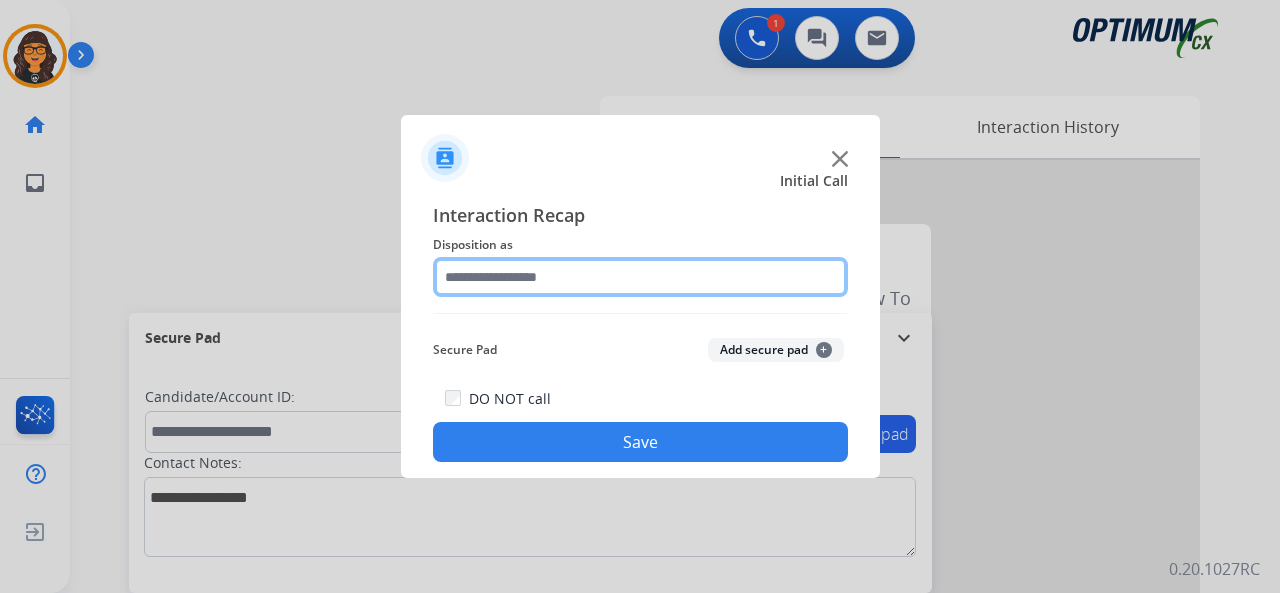 click 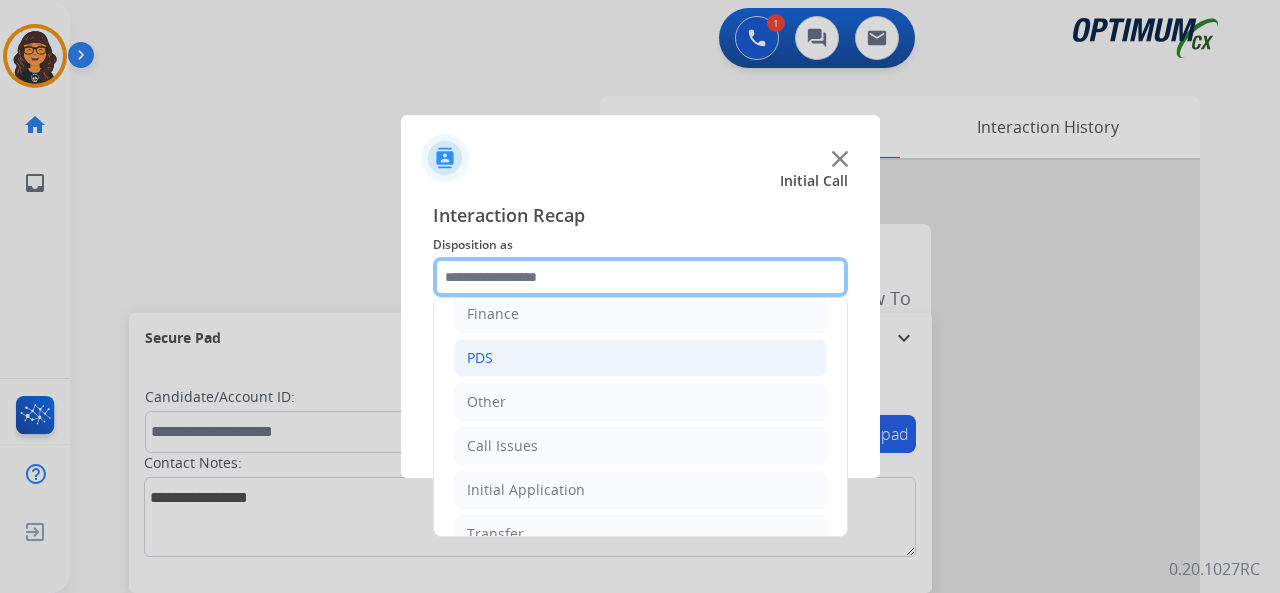 scroll, scrollTop: 30, scrollLeft: 0, axis: vertical 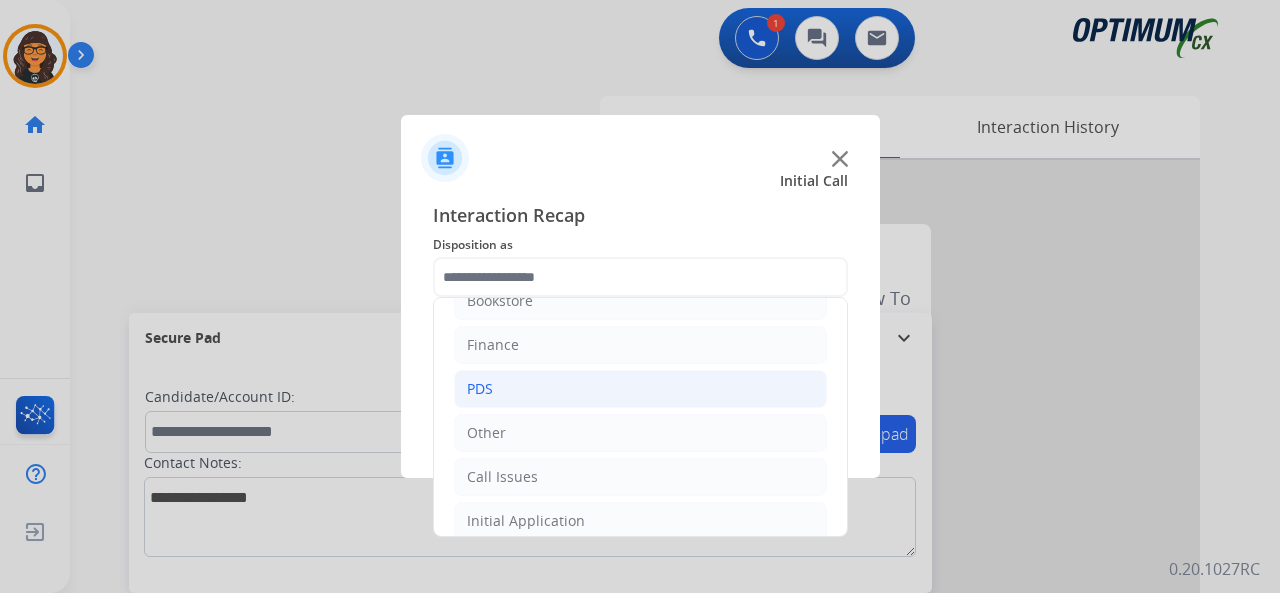 drag, startPoint x: 482, startPoint y: 384, endPoint x: 501, endPoint y: 381, distance: 19.235384 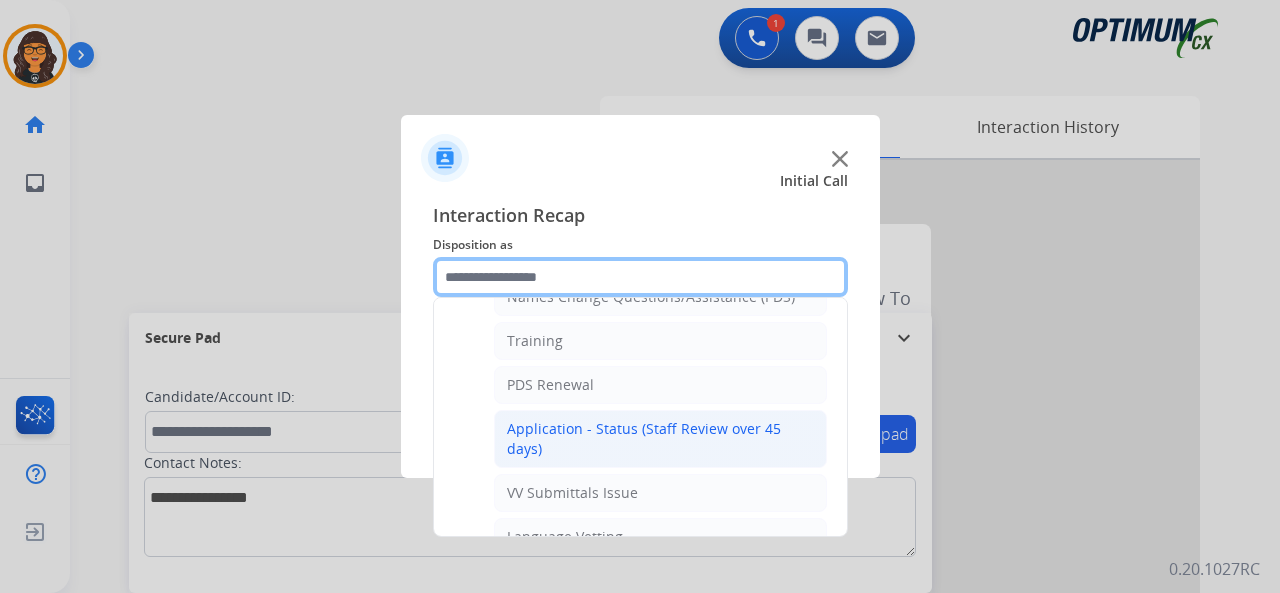 scroll, scrollTop: 330, scrollLeft: 0, axis: vertical 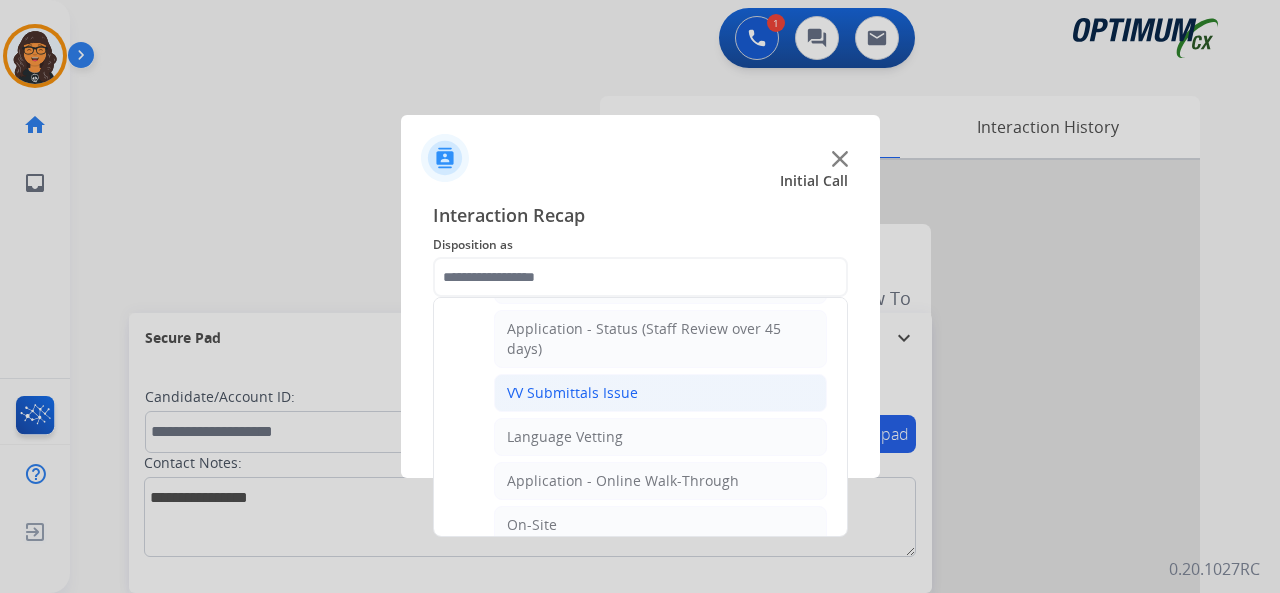 click on "VV Submittals Issue" 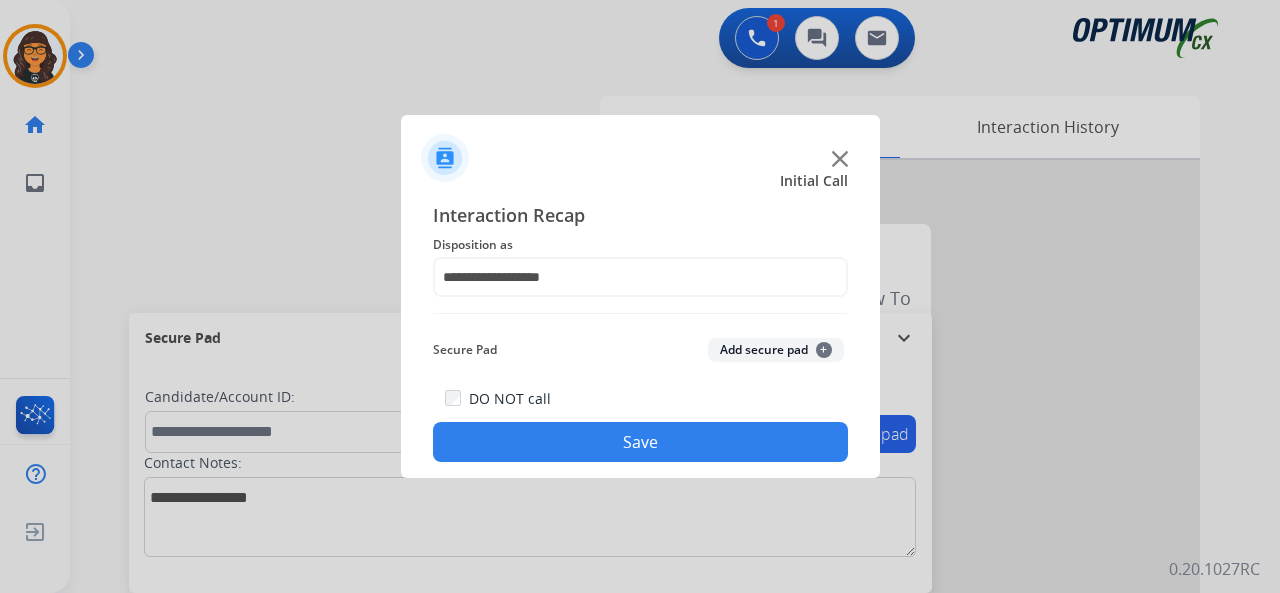 click on "Save" 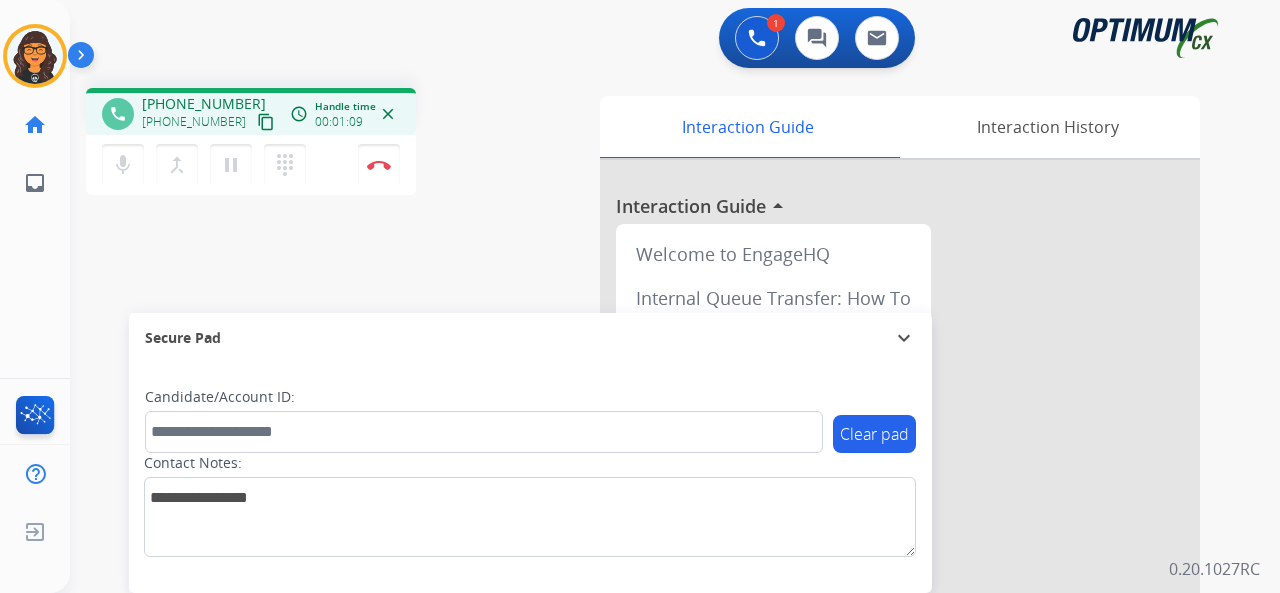 click on "content_copy" at bounding box center (266, 122) 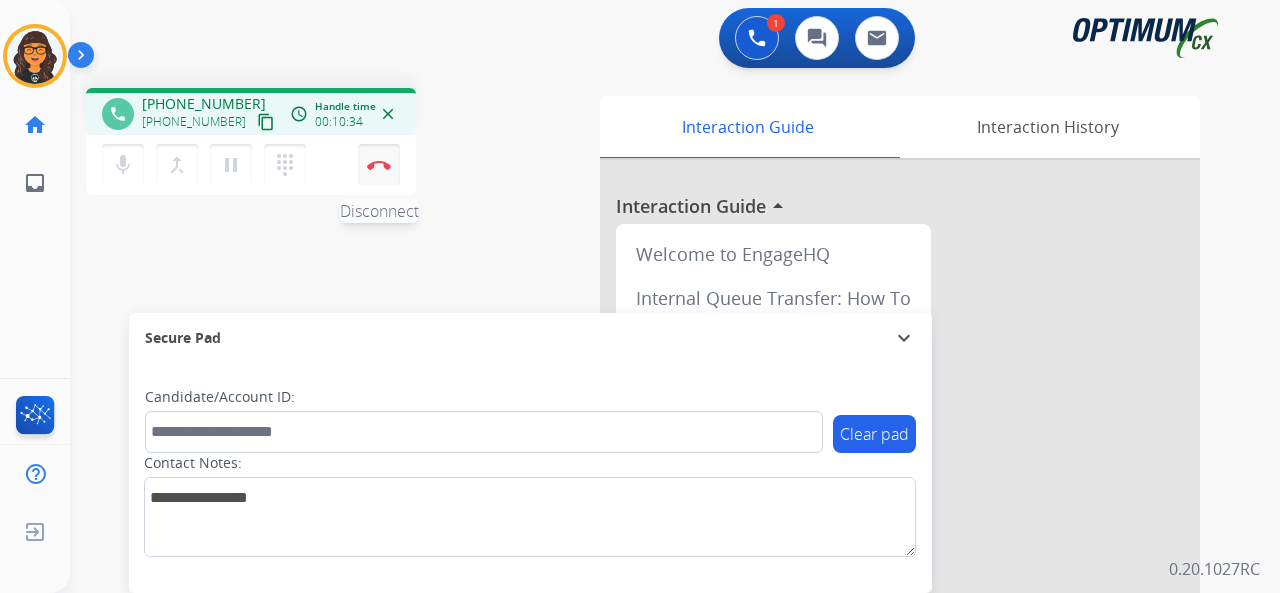 click at bounding box center [379, 165] 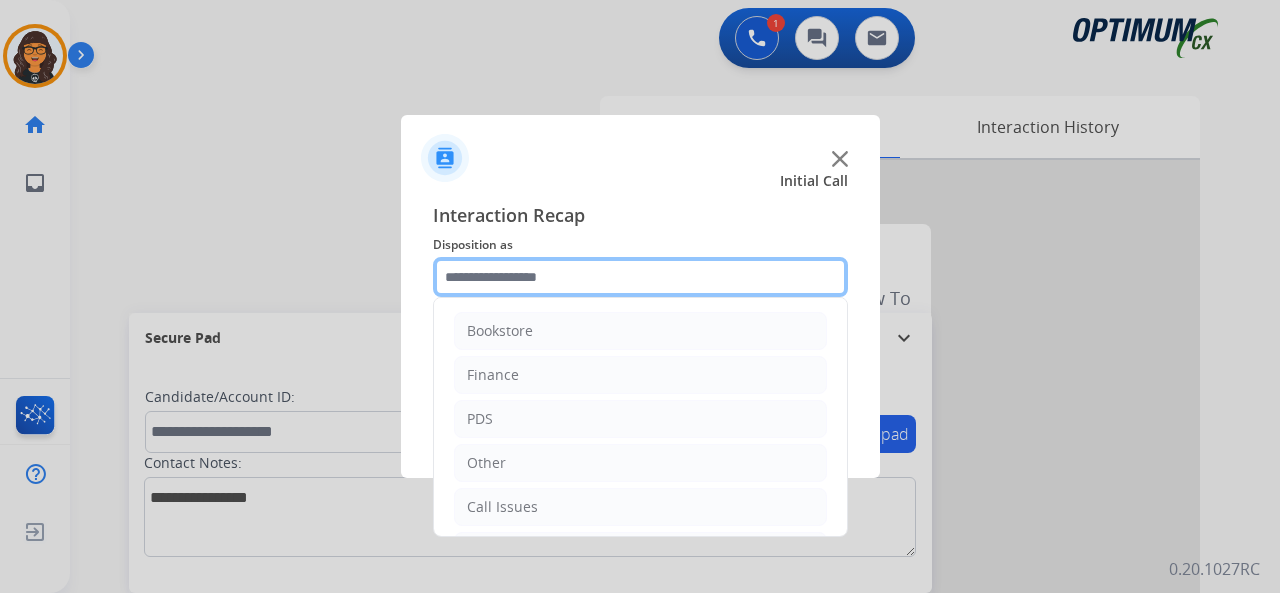 click 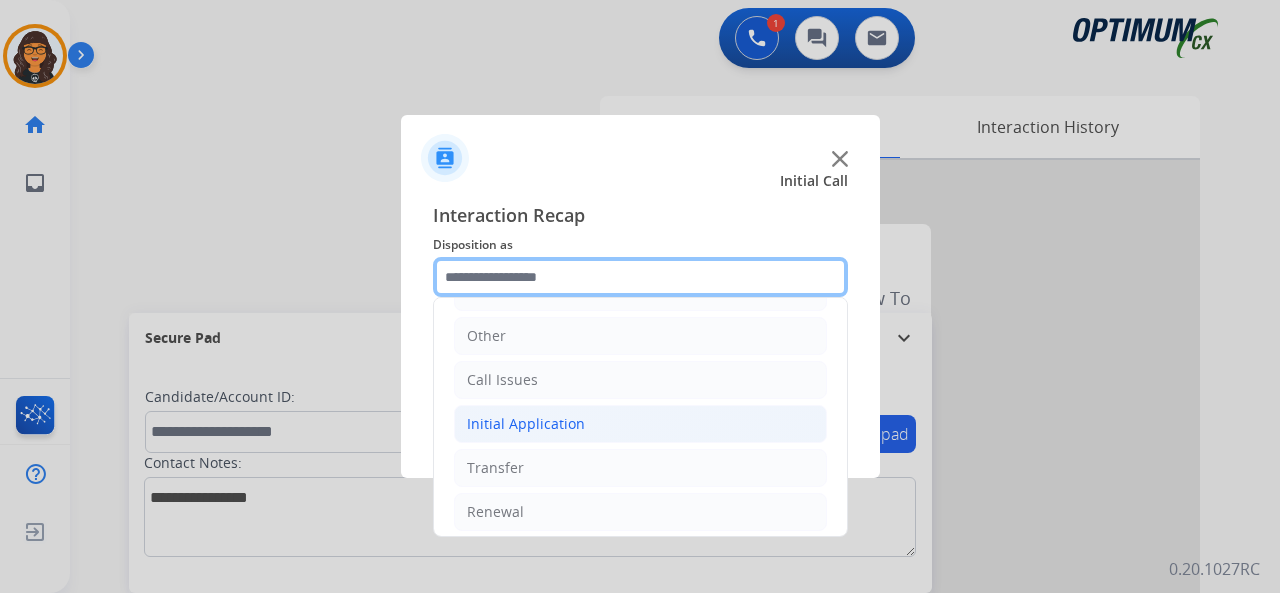 scroll, scrollTop: 130, scrollLeft: 0, axis: vertical 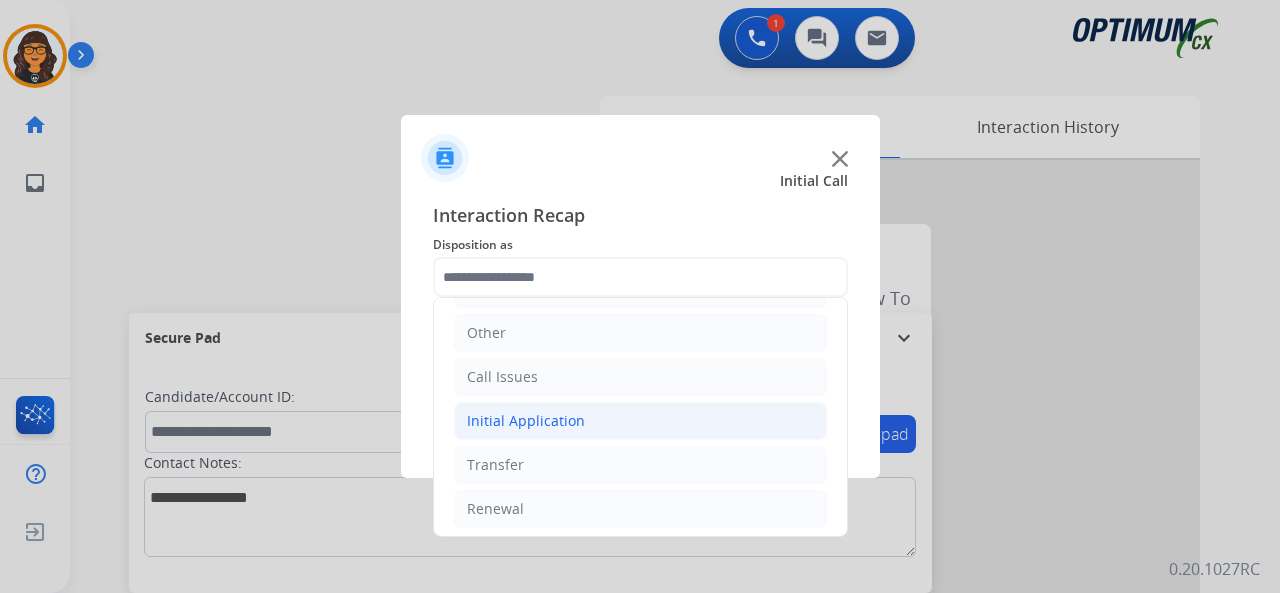 click on "Initial Application" 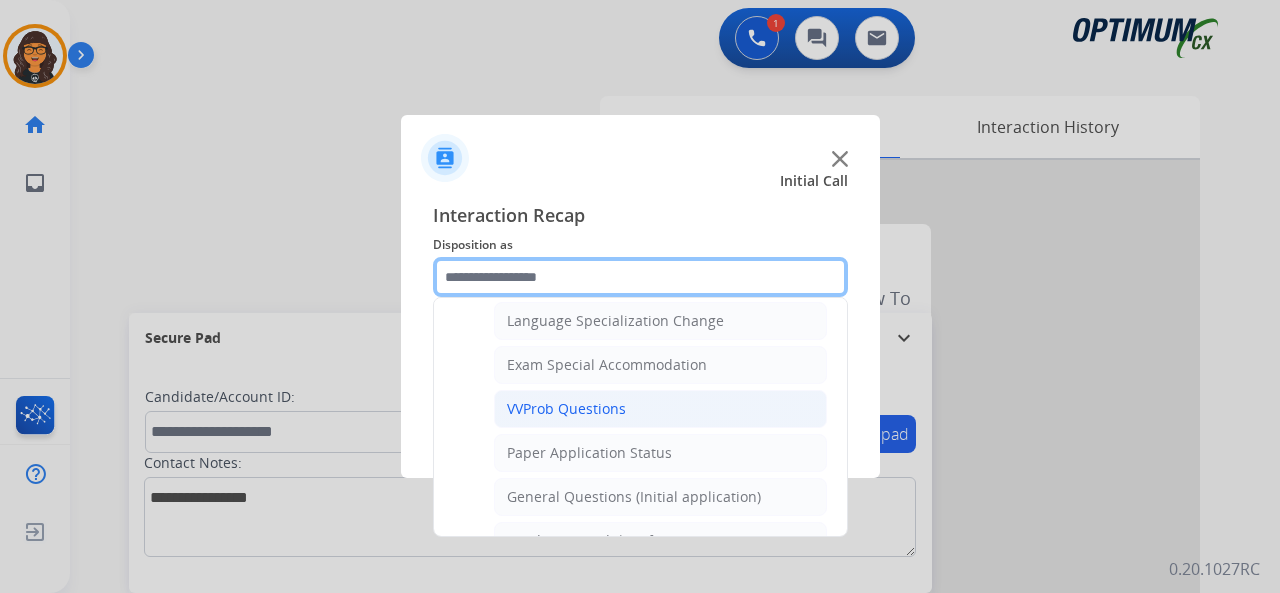 scroll, scrollTop: 1030, scrollLeft: 0, axis: vertical 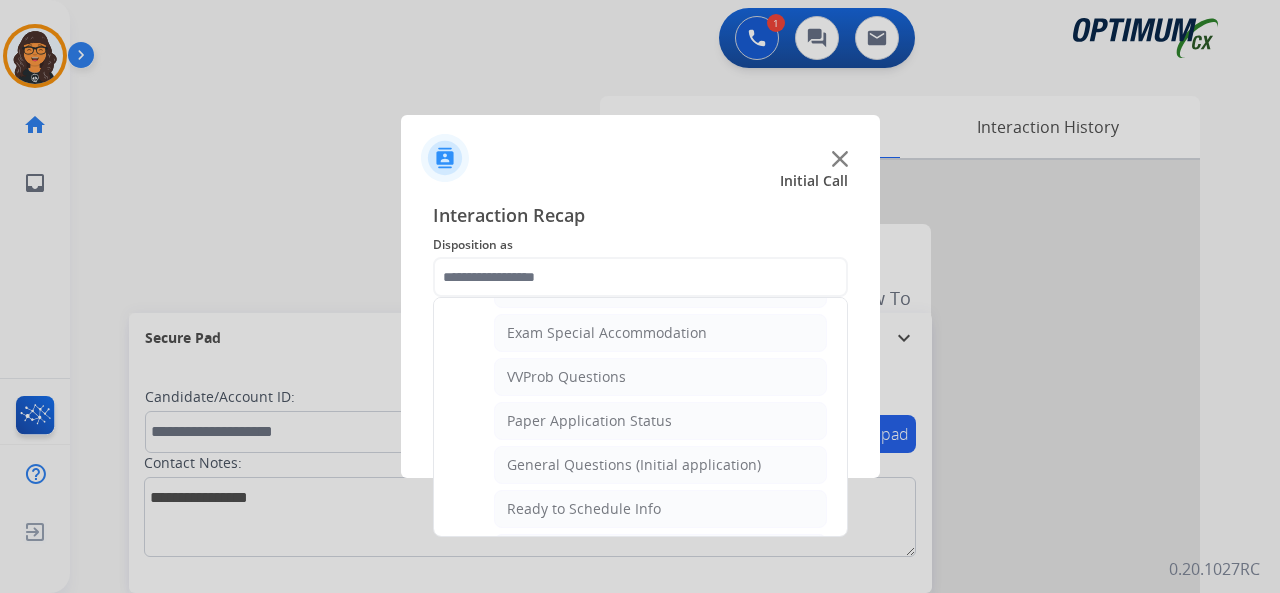 click on "General Questions (Initial application)" 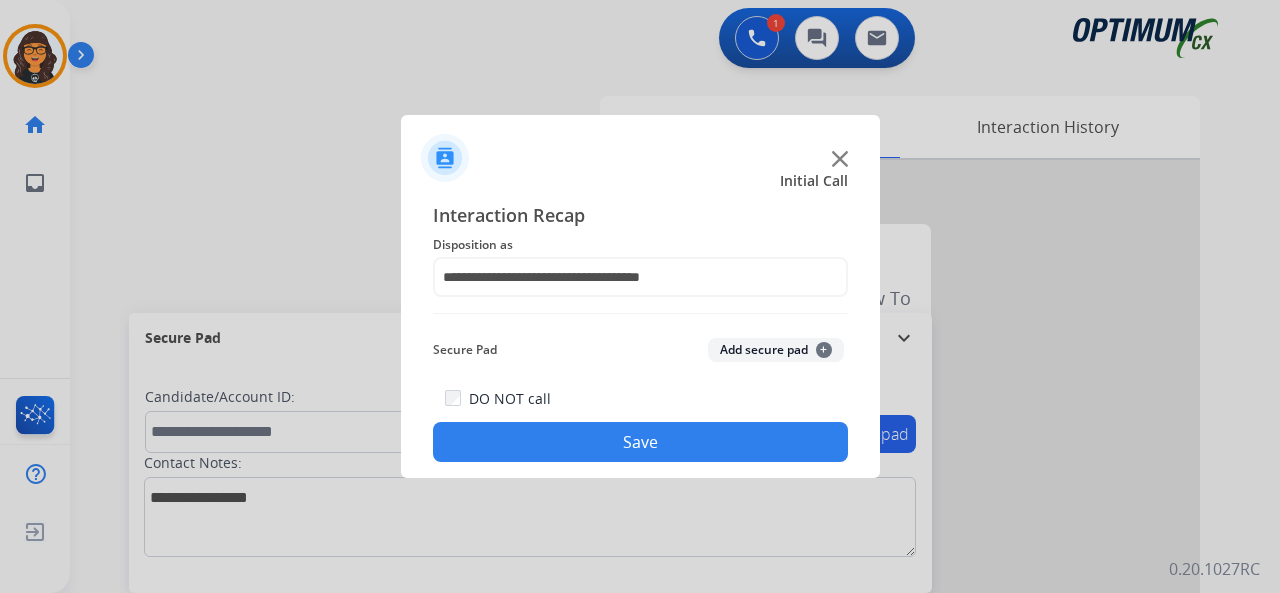 drag, startPoint x: 610, startPoint y: 440, endPoint x: 549, endPoint y: 399, distance: 73.4983 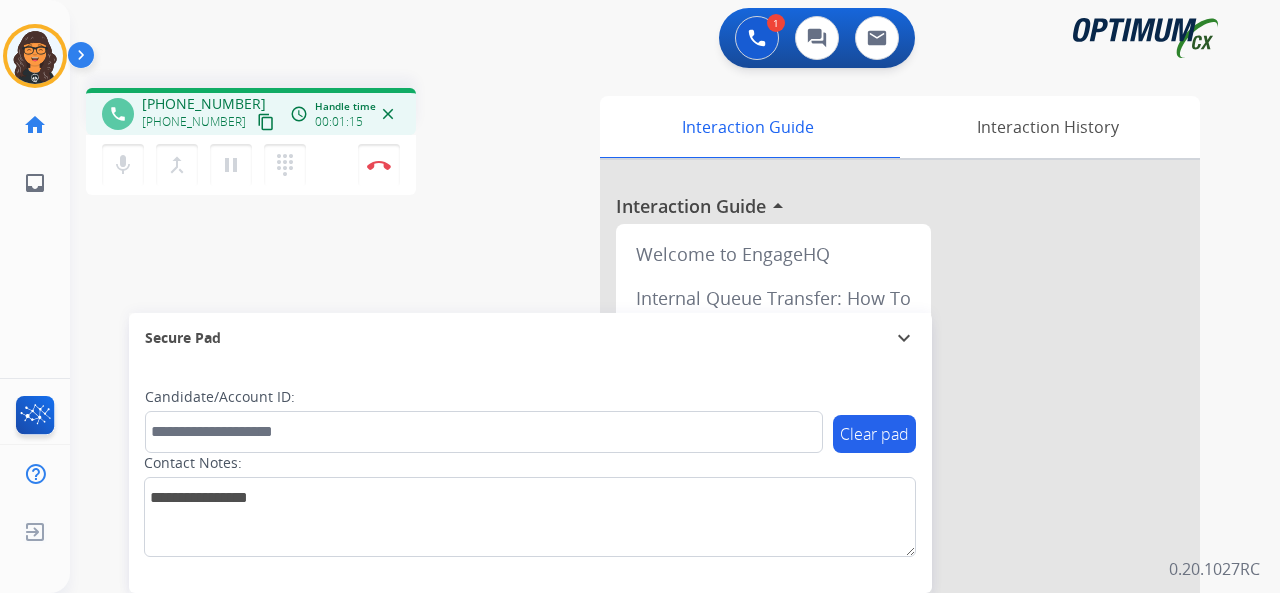 click on "content_copy" at bounding box center [266, 122] 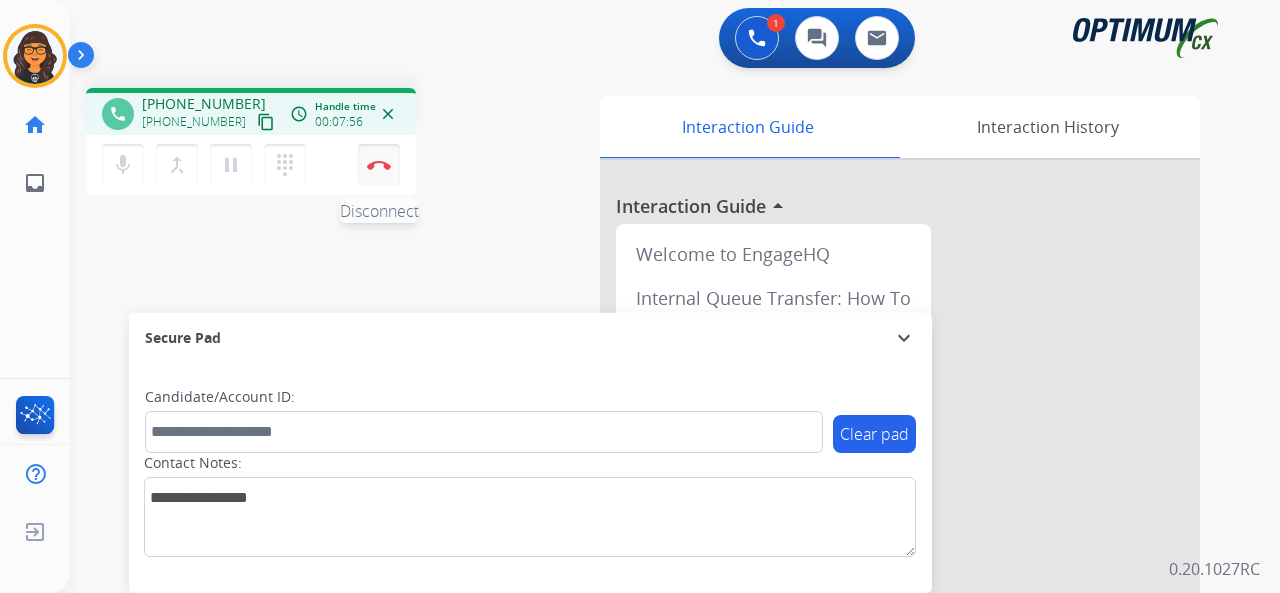 click at bounding box center (379, 165) 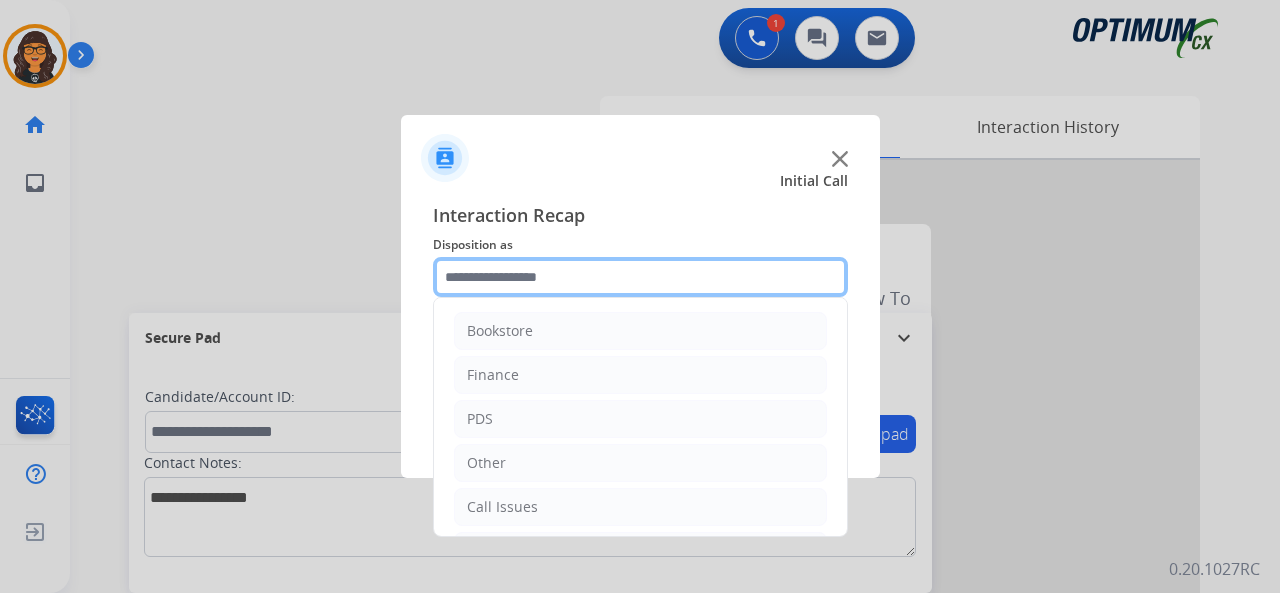 click 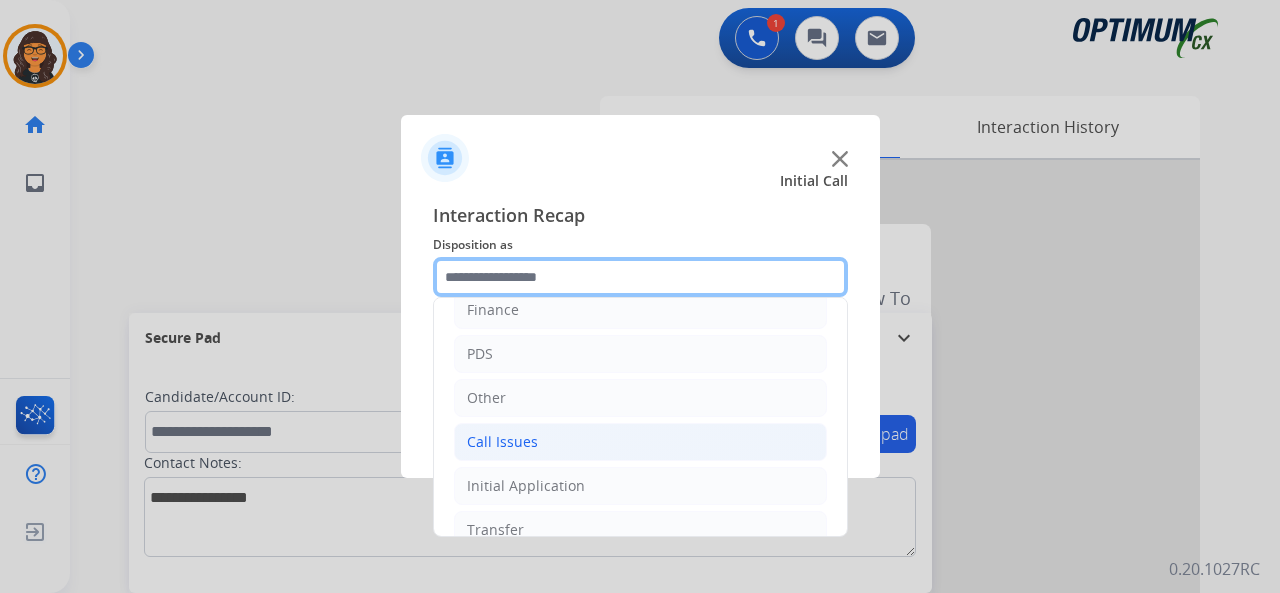 scroll, scrollTop: 130, scrollLeft: 0, axis: vertical 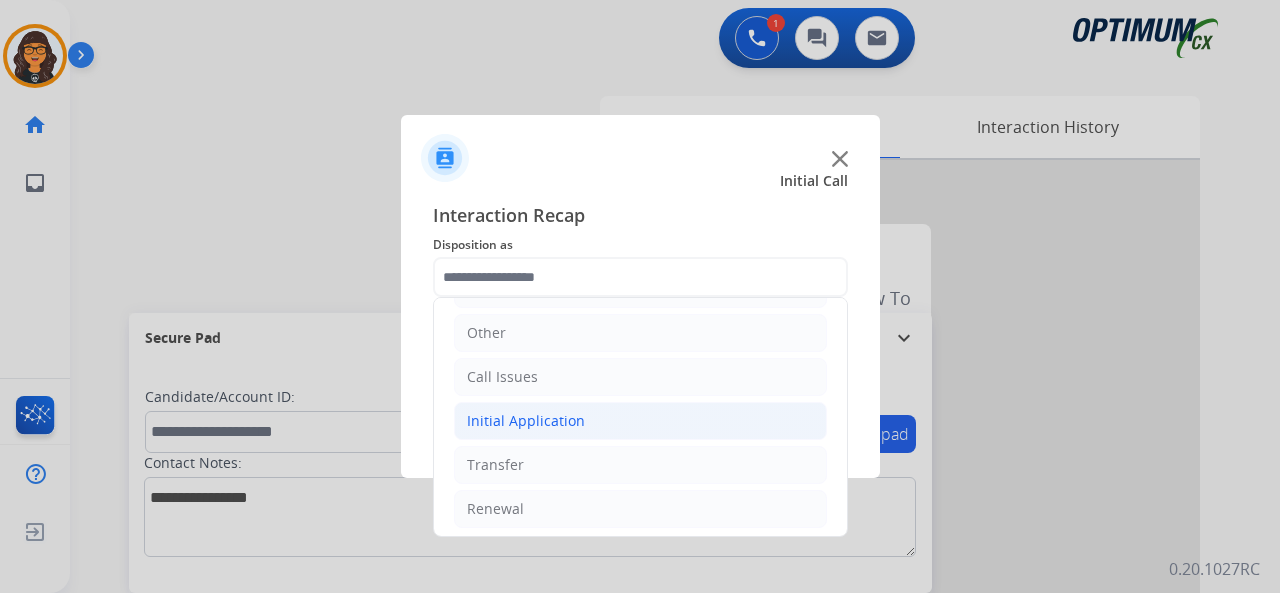 click on "Initial Application" 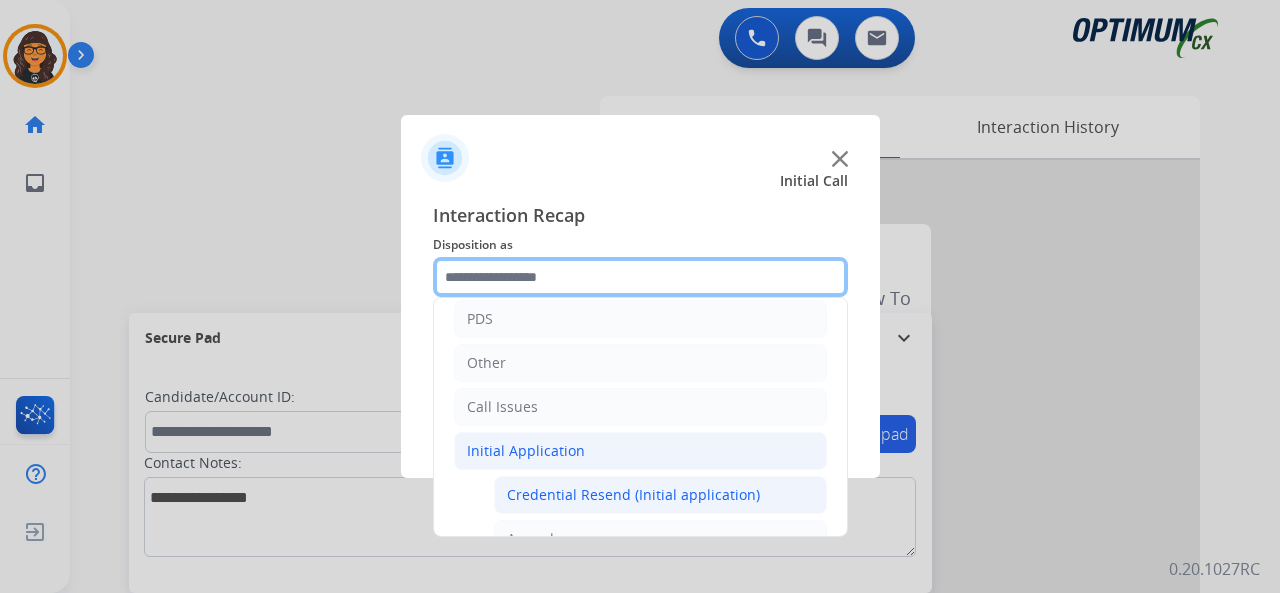 scroll, scrollTop: 200, scrollLeft: 0, axis: vertical 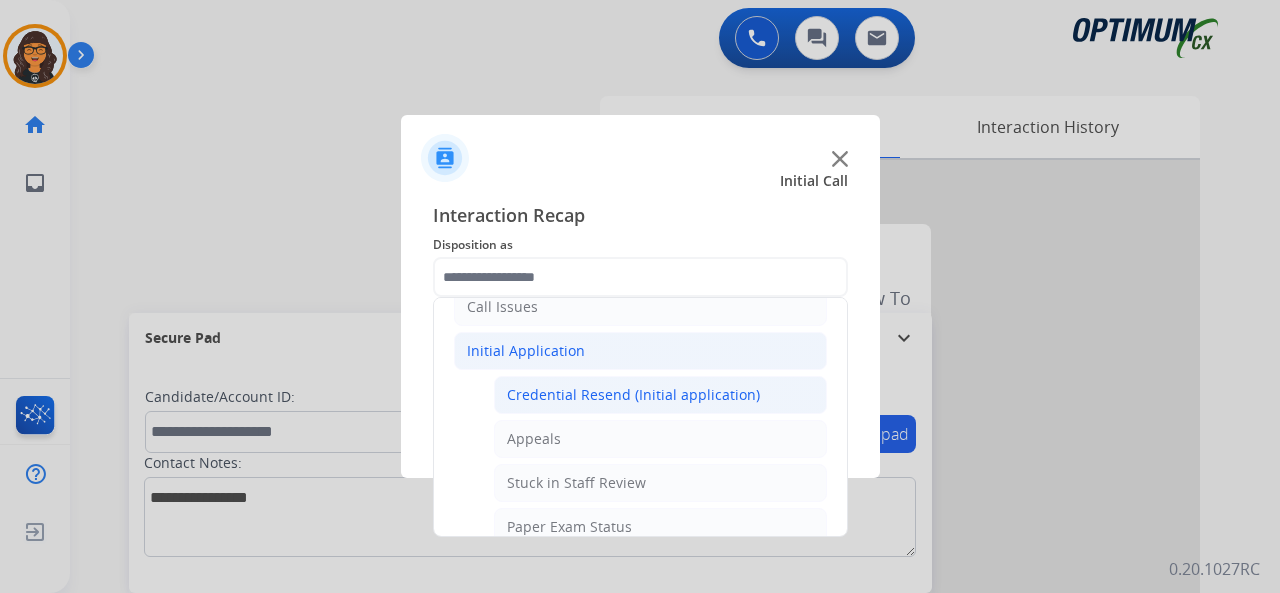 click on "Credential Resend (Initial application)" 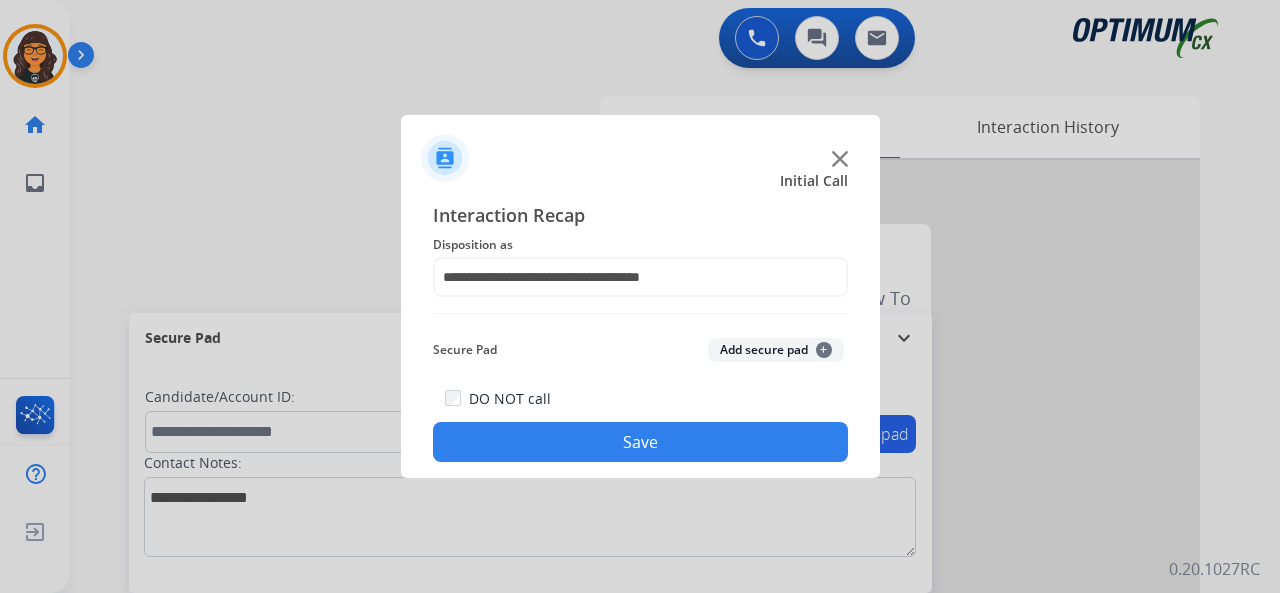 click on "Save" 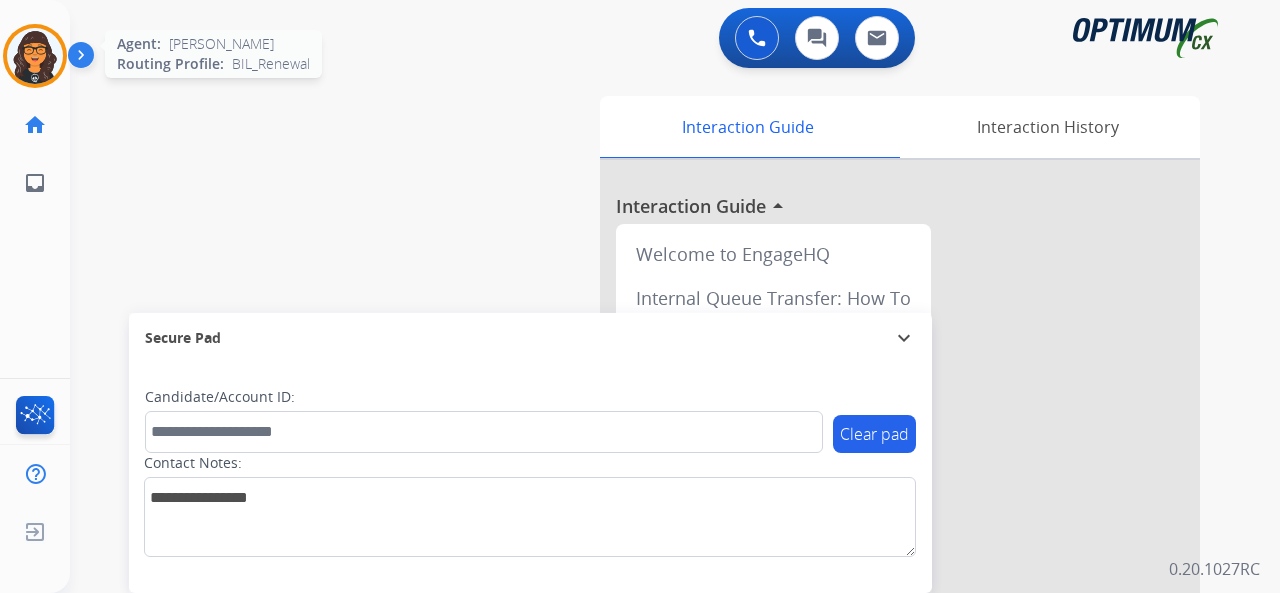 click at bounding box center [35, 56] 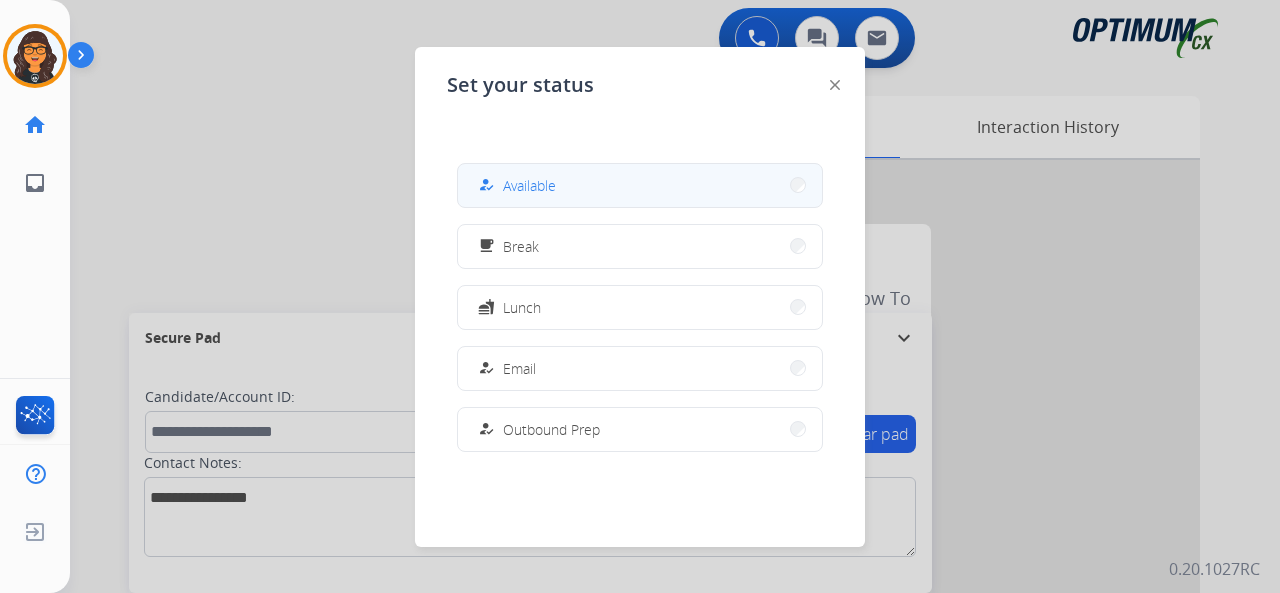 click on "Available" at bounding box center [529, 185] 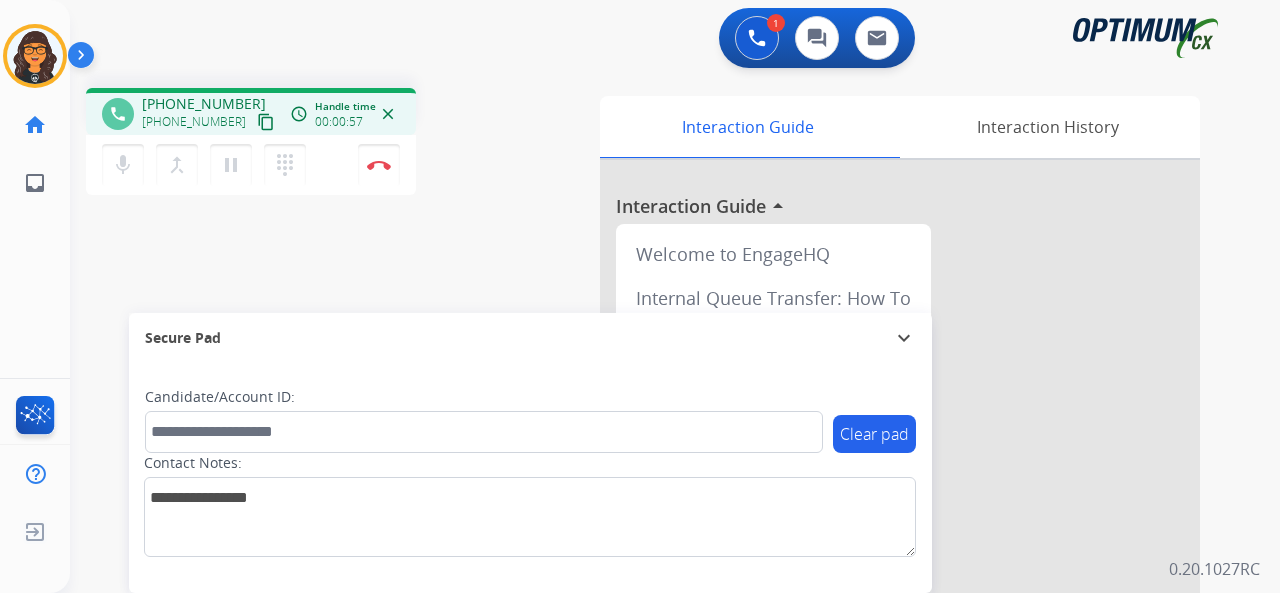 click on "content_copy" at bounding box center (266, 122) 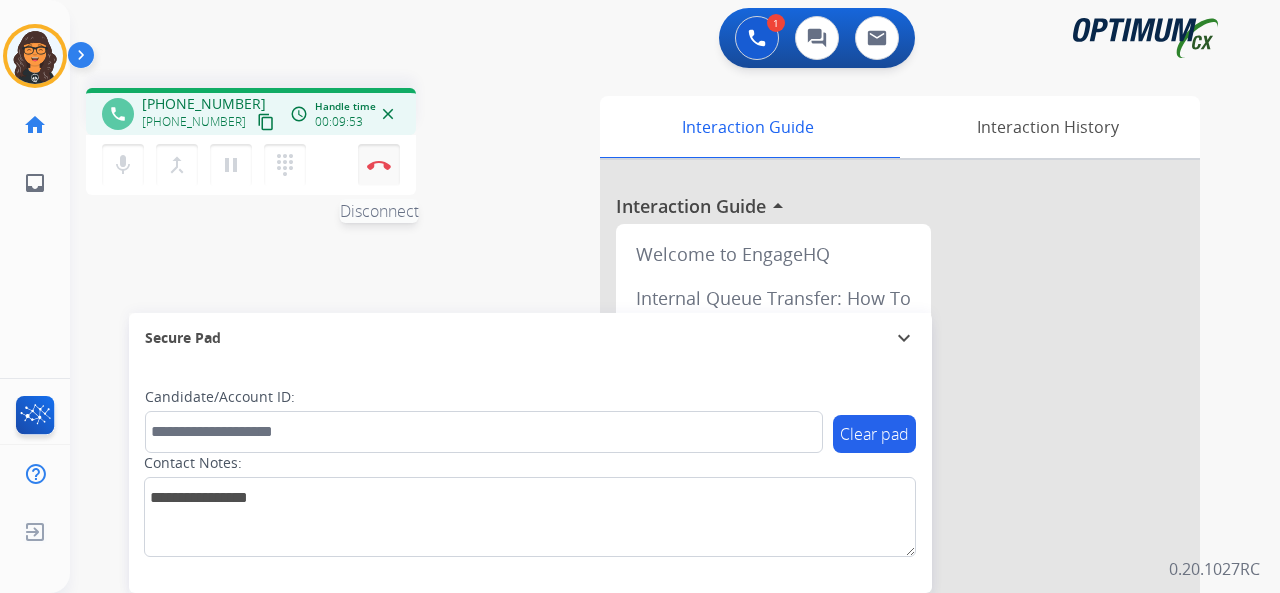click at bounding box center [379, 165] 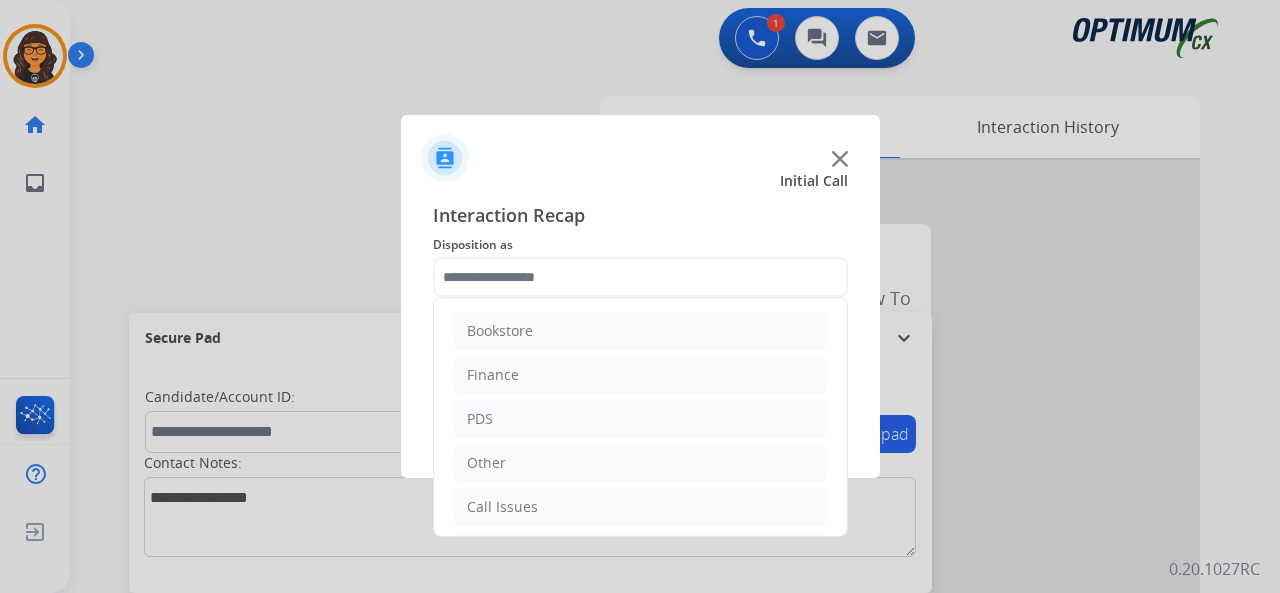 click 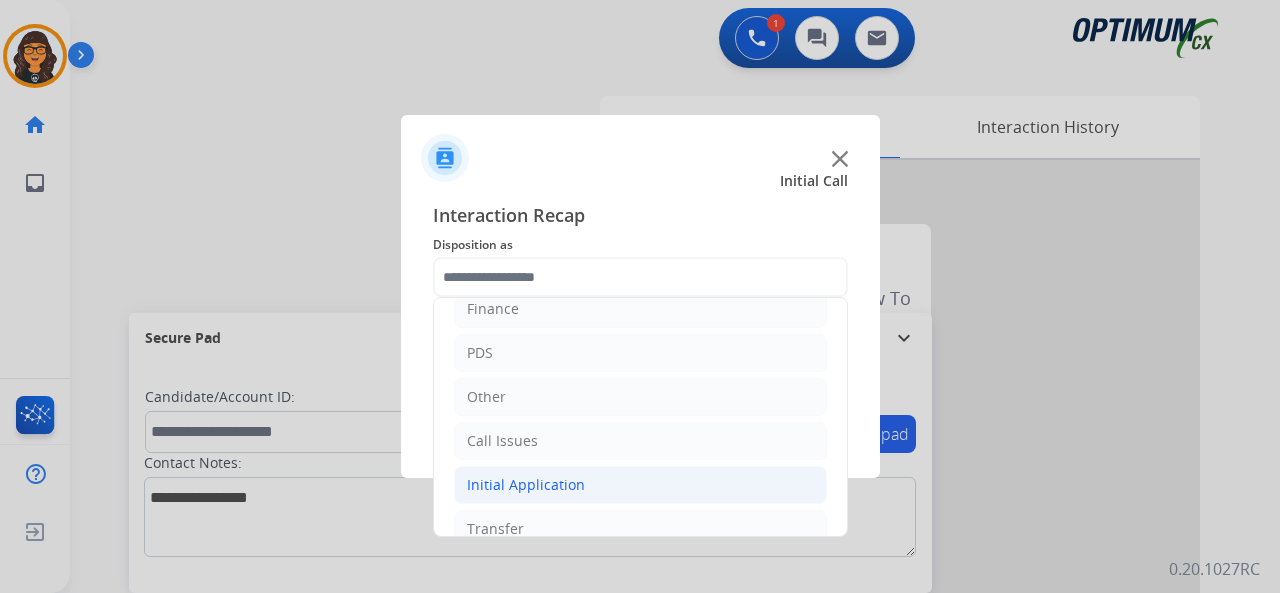 scroll, scrollTop: 130, scrollLeft: 0, axis: vertical 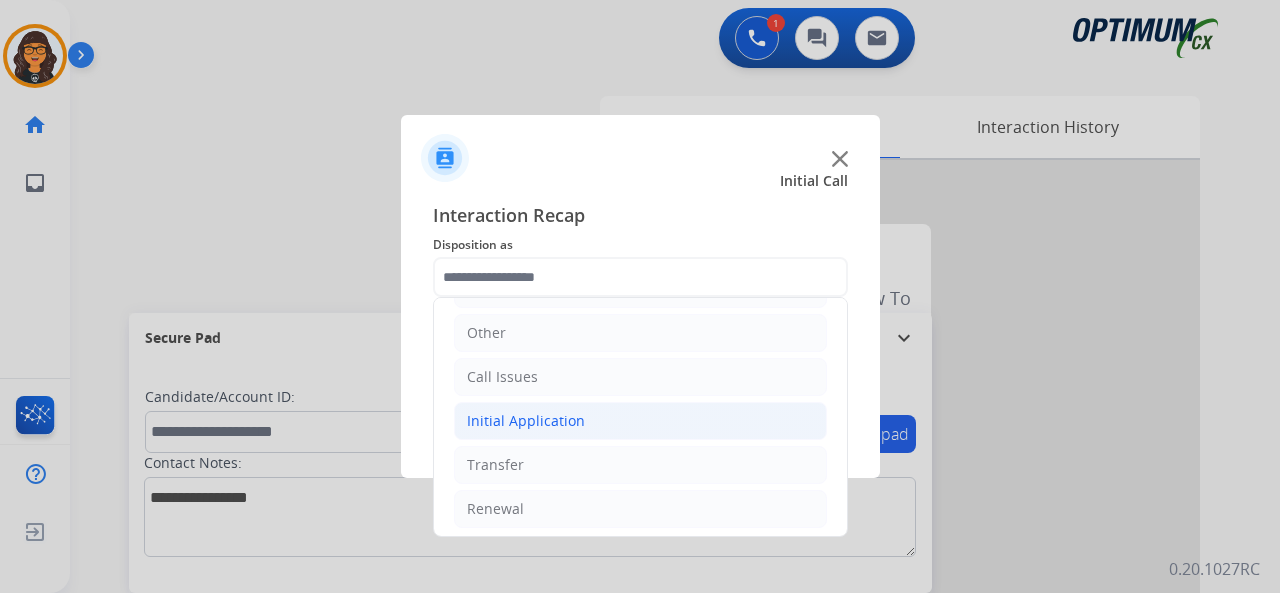 click on "Initial Application" 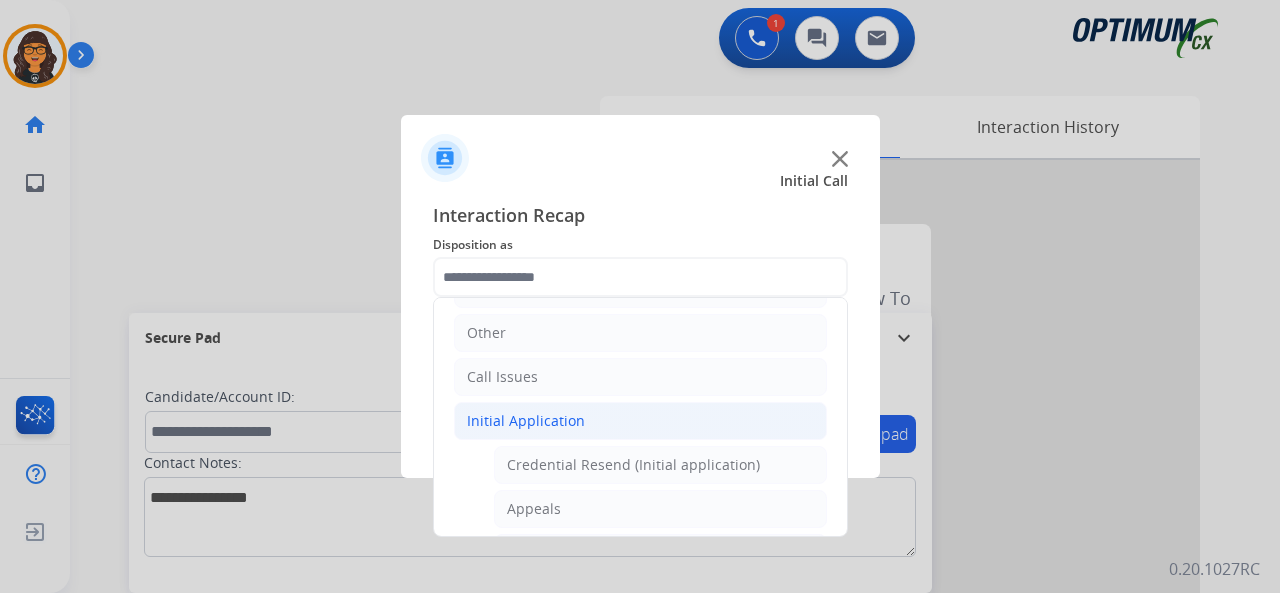 click on "Credential Resend (Initial application)" 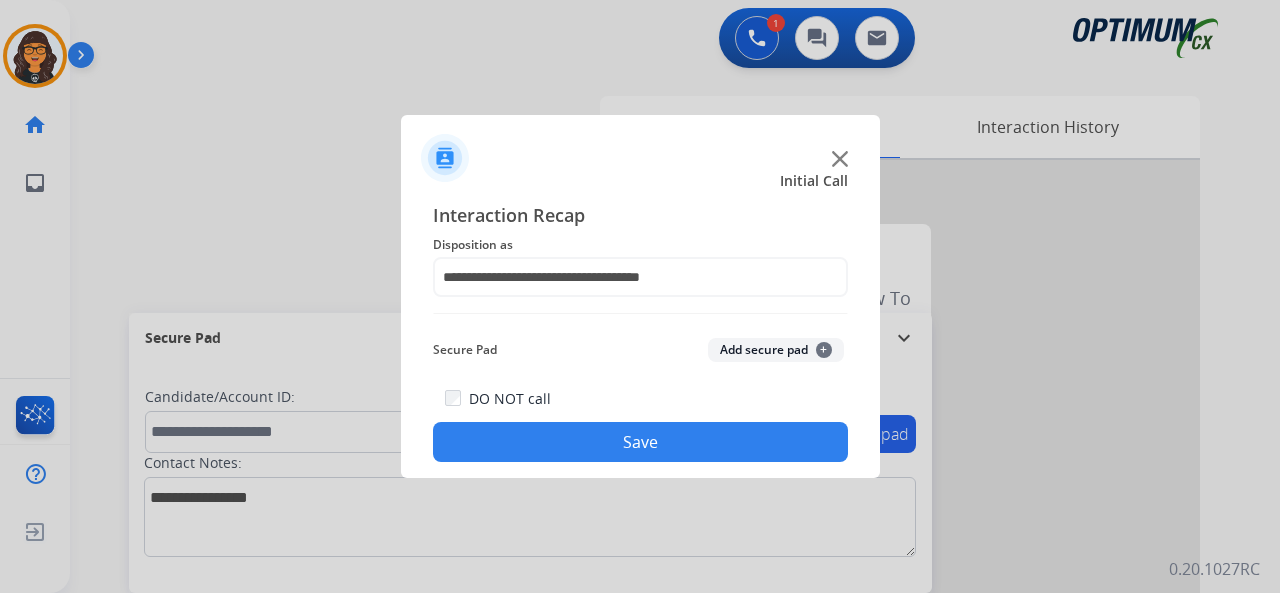 drag, startPoint x: 604, startPoint y: 463, endPoint x: 508, endPoint y: 381, distance: 126.253716 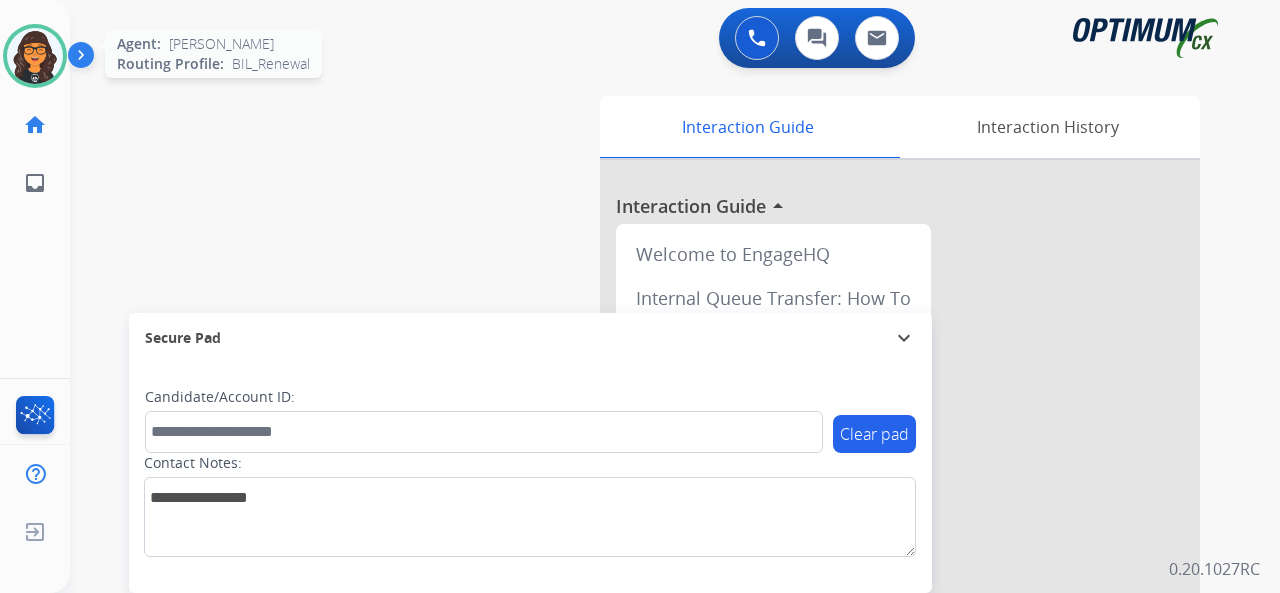 click at bounding box center [35, 56] 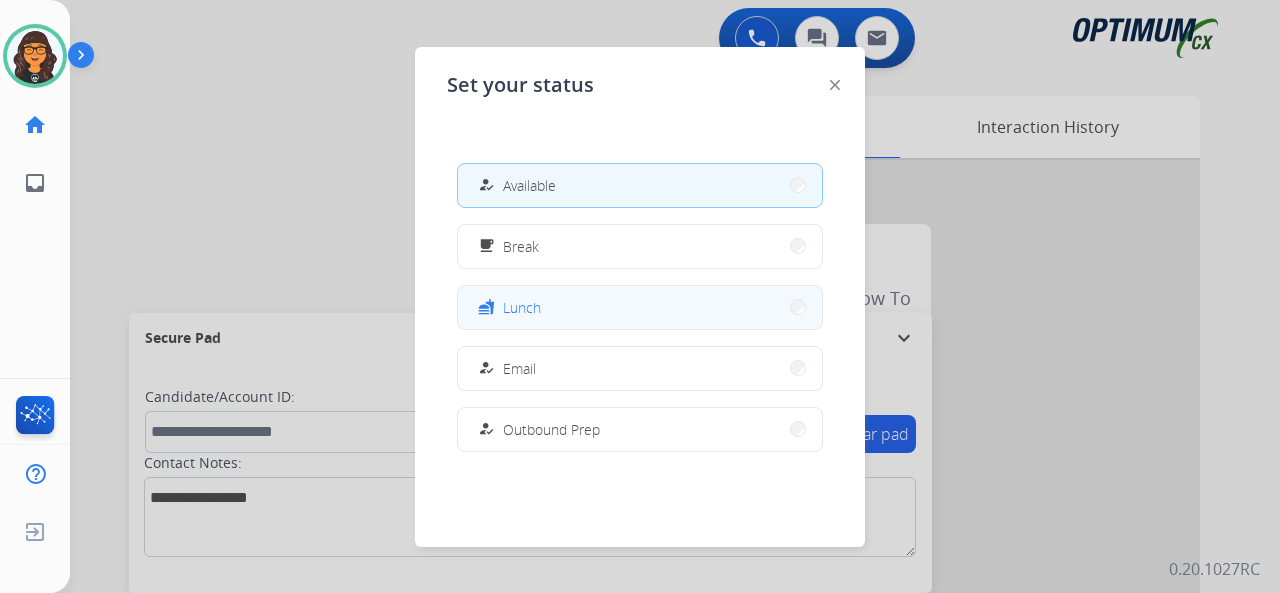 click on "fastfood" at bounding box center [488, 307] 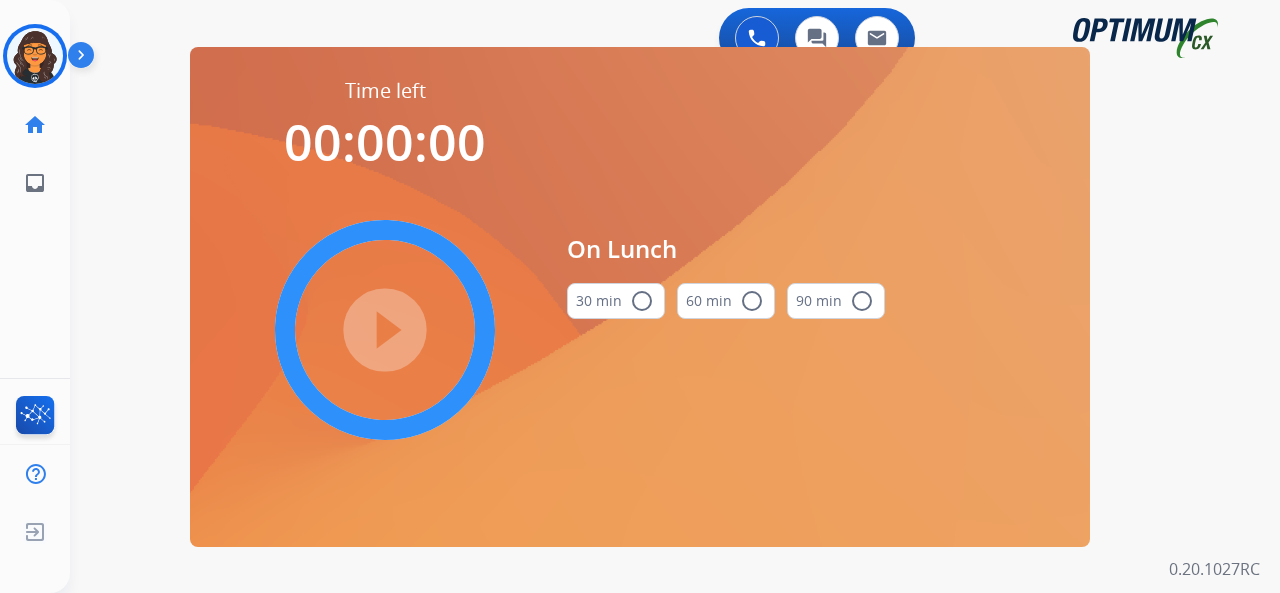 click on "30 min  radio_button_unchecked" at bounding box center (616, 301) 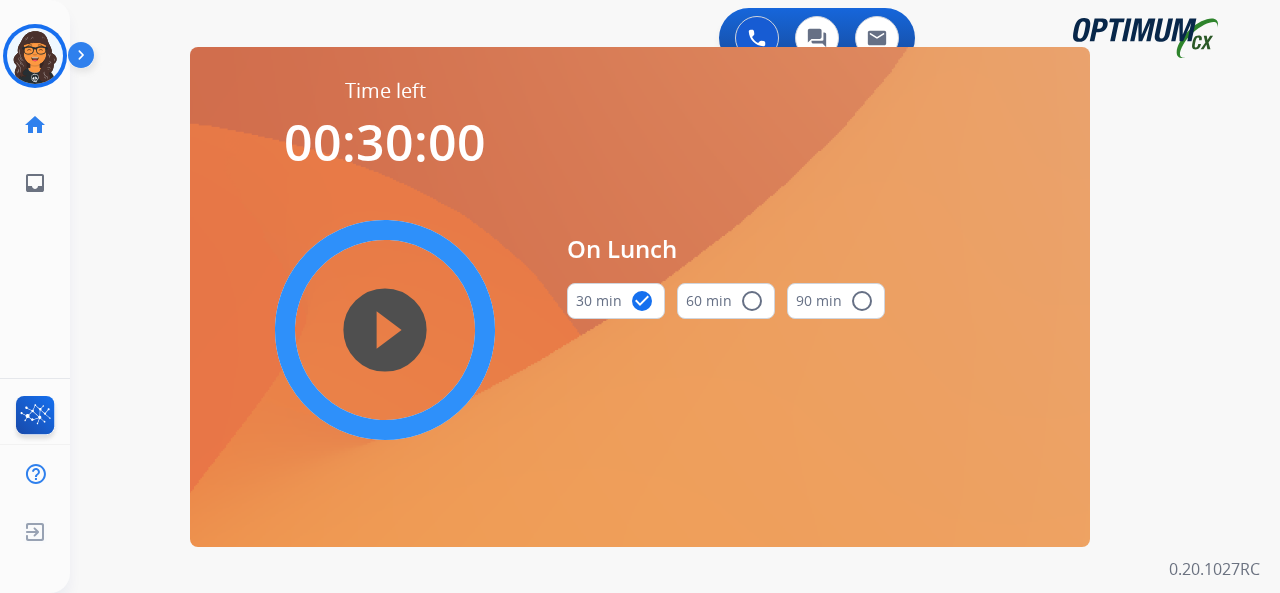 drag, startPoint x: 367, startPoint y: 304, endPoint x: 492, endPoint y: 318, distance: 125.781555 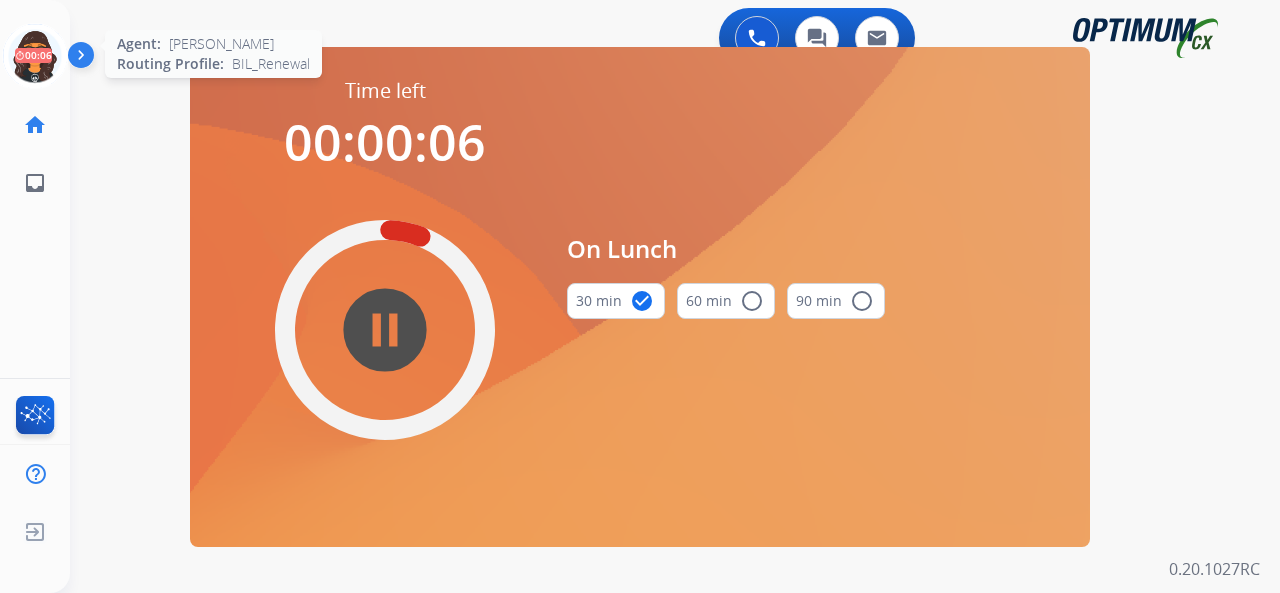 click 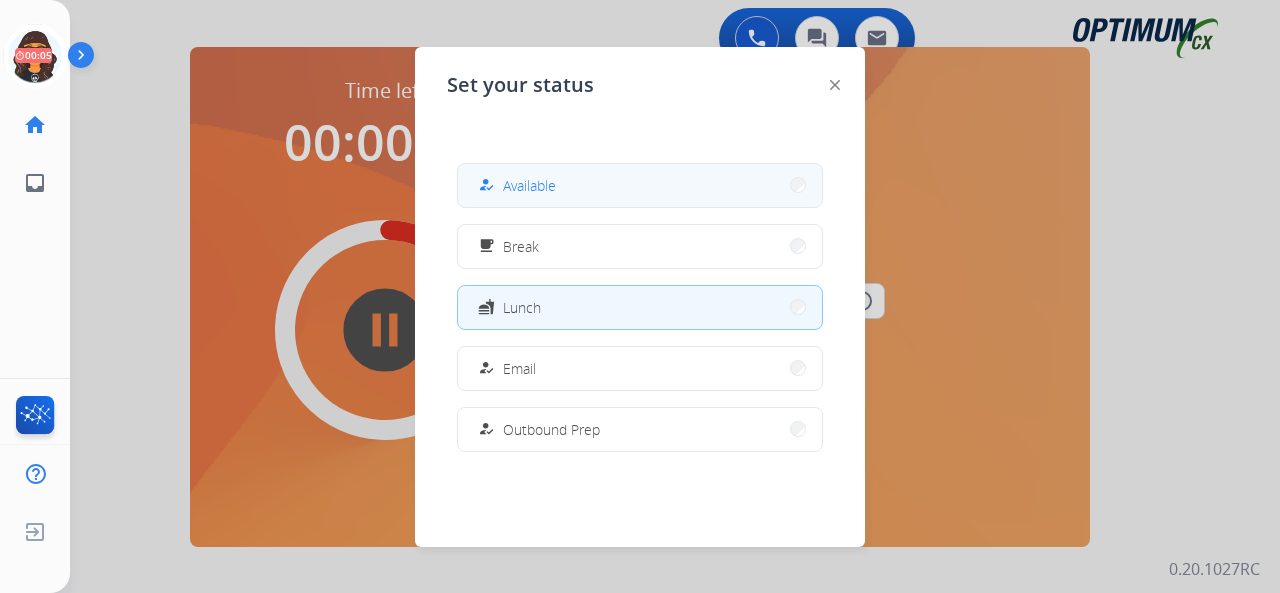 click on "Available" at bounding box center [529, 185] 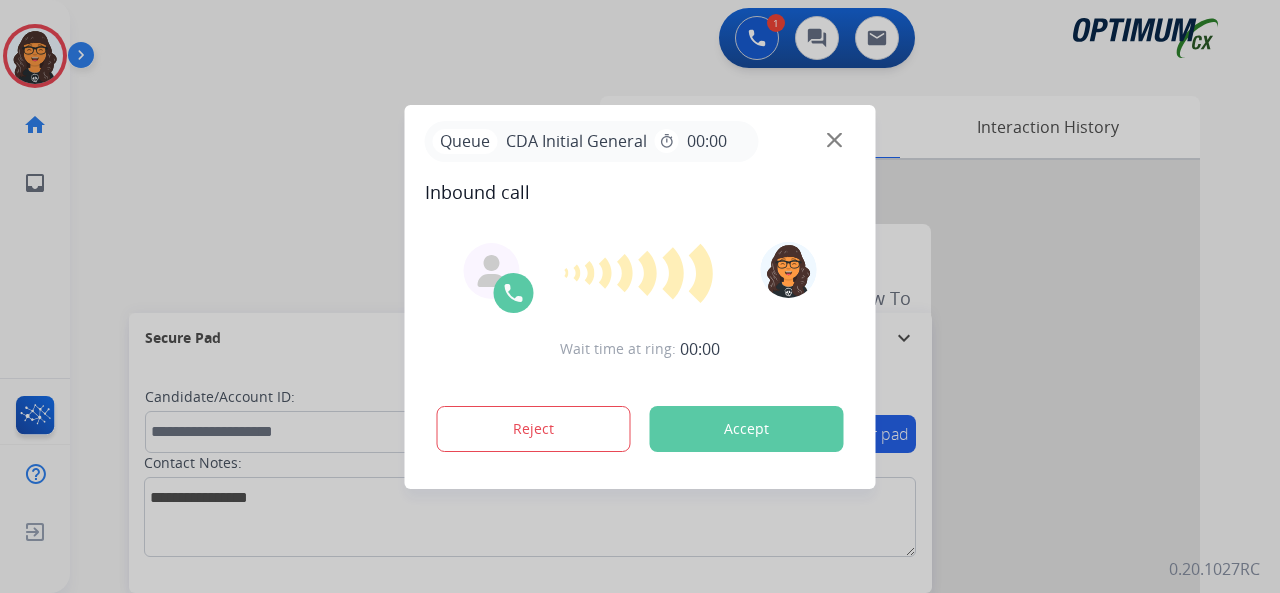 click on "Accept" at bounding box center (747, 429) 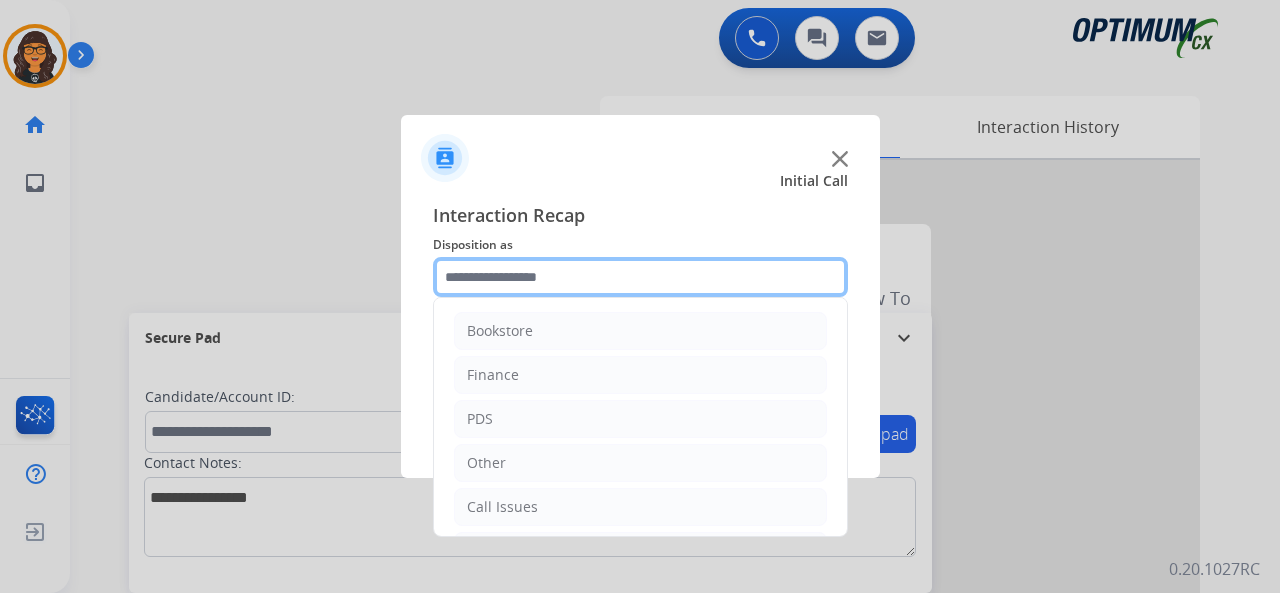 click 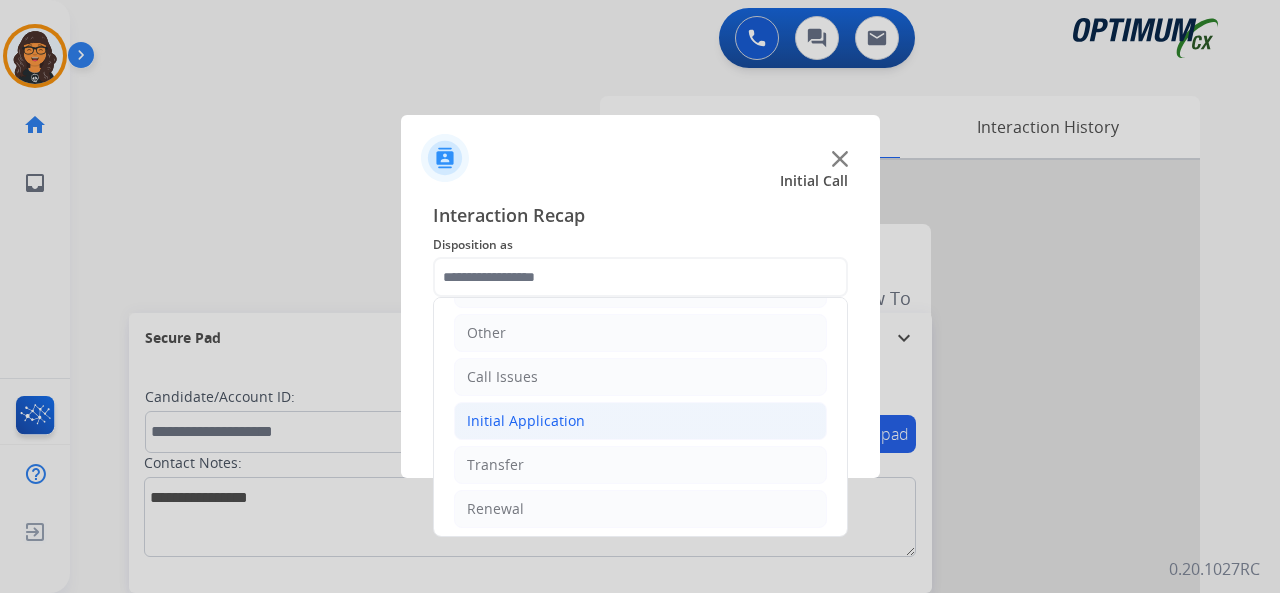 click on "Initial Application" 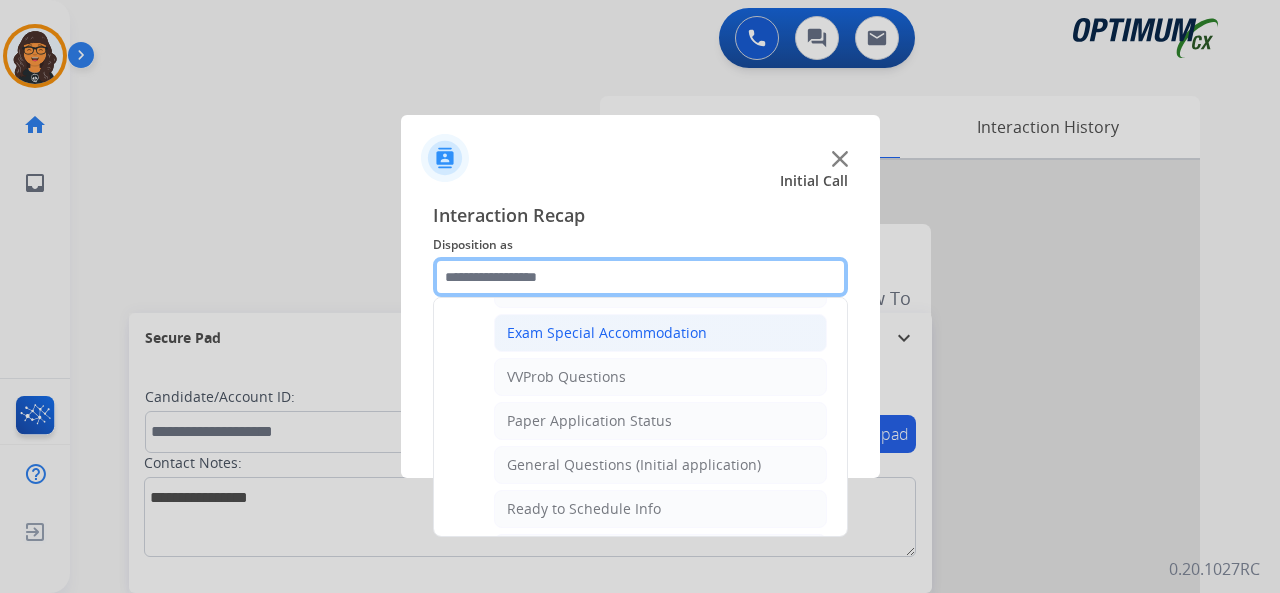 scroll, scrollTop: 1130, scrollLeft: 0, axis: vertical 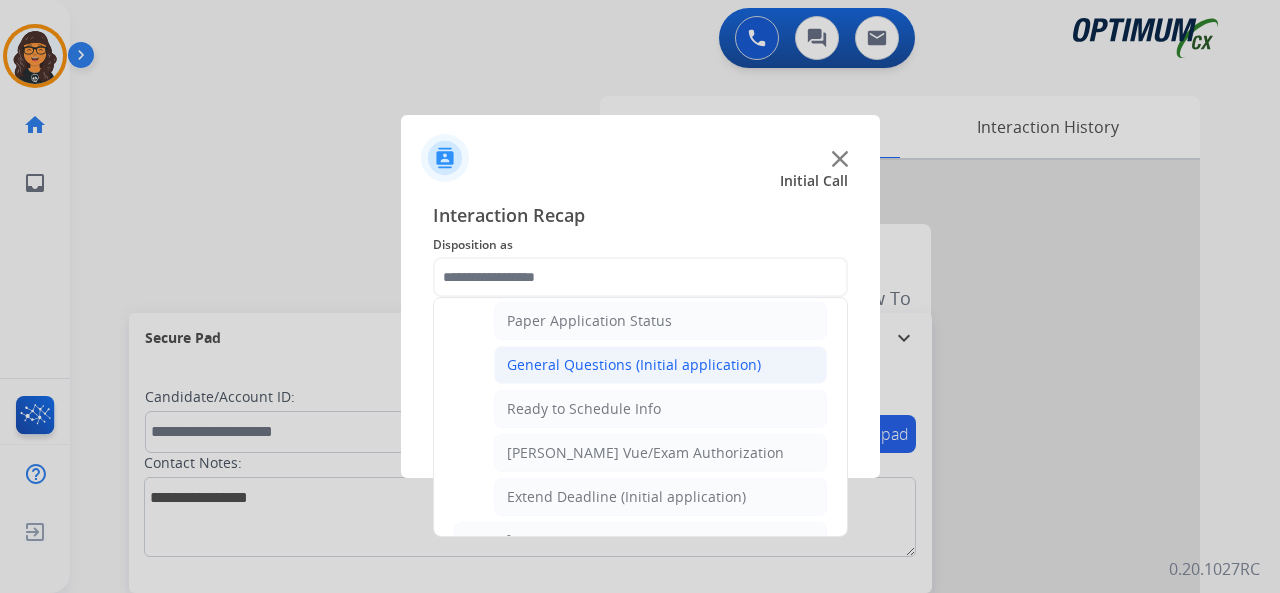 click on "General Questions (Initial application)" 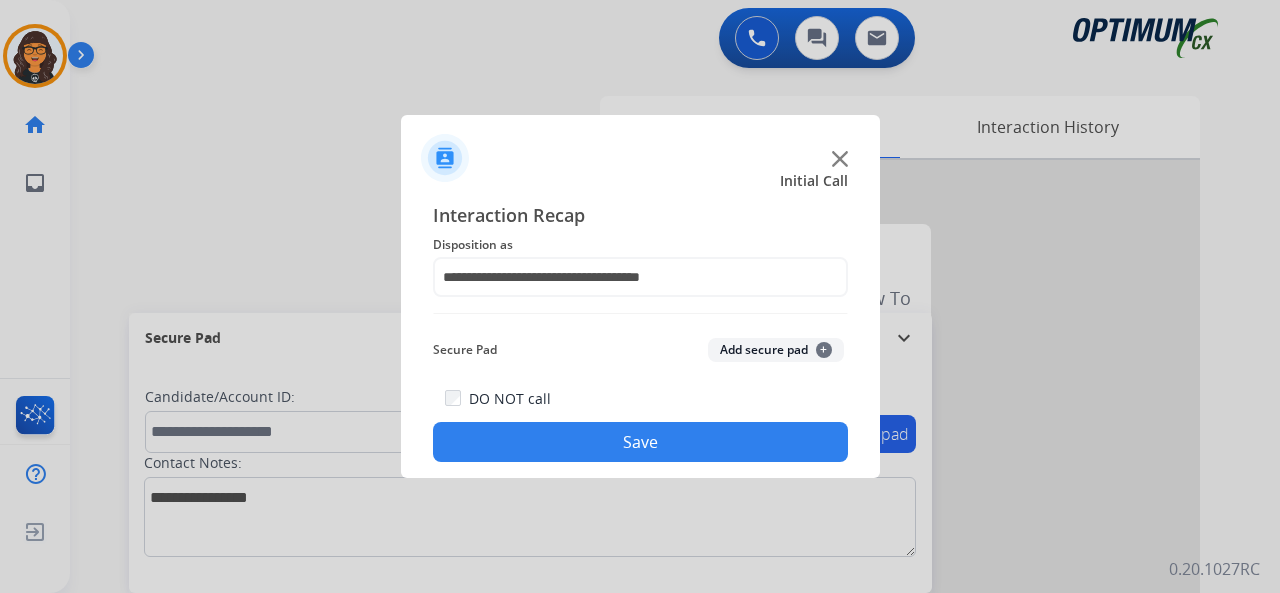 click on "Save" 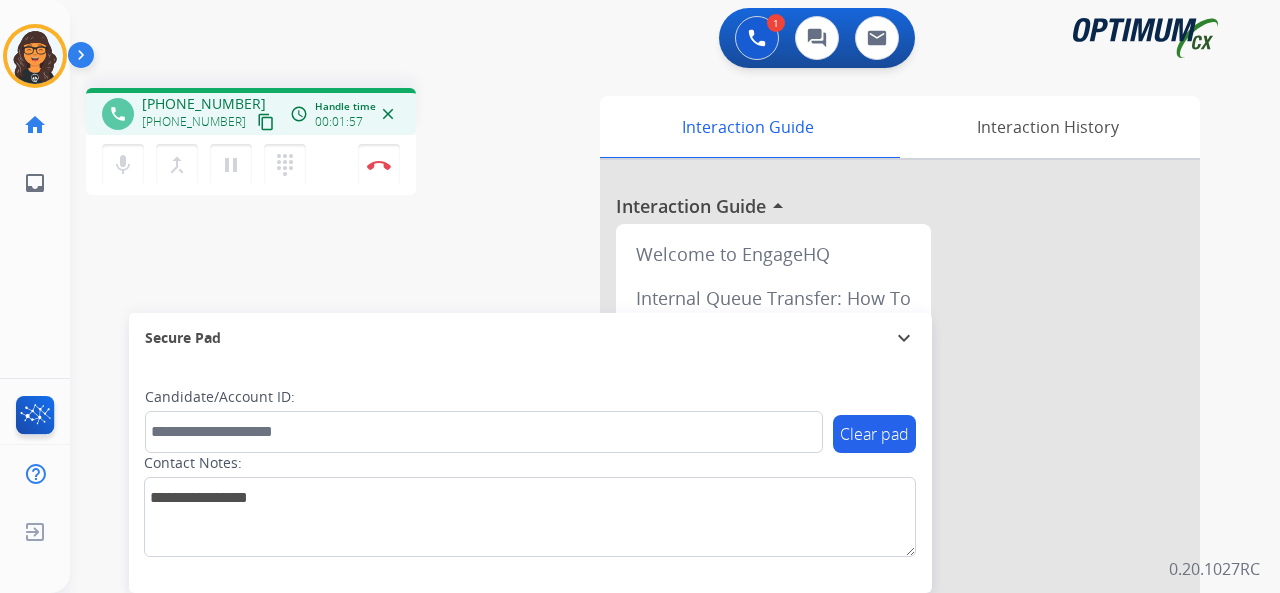 click on "content_copy" at bounding box center (266, 122) 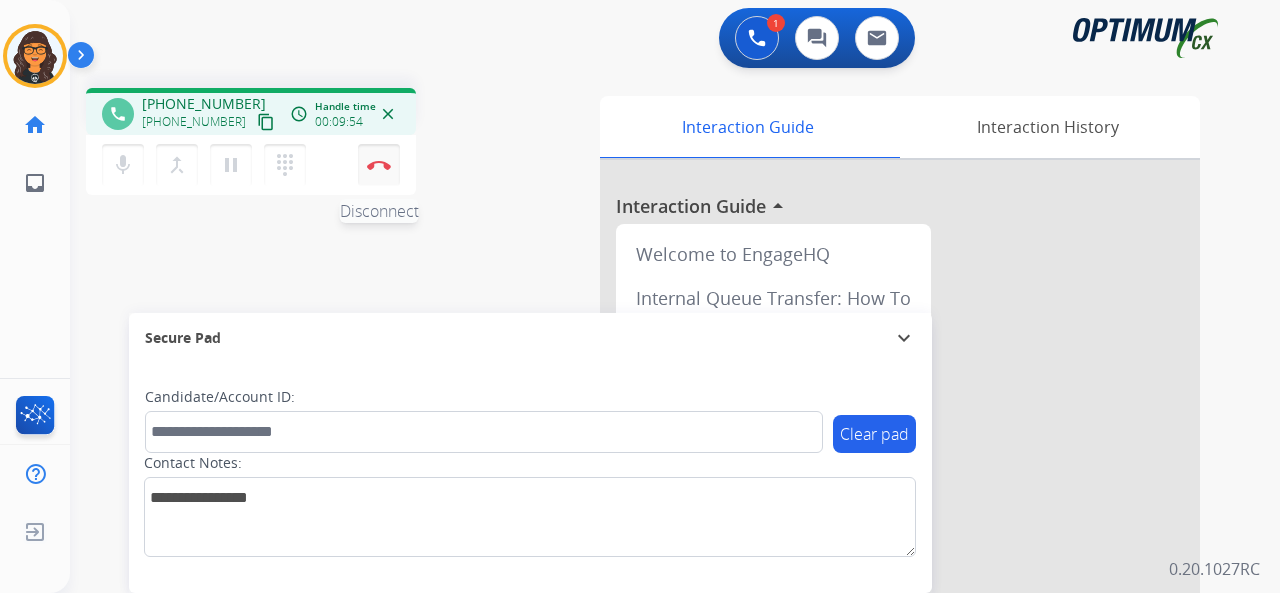 click at bounding box center [379, 165] 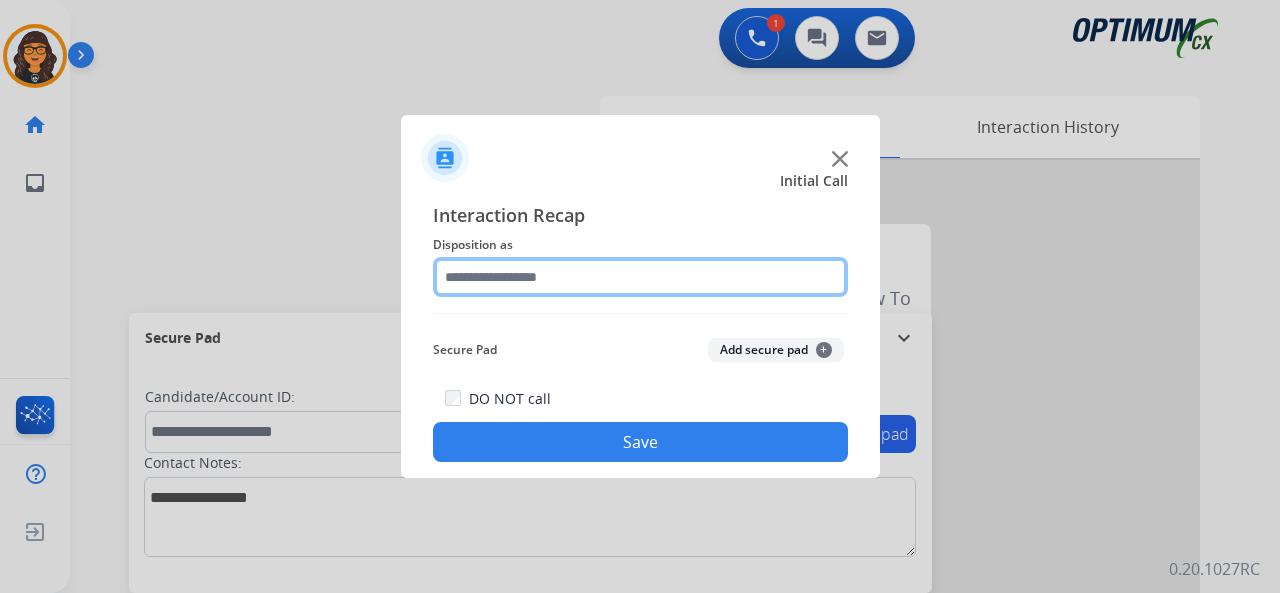 click 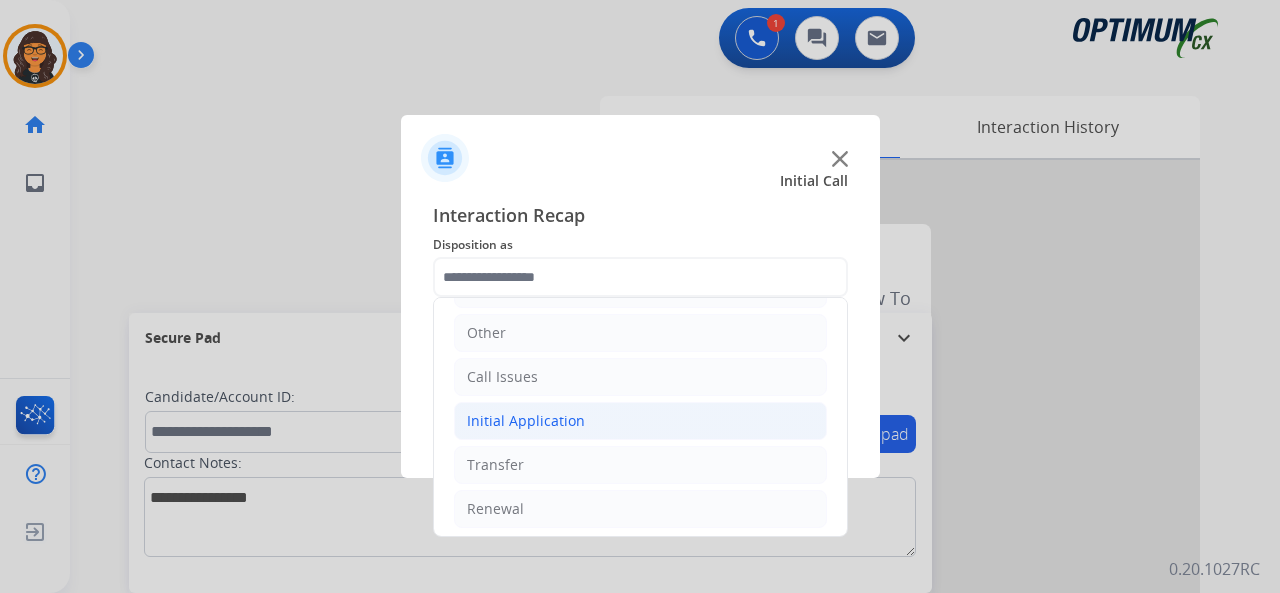click on "Initial Application" 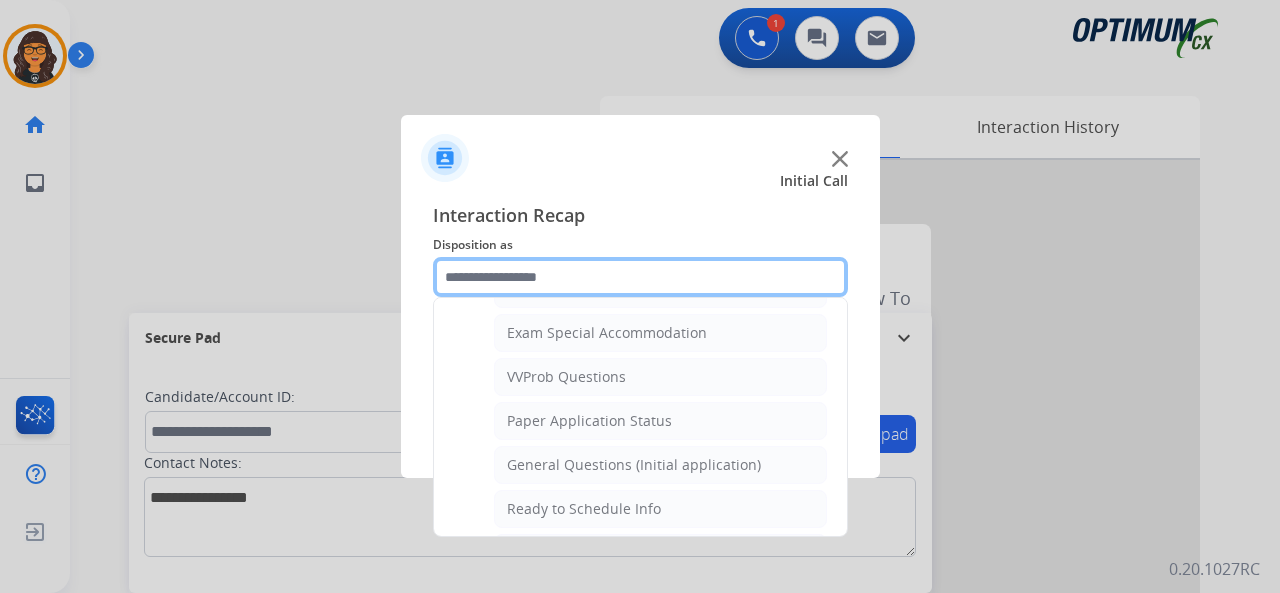 scroll, scrollTop: 1130, scrollLeft: 0, axis: vertical 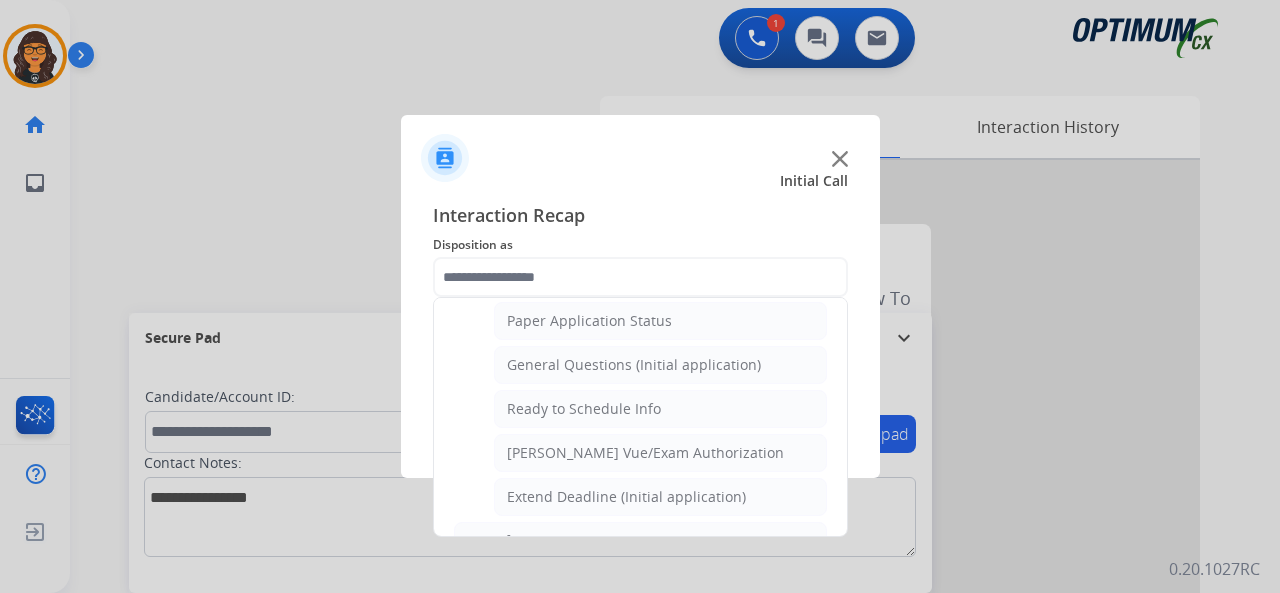 click on "Ready to Schedule Info" 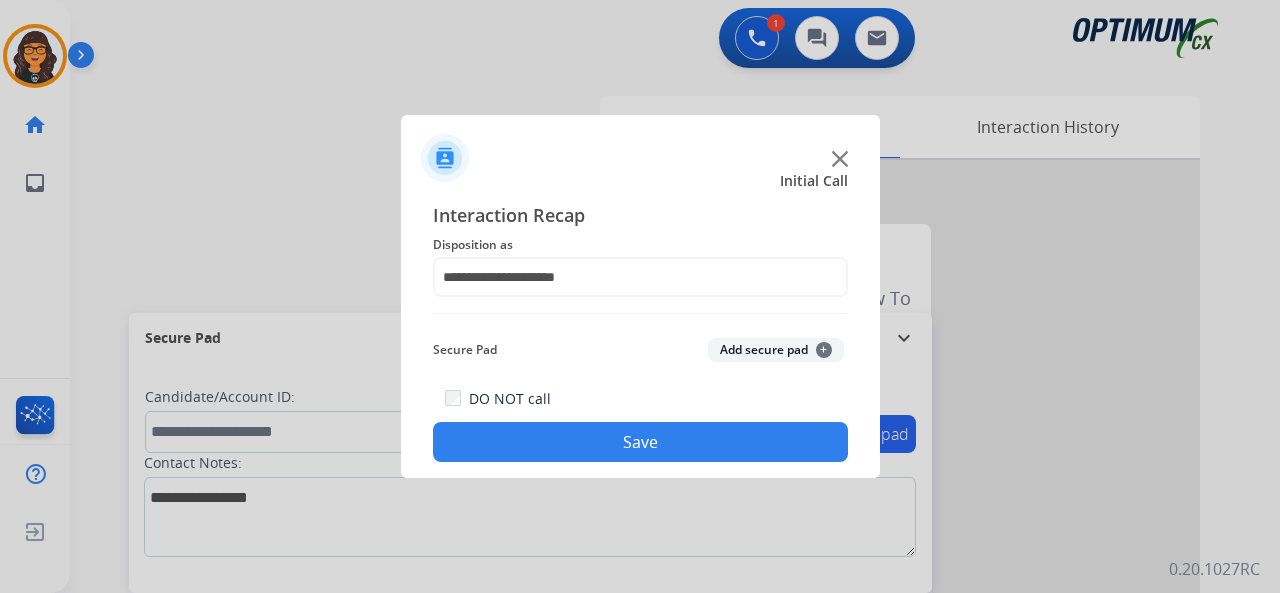 drag, startPoint x: 604, startPoint y: 448, endPoint x: 250, endPoint y: 71, distance: 517.1509 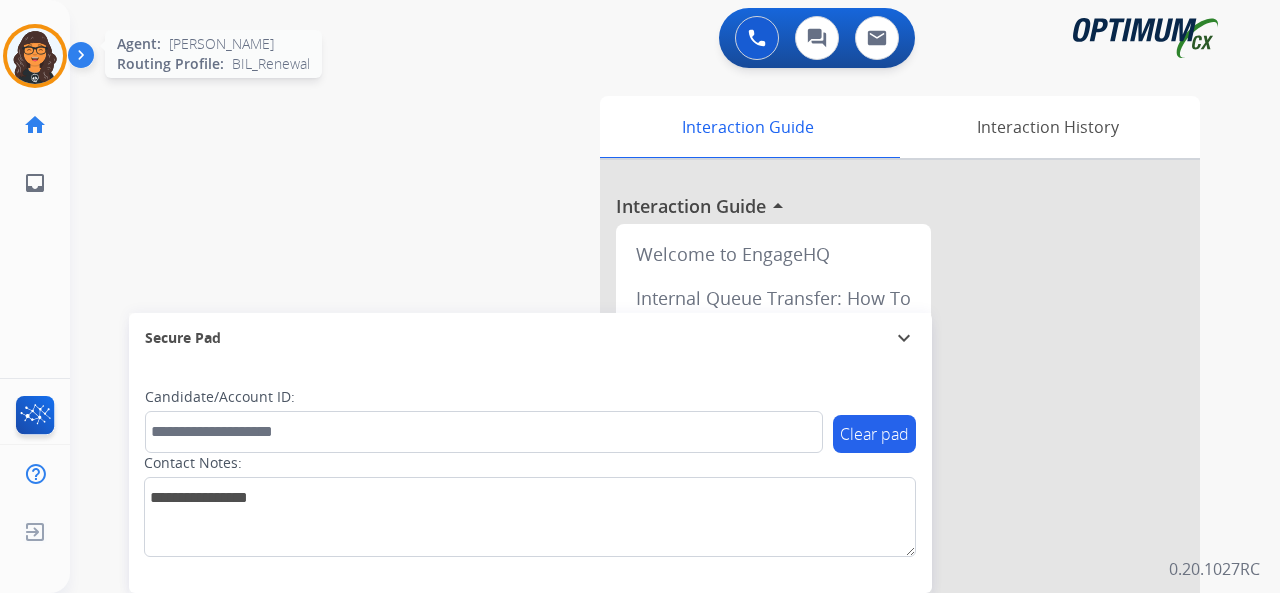 click at bounding box center (35, 56) 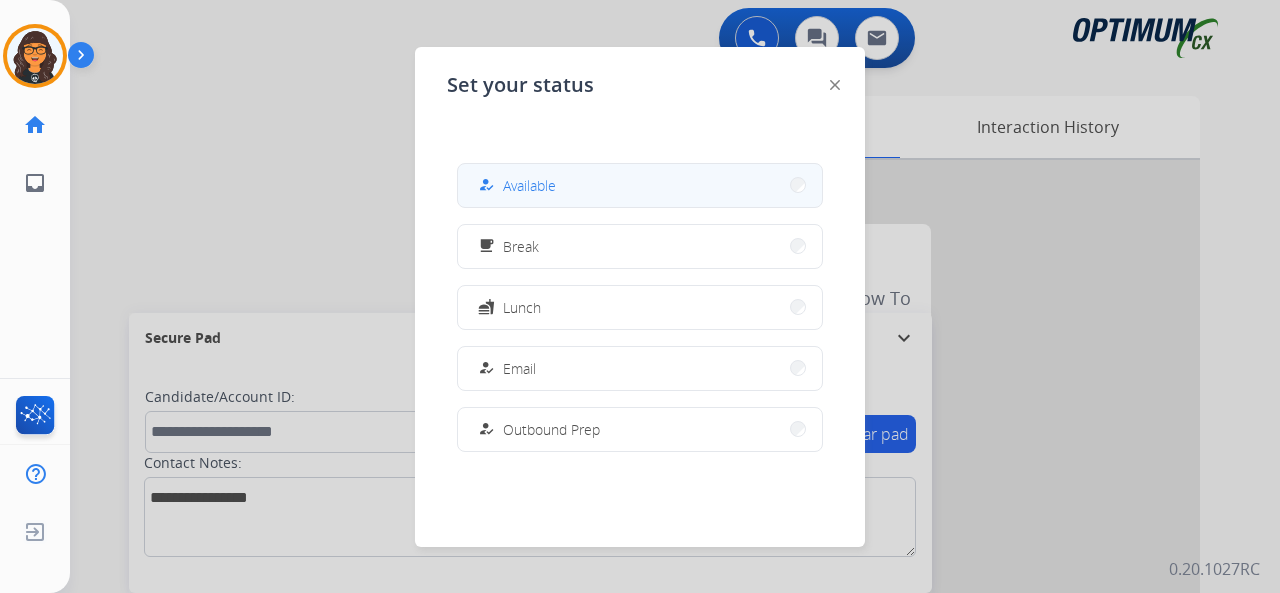 click on "Available" at bounding box center [529, 185] 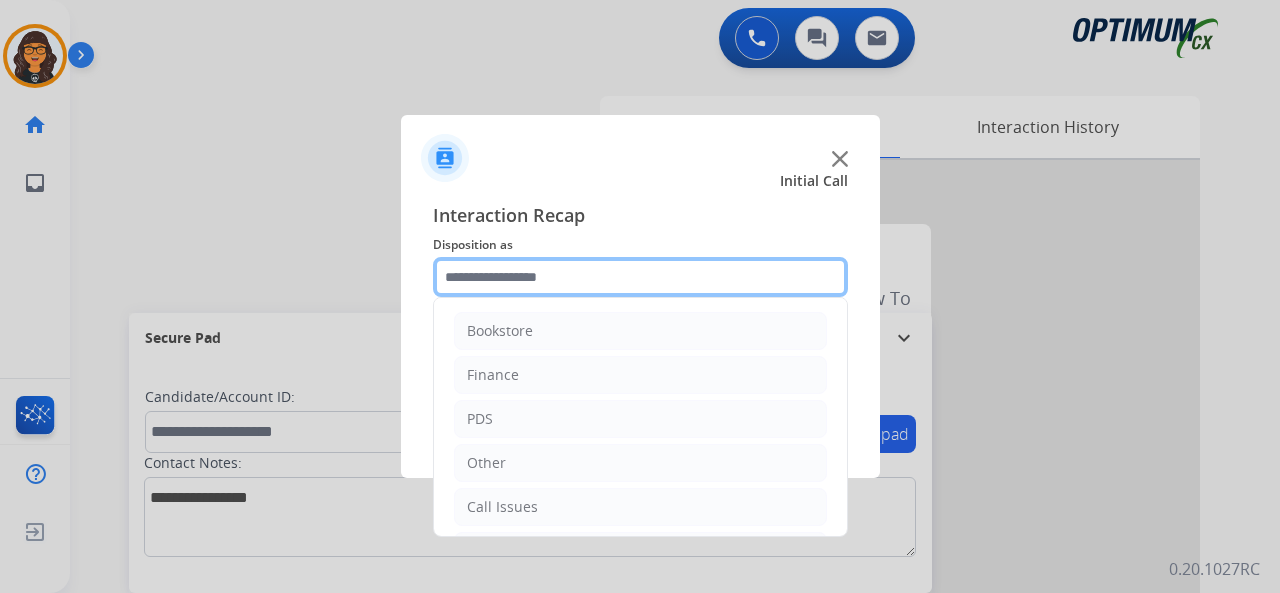 click 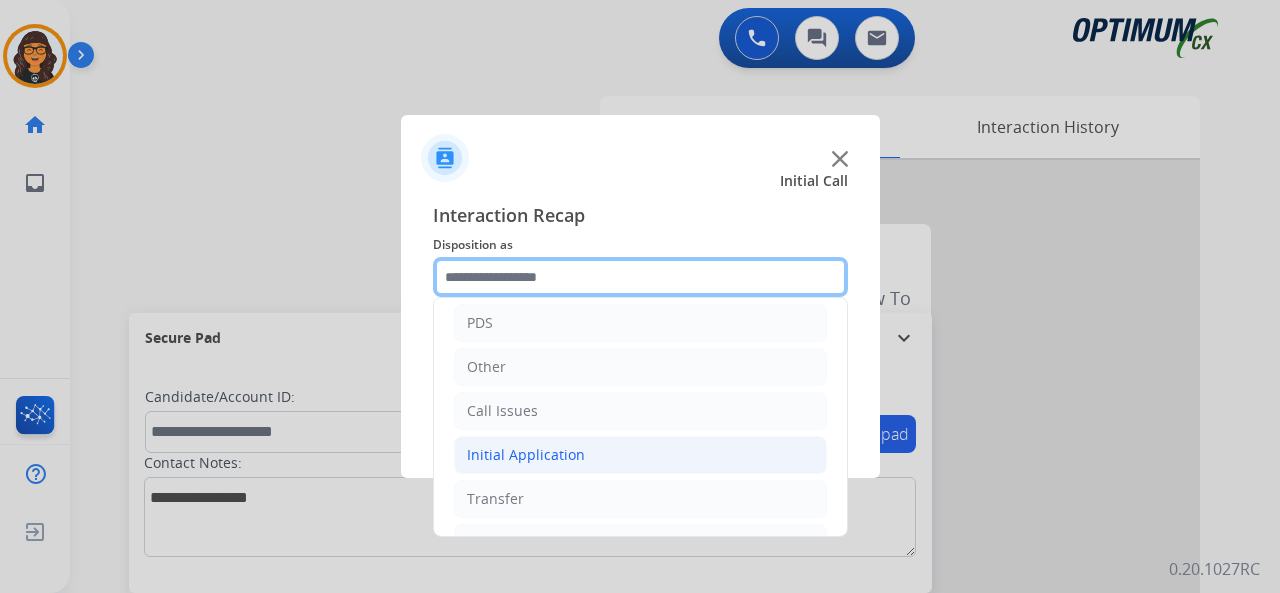 scroll, scrollTop: 100, scrollLeft: 0, axis: vertical 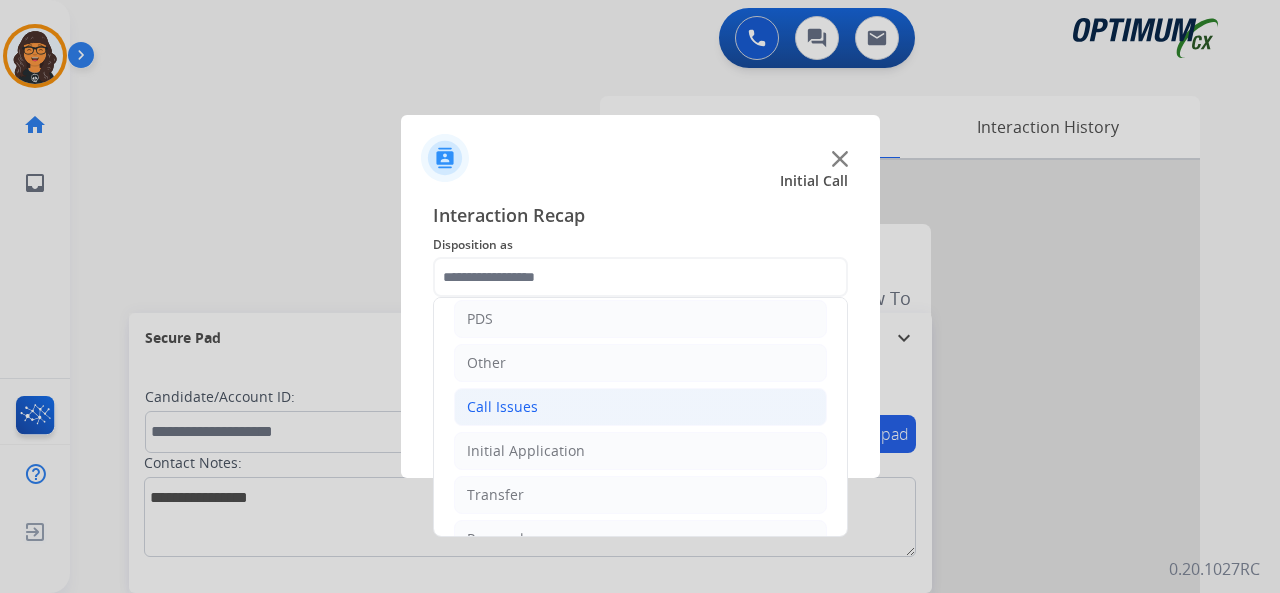 click on "Call Issues" 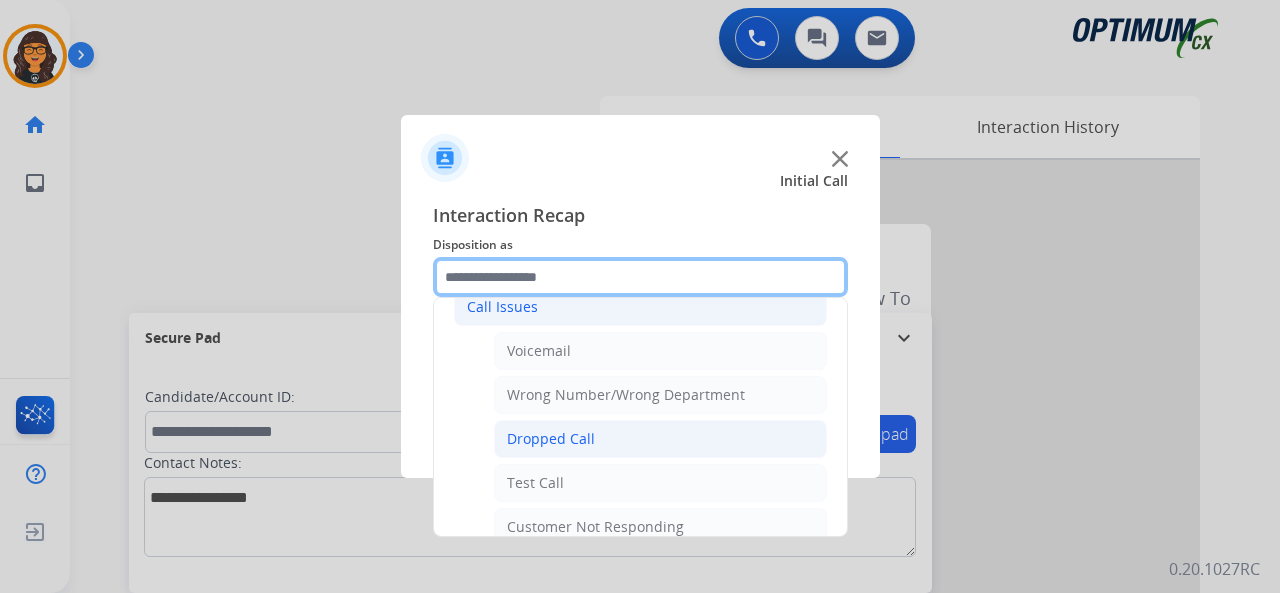 scroll, scrollTop: 300, scrollLeft: 0, axis: vertical 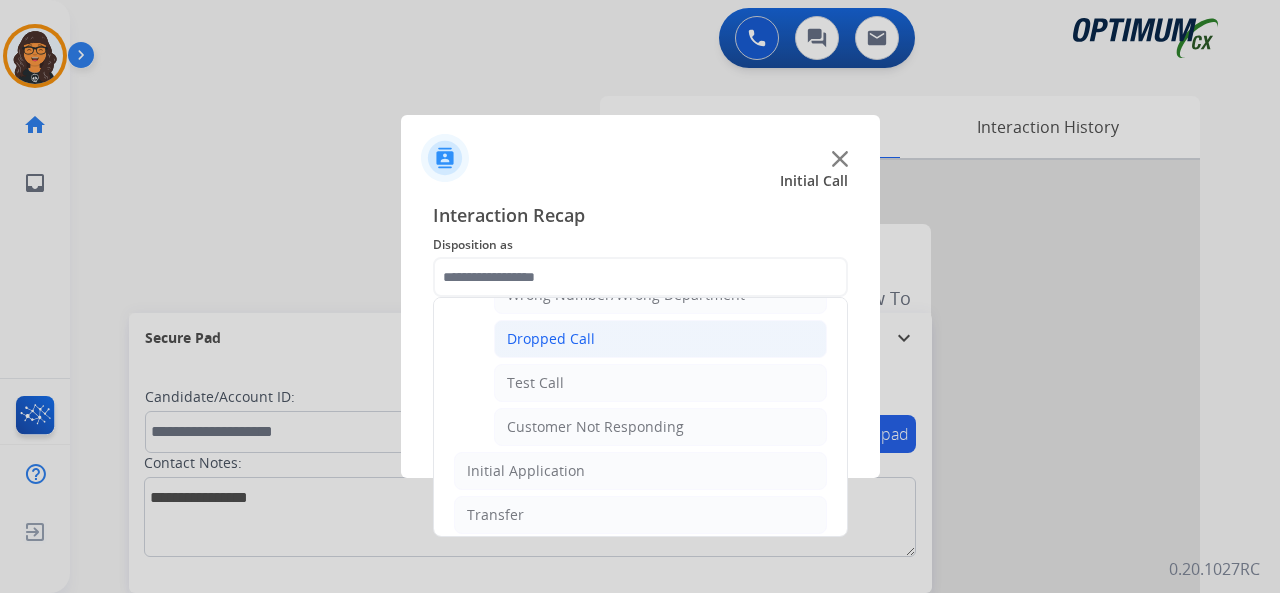 click on "Dropped Call" 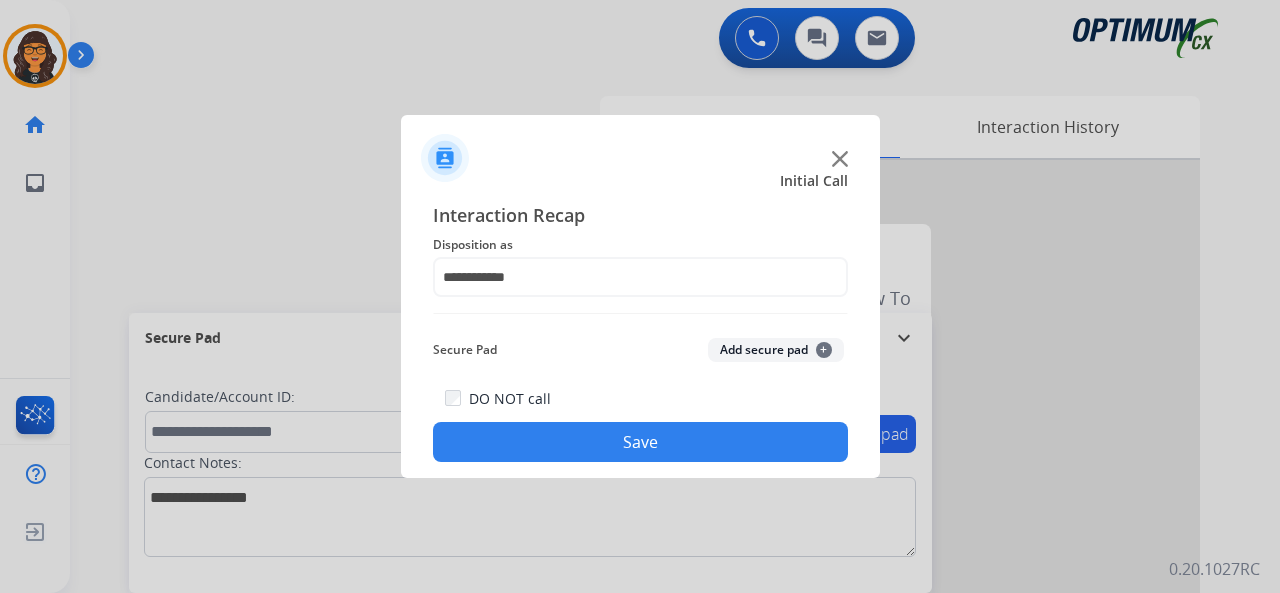 click on "Save" 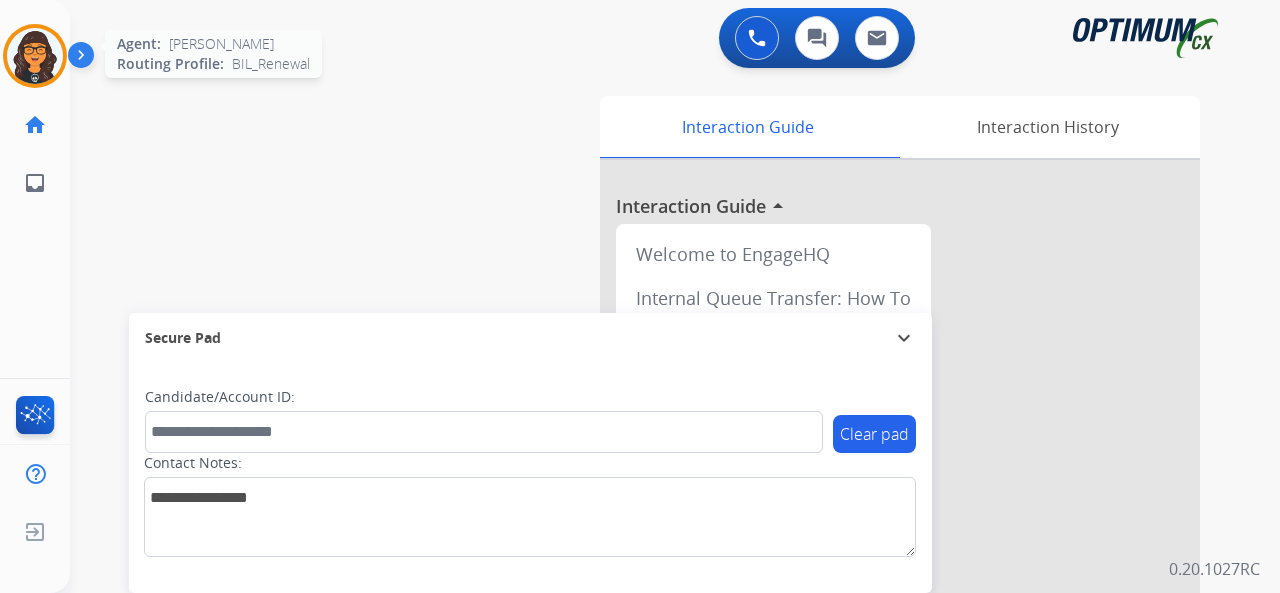 click at bounding box center [35, 56] 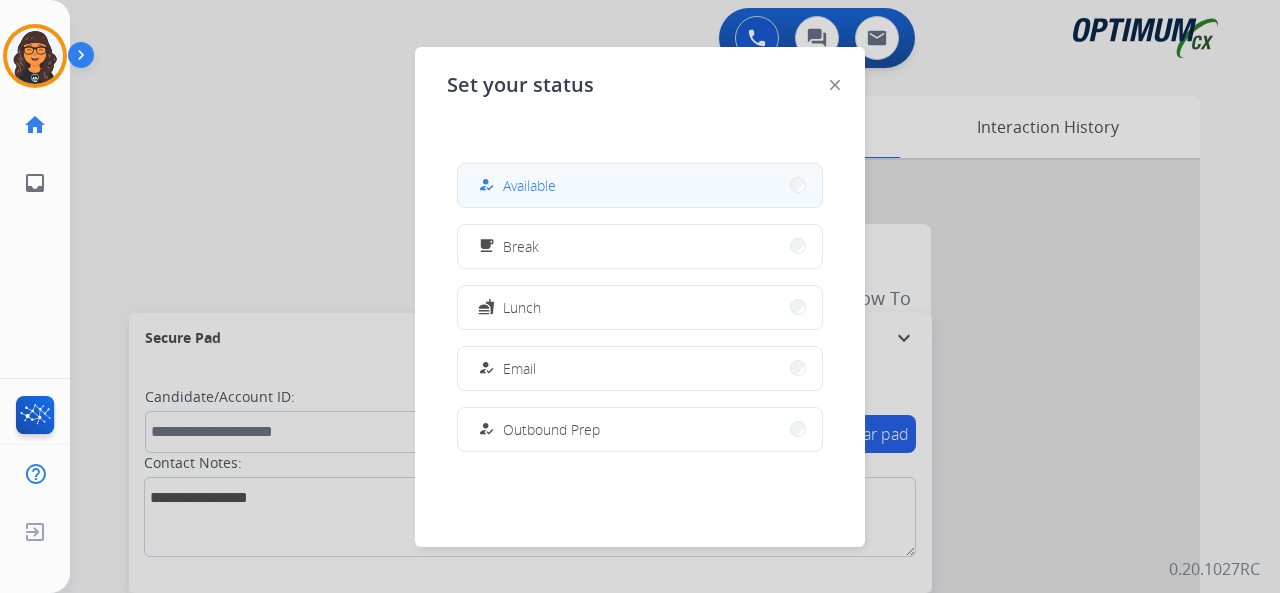 click on "how_to_reg" at bounding box center (488, 185) 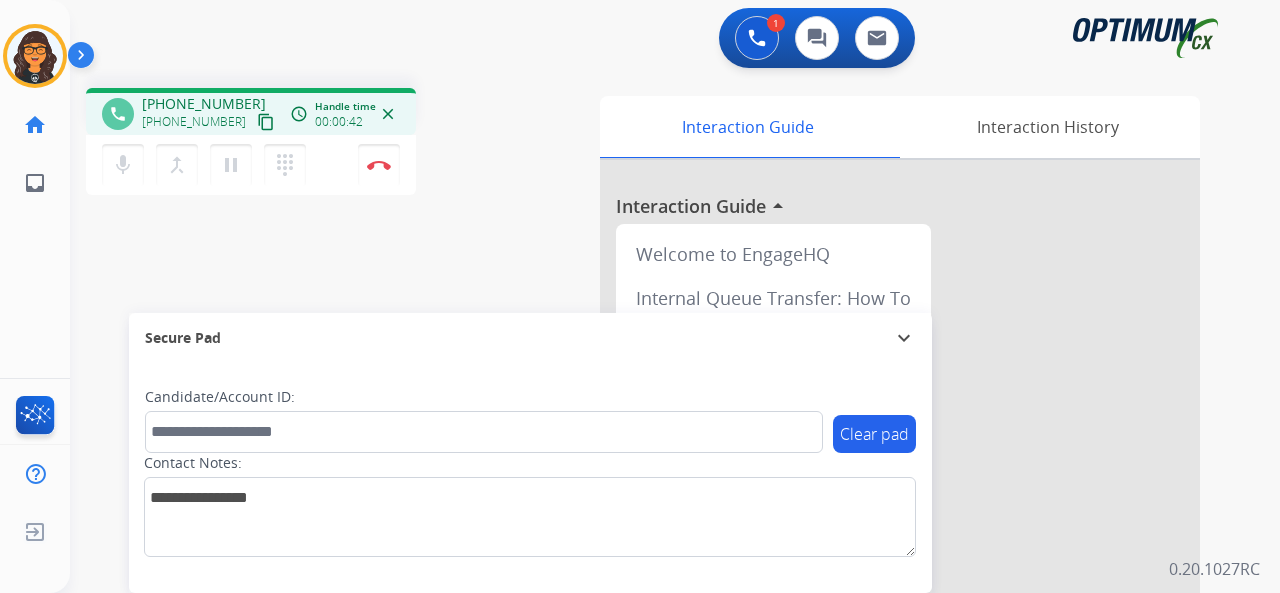 click on "content_copy" at bounding box center (266, 122) 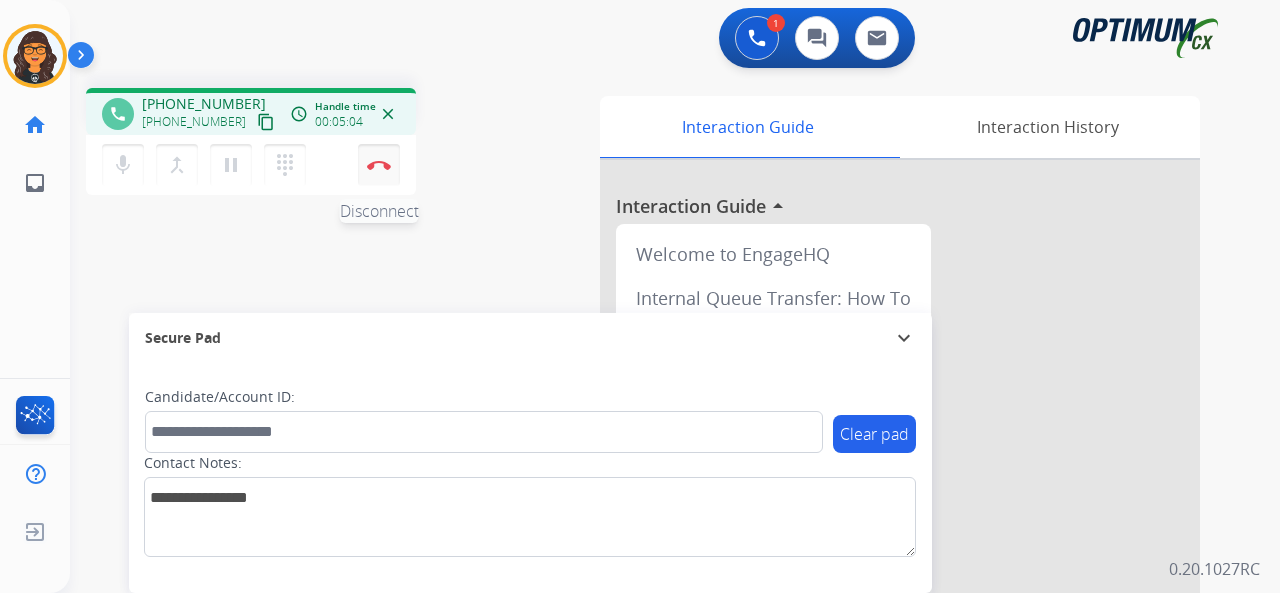 click at bounding box center (379, 165) 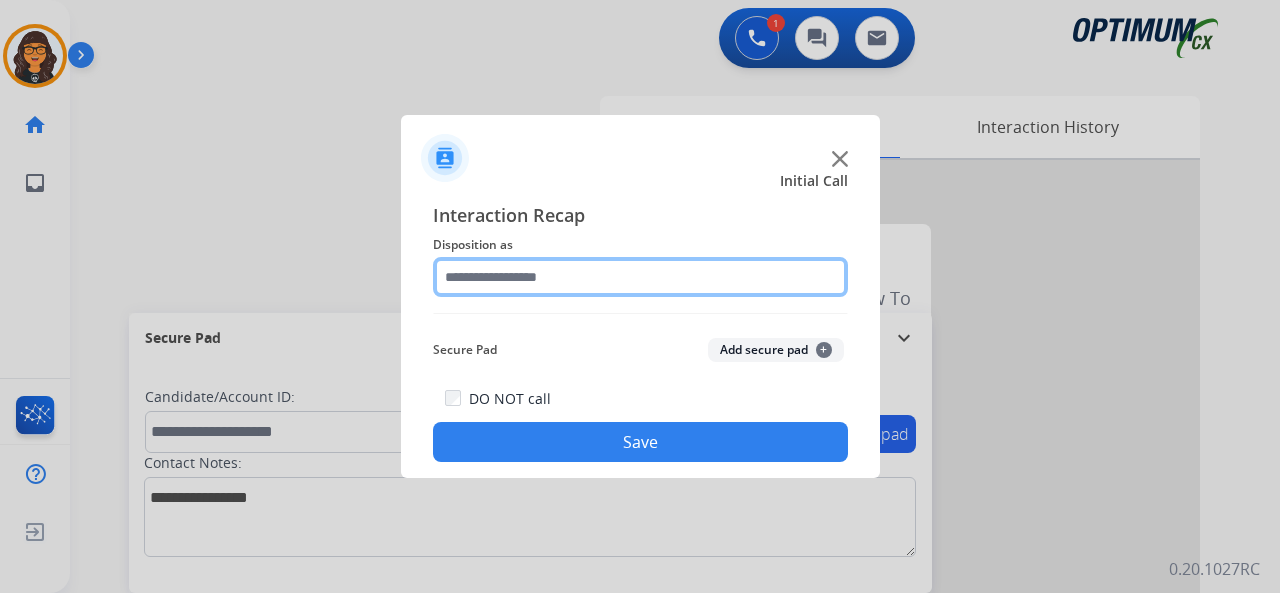 click 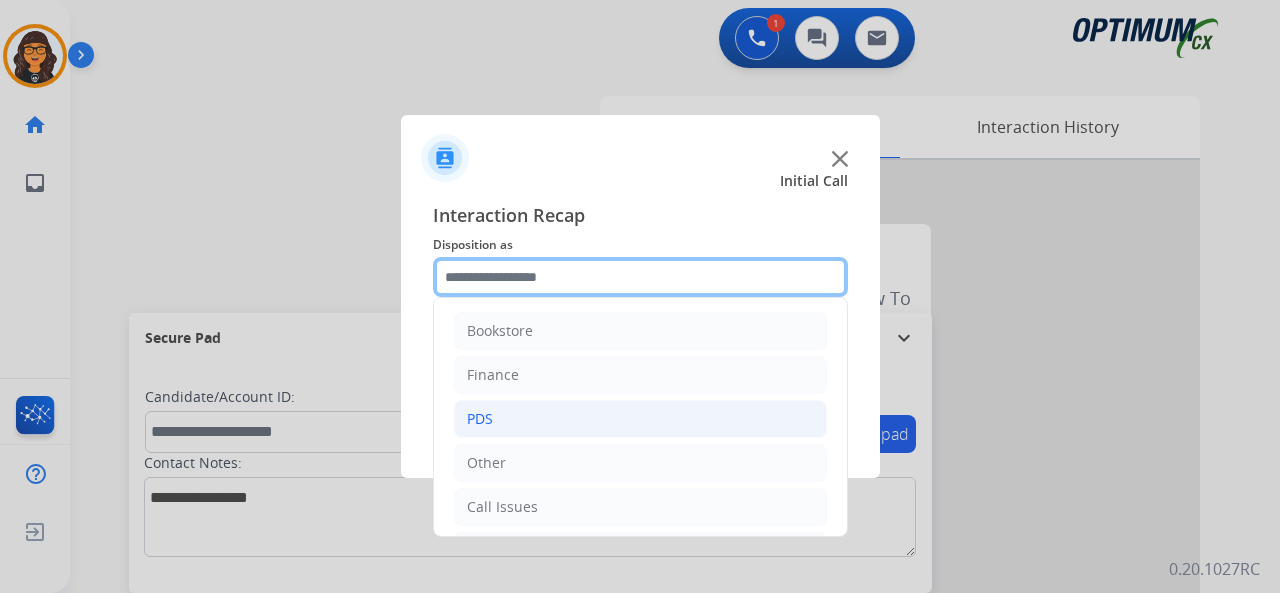 scroll, scrollTop: 130, scrollLeft: 0, axis: vertical 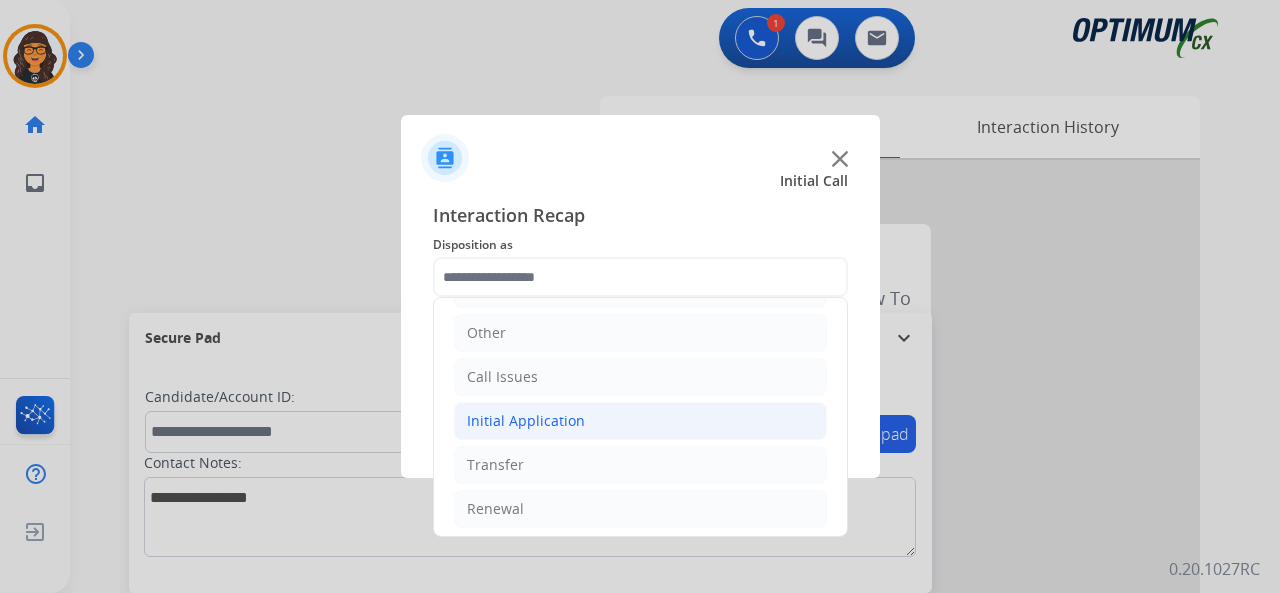 drag, startPoint x: 534, startPoint y: 409, endPoint x: 622, endPoint y: 433, distance: 91.214035 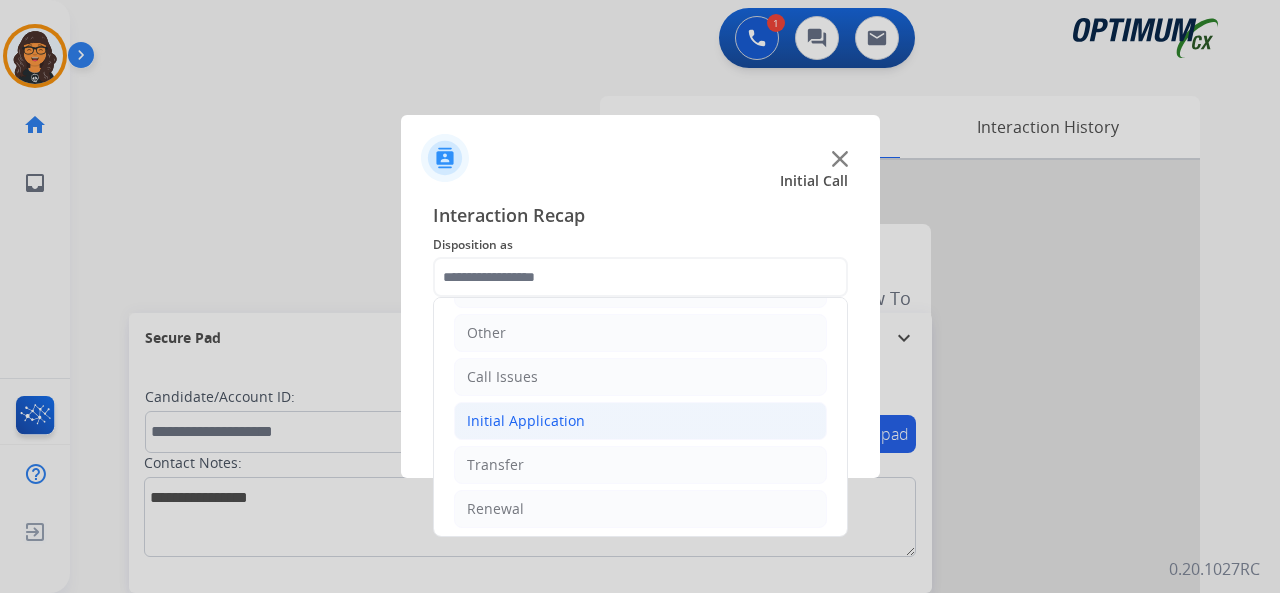 click on "Initial Application" 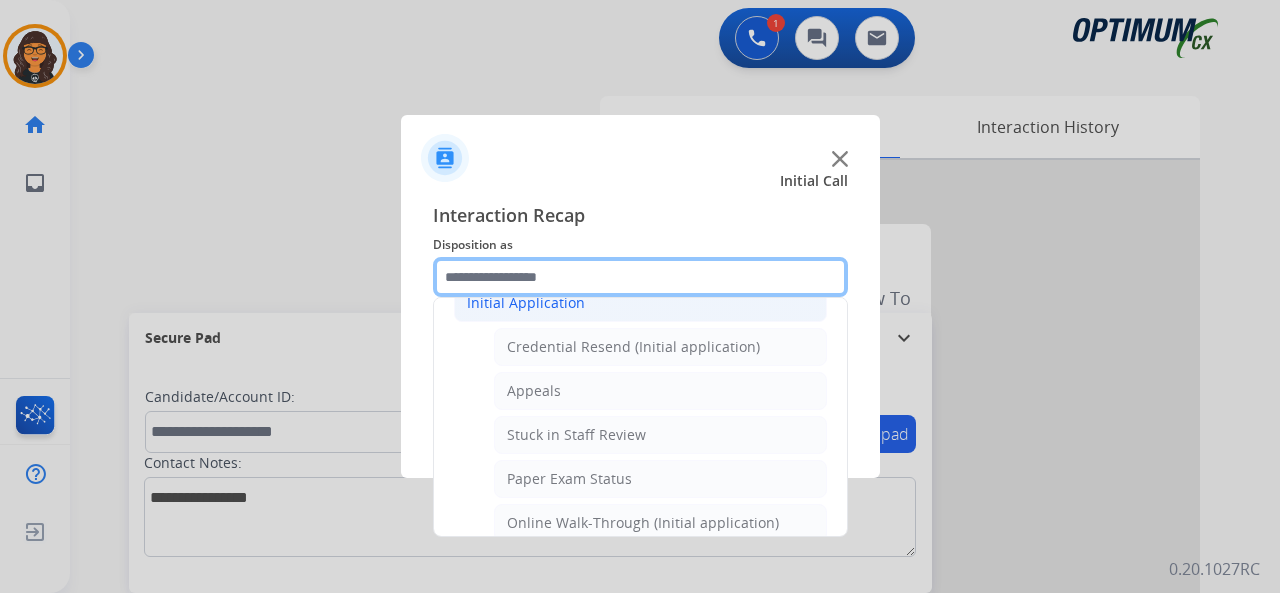 scroll, scrollTop: 230, scrollLeft: 0, axis: vertical 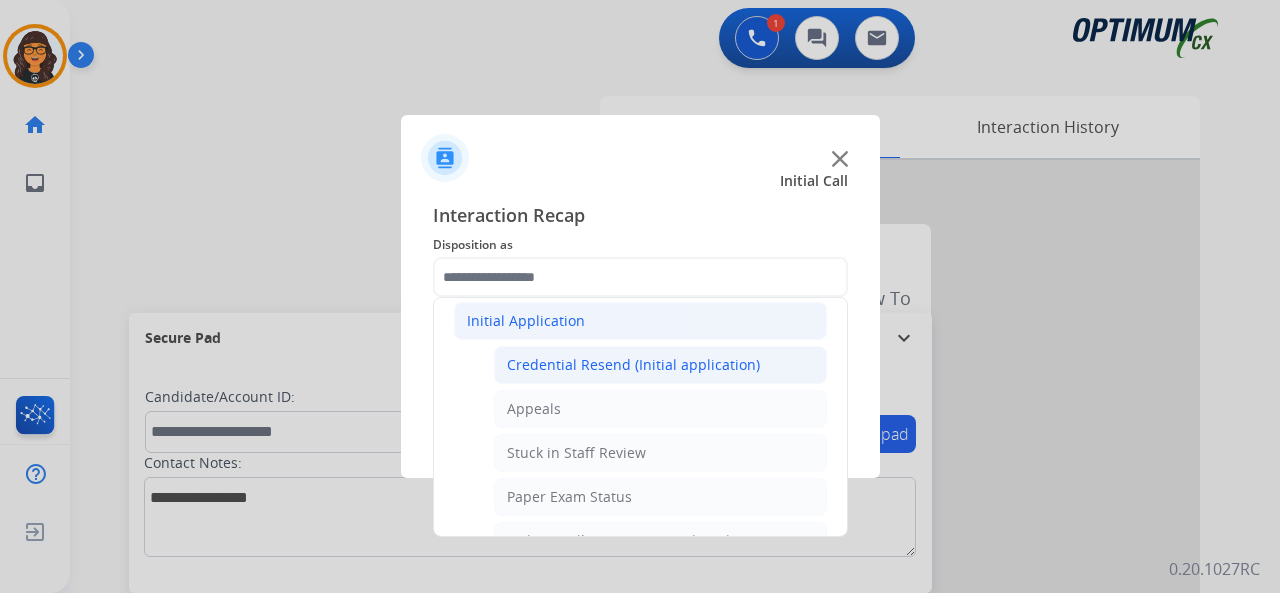 click on "Credential Resend (Initial application)" 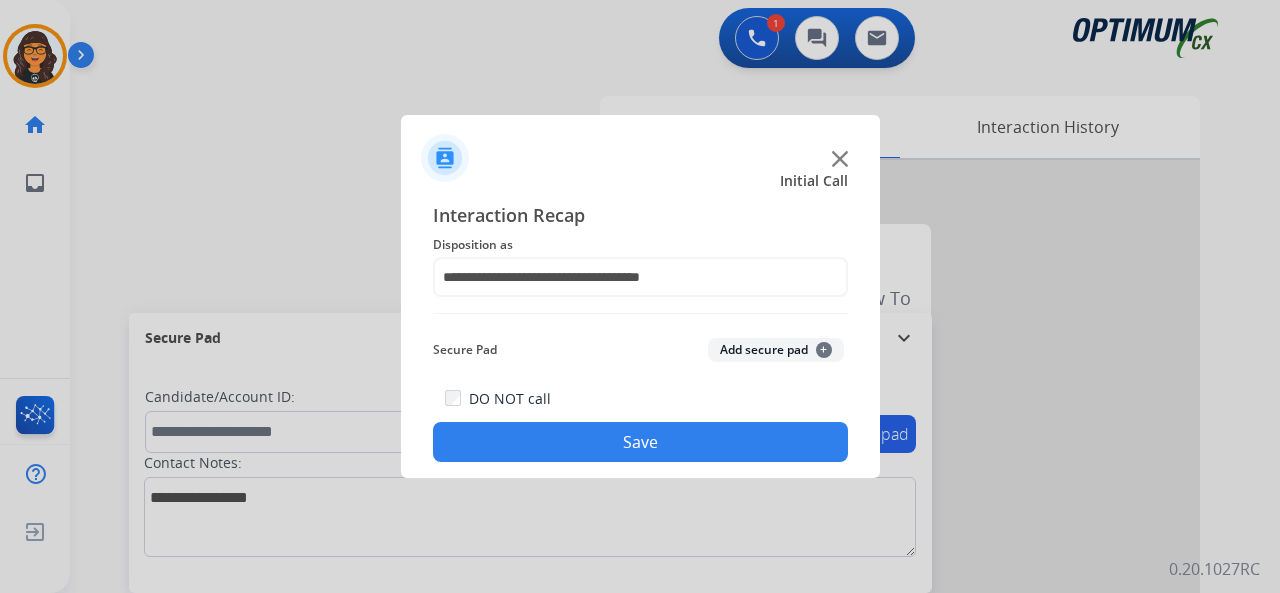 click on "Save" 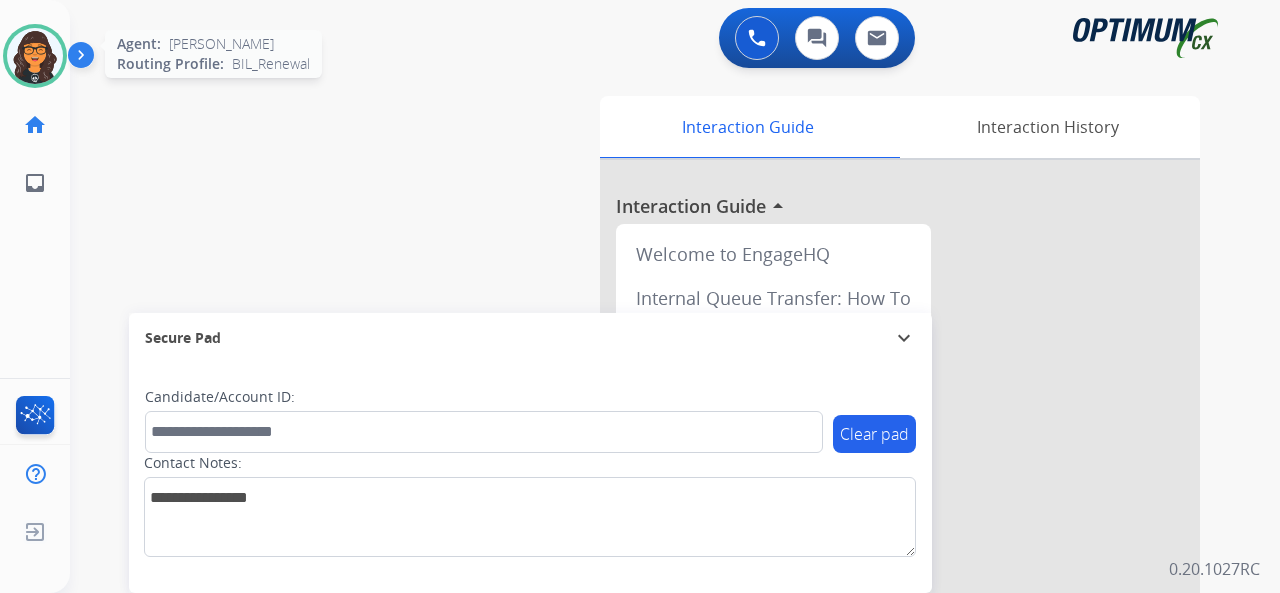 click at bounding box center [35, 56] 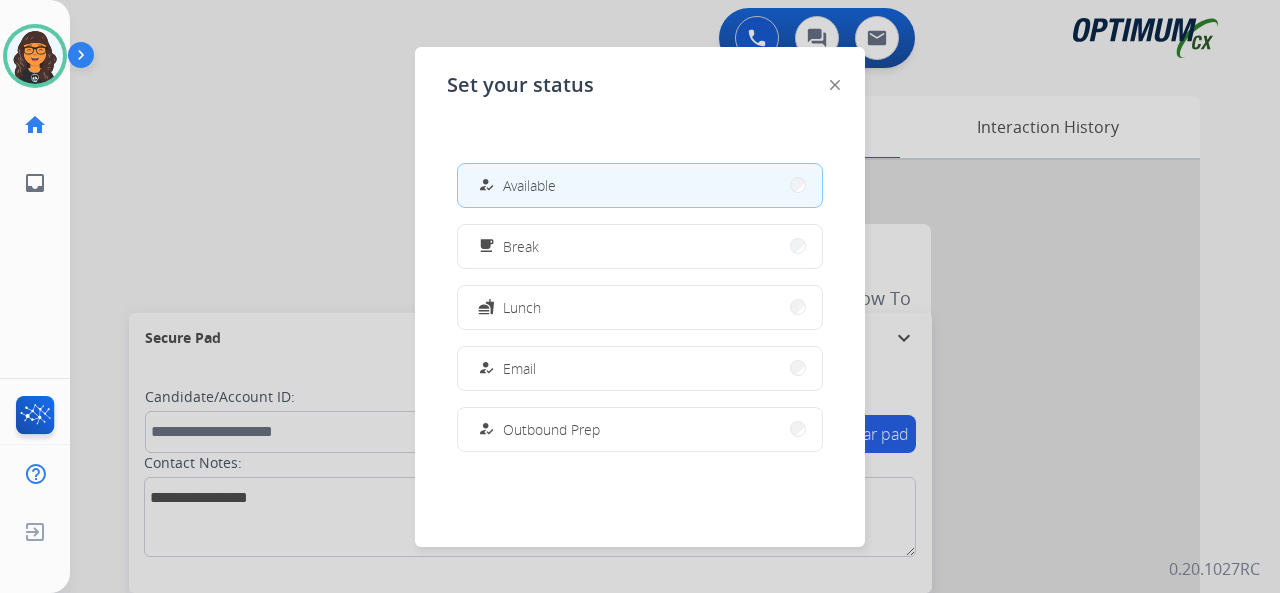 drag, startPoint x: 829, startPoint y: 87, endPoint x: 604, endPoint y: 136, distance: 230.27374 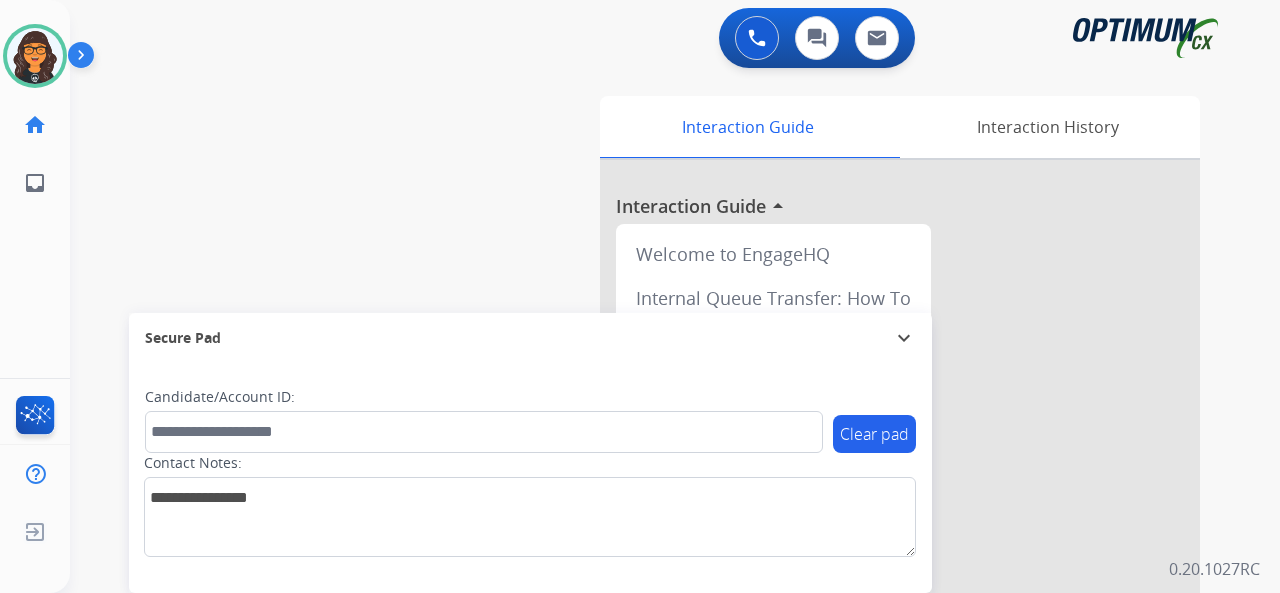 click on "swap_horiz Break voice bridge close_fullscreen Connect 3-Way Call merge_type Separate 3-Way Call  Interaction Guide   Interaction History  Interaction Guide arrow_drop_up  Welcome to EngageHQ   Internal Queue Transfer: How To  Secure Pad expand_more Clear pad Candidate/Account ID: Contact Notes:" at bounding box center (651, 489) 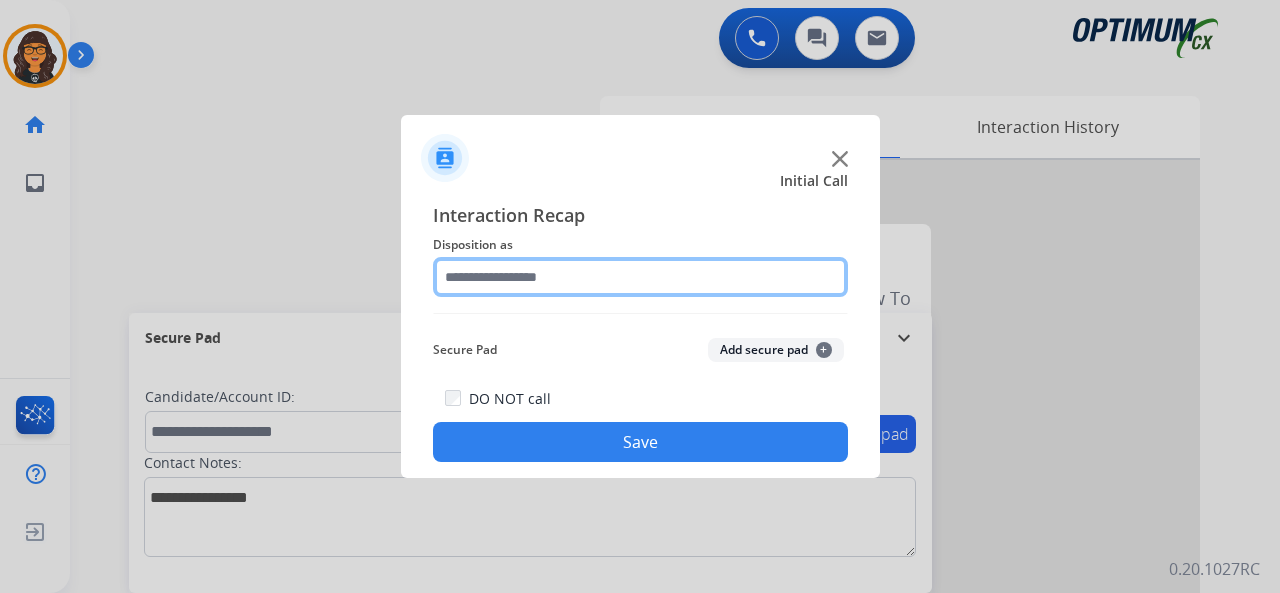 click 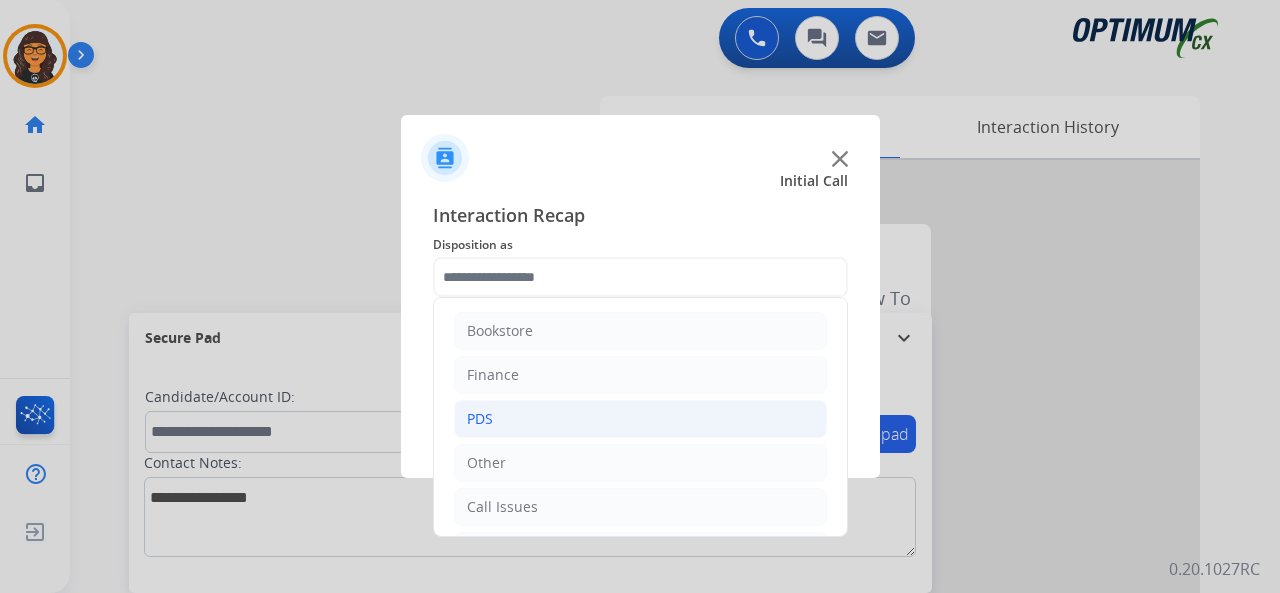 click on "PDS" 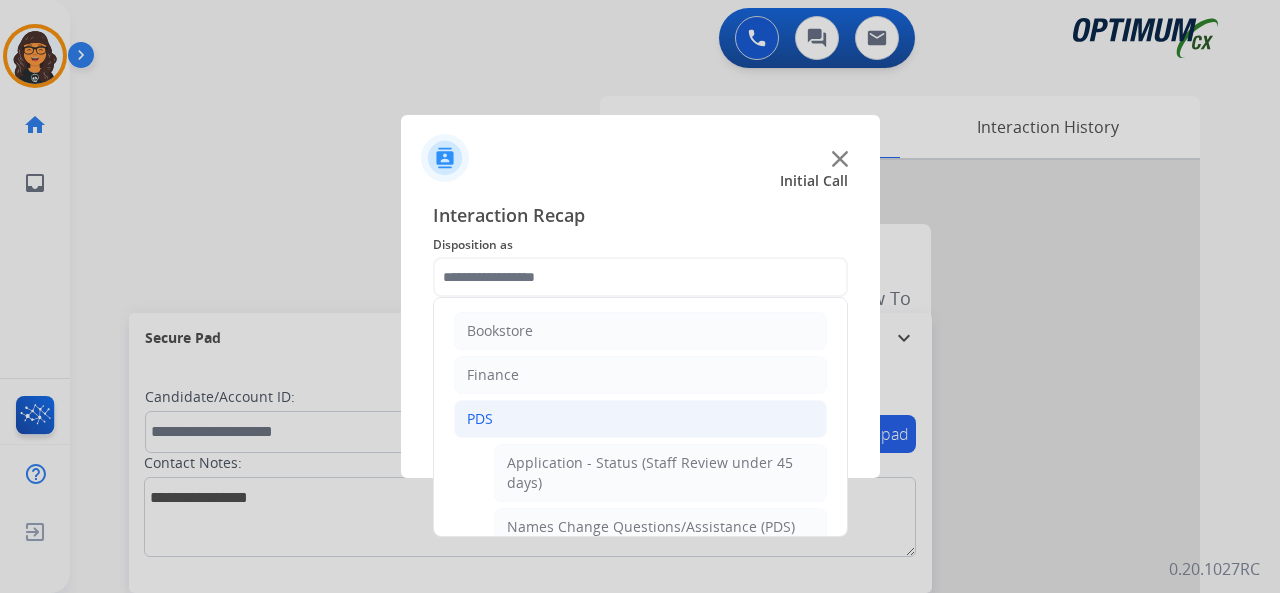 click on "PDS" 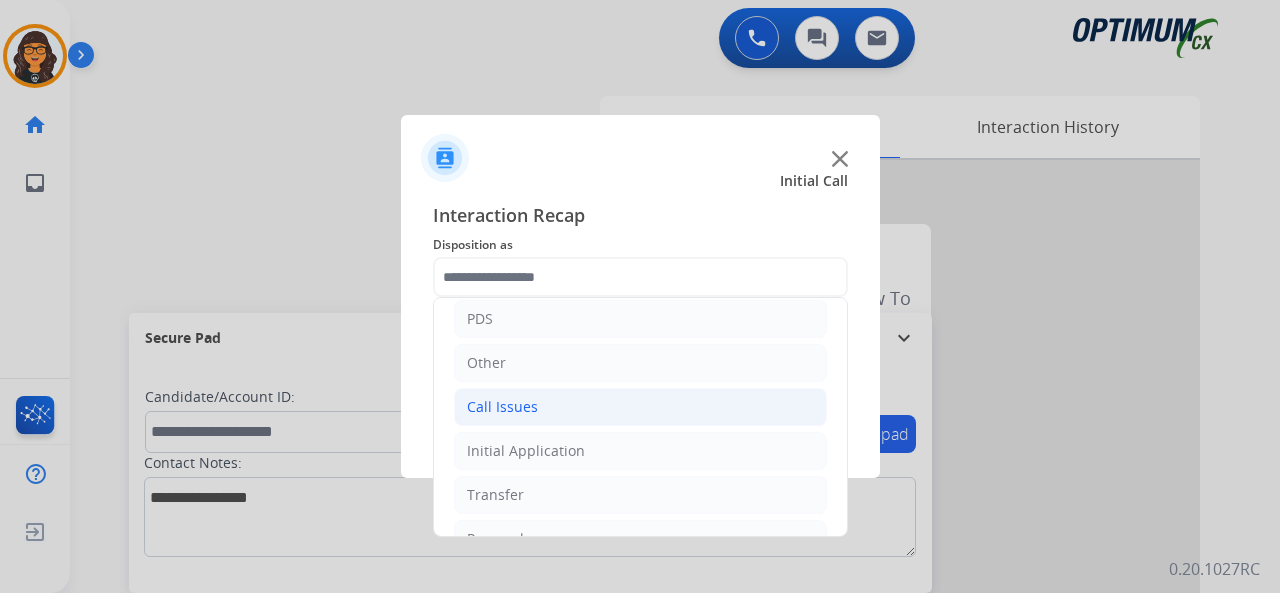 click on "Call Issues" 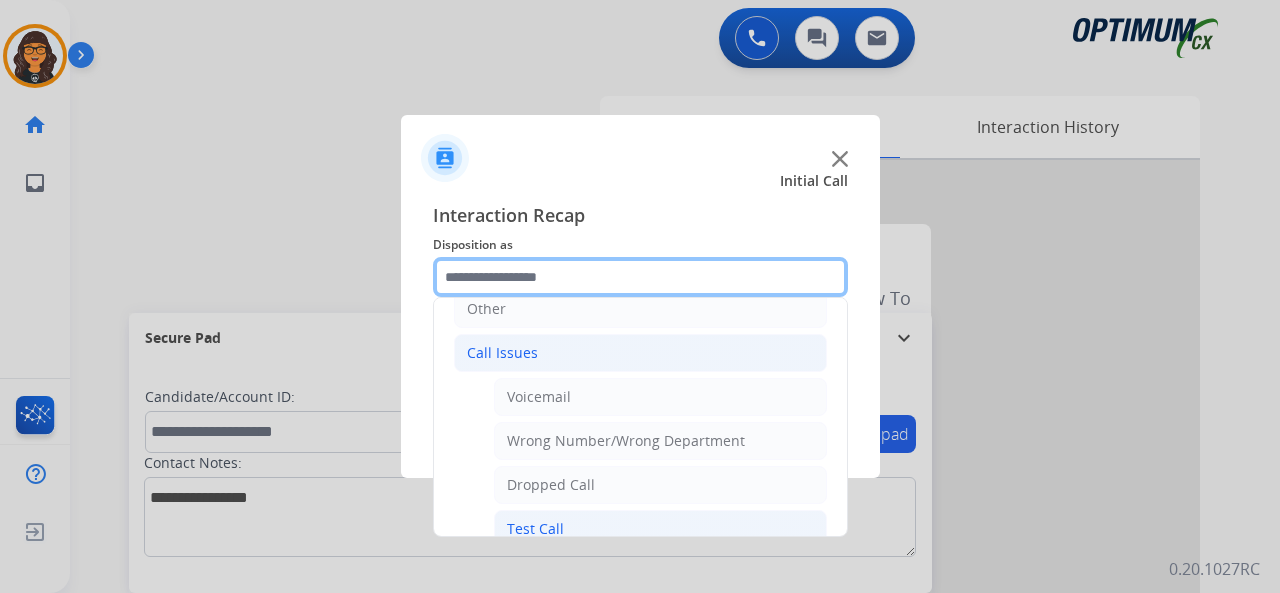 scroll, scrollTop: 200, scrollLeft: 0, axis: vertical 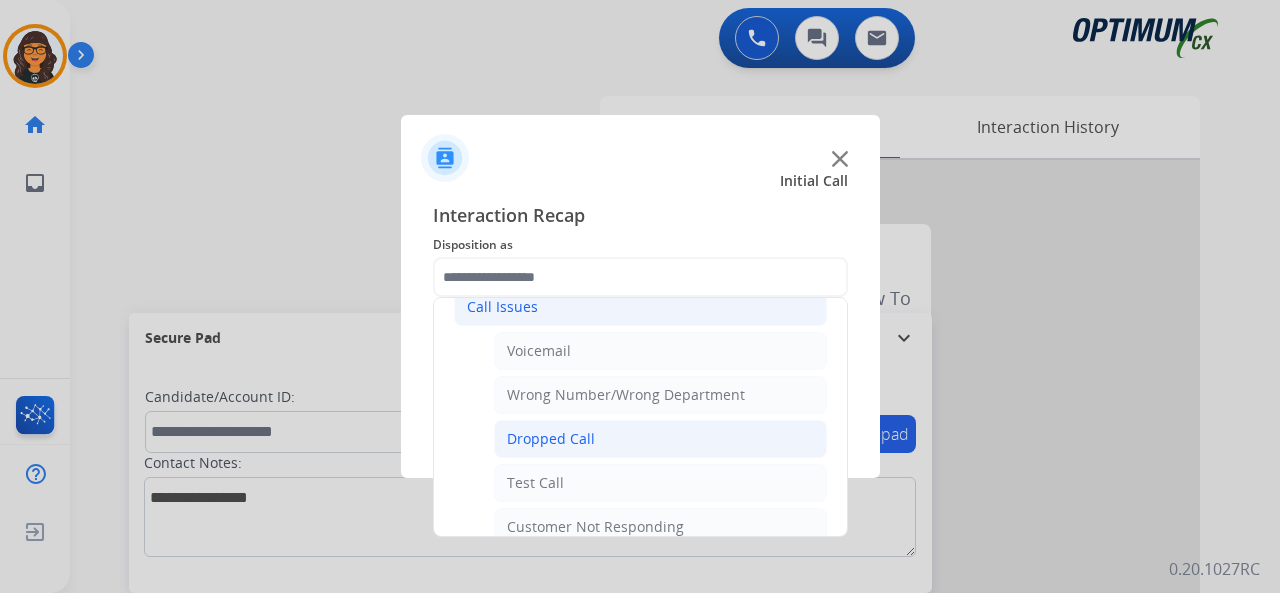 click on "Dropped Call" 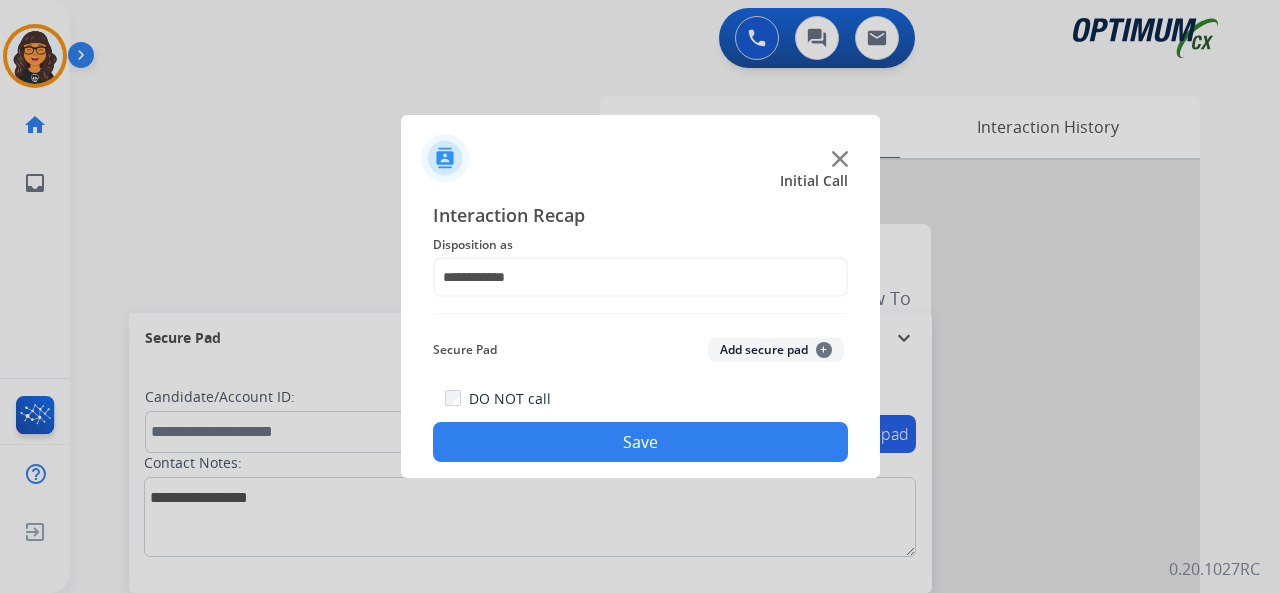 drag, startPoint x: 584, startPoint y: 453, endPoint x: 240, endPoint y: 307, distance: 373.7004 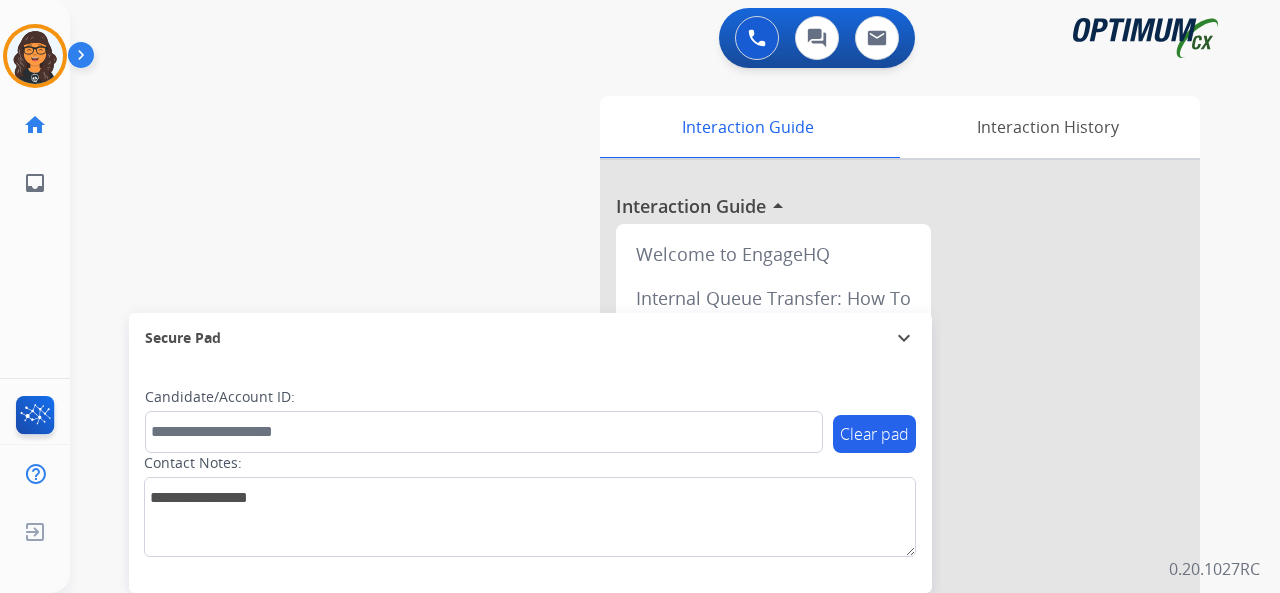 drag, startPoint x: 35, startPoint y: 69, endPoint x: 71, endPoint y: 79, distance: 37.363083 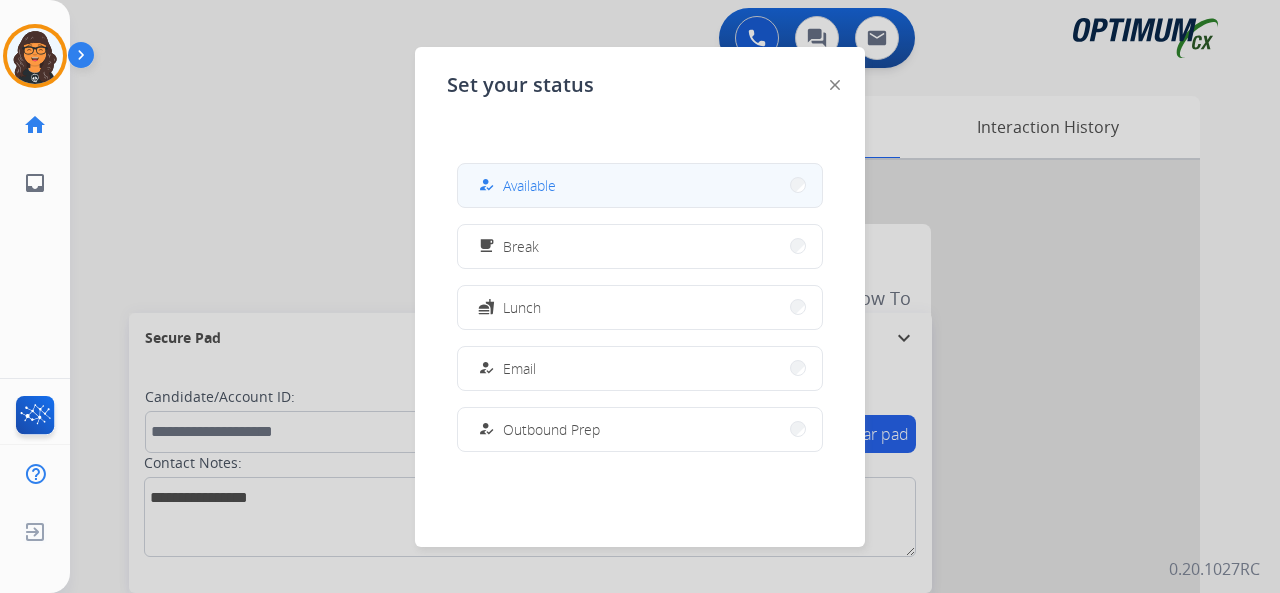 click on "how_to_reg" at bounding box center (488, 185) 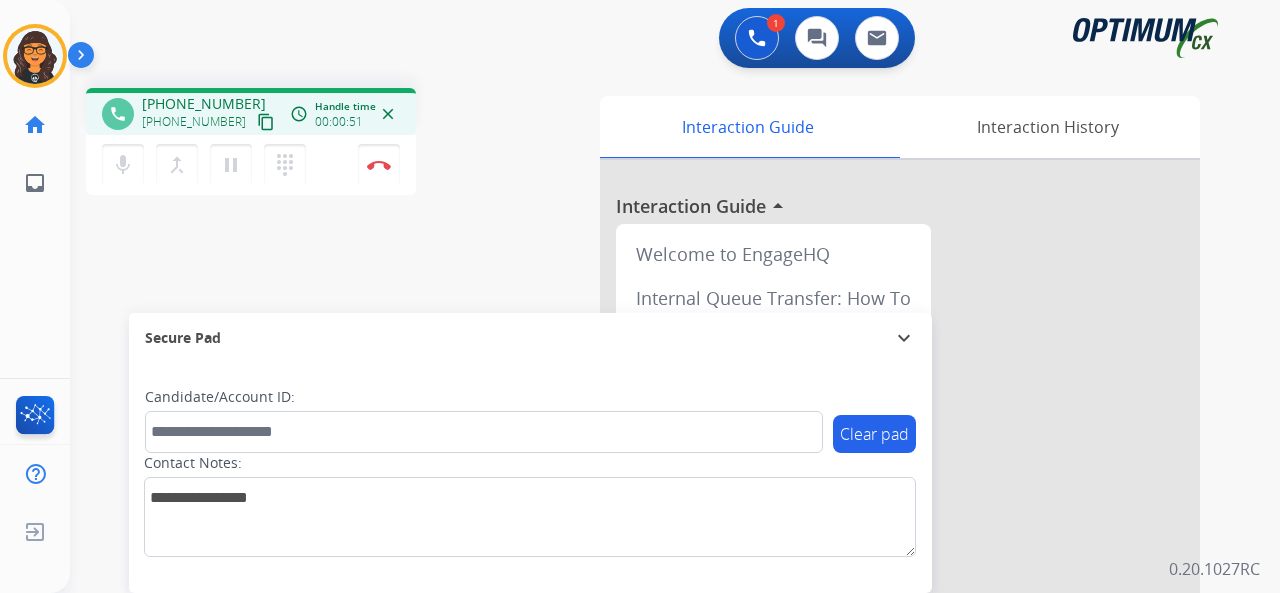 click on "content_copy" at bounding box center [266, 122] 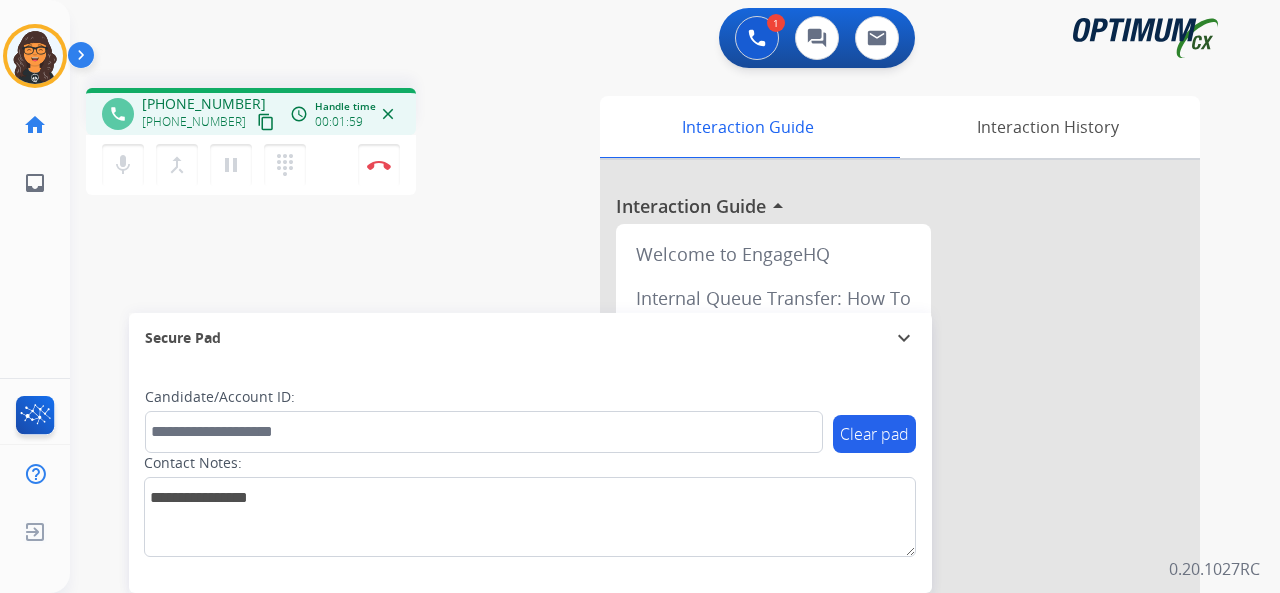 click on "content_copy" at bounding box center (266, 122) 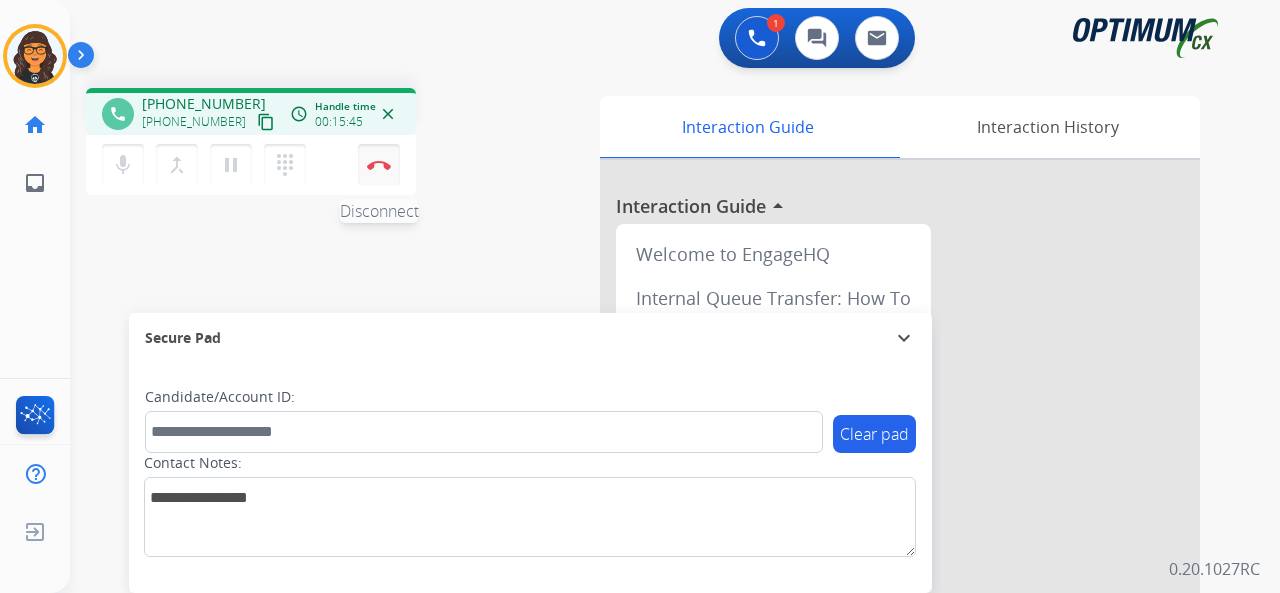 click on "Disconnect" at bounding box center [379, 165] 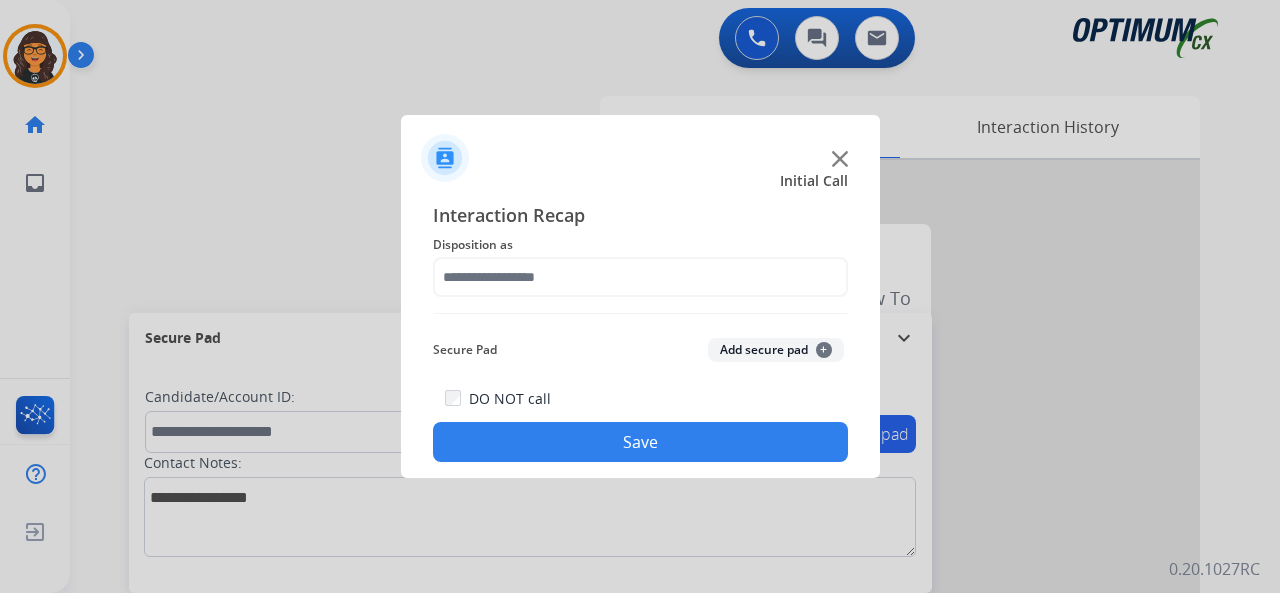 click on "Disposition as" 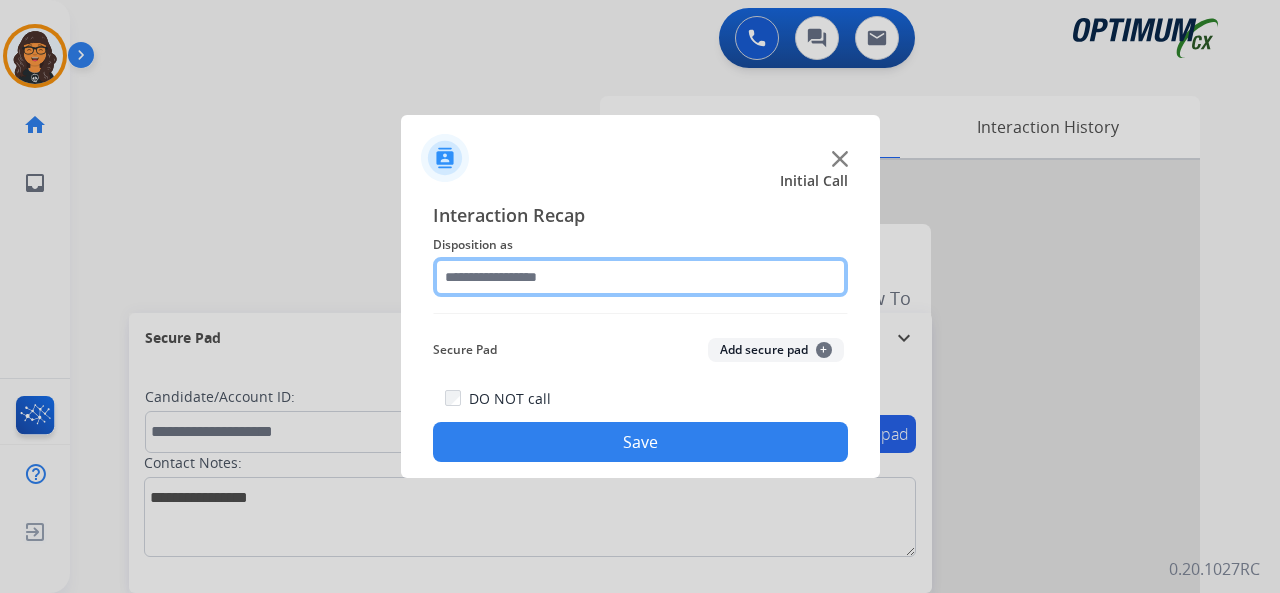 click 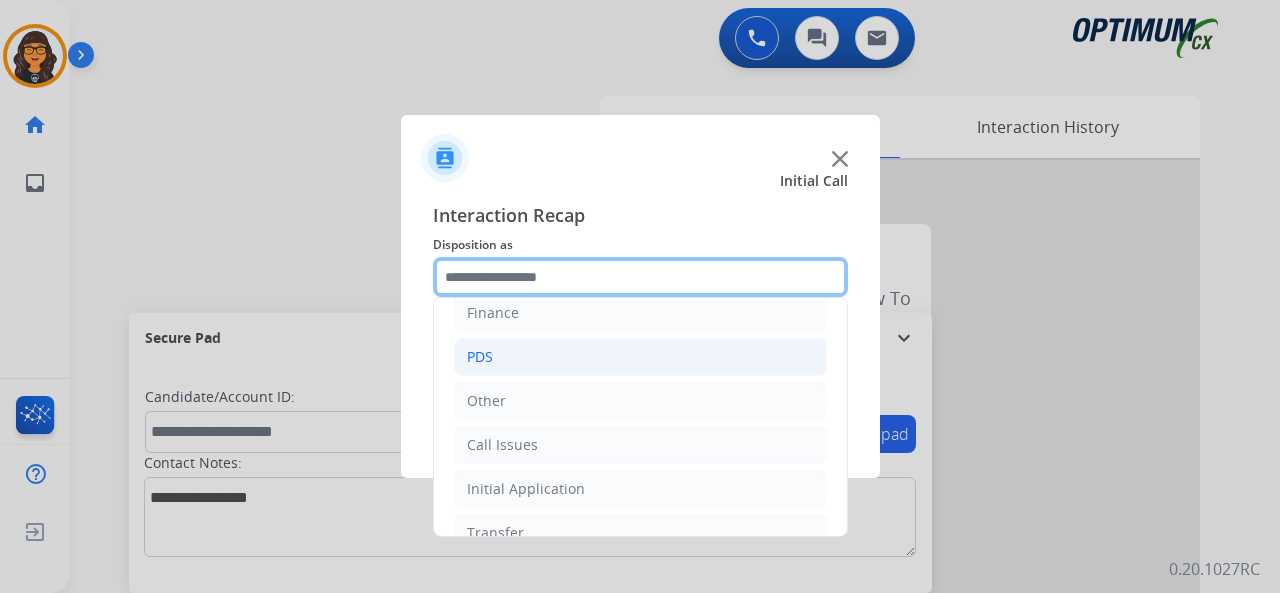 scroll, scrollTop: 0, scrollLeft: 0, axis: both 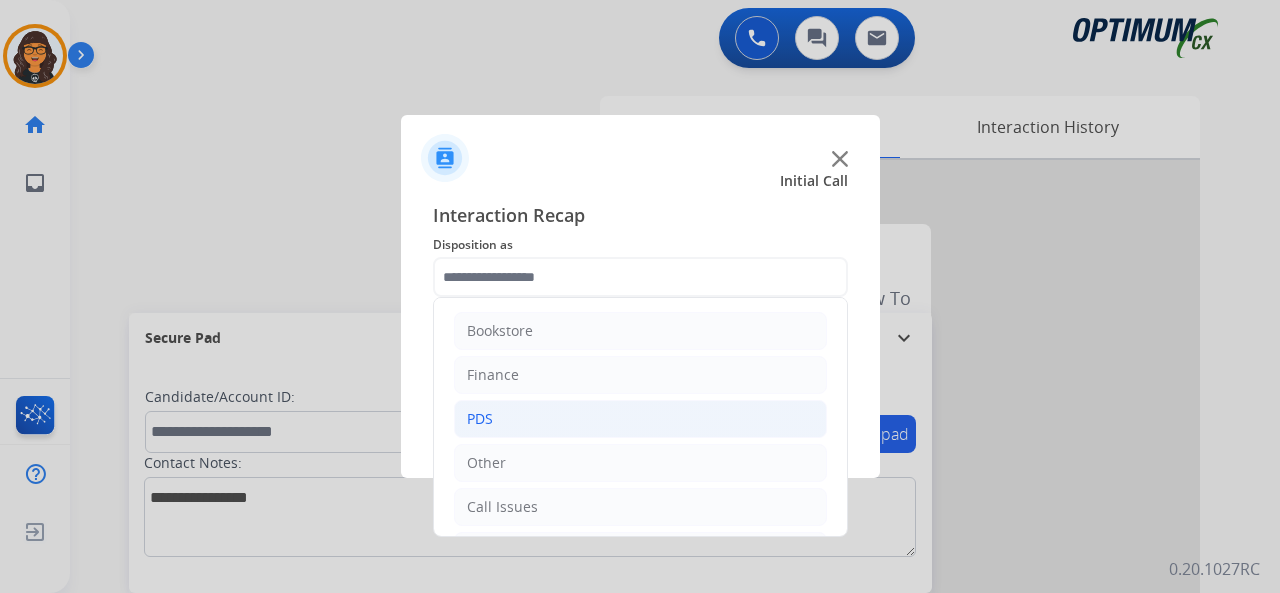 drag, startPoint x: 474, startPoint y: 423, endPoint x: 496, endPoint y: 415, distance: 23.409399 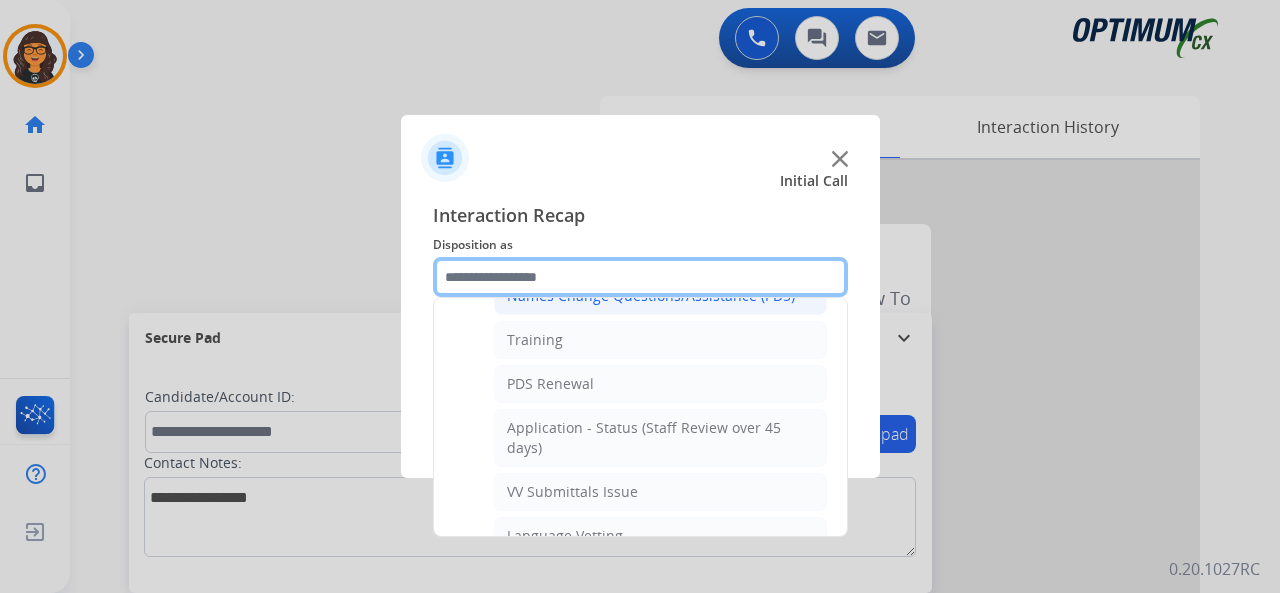 scroll, scrollTop: 200, scrollLeft: 0, axis: vertical 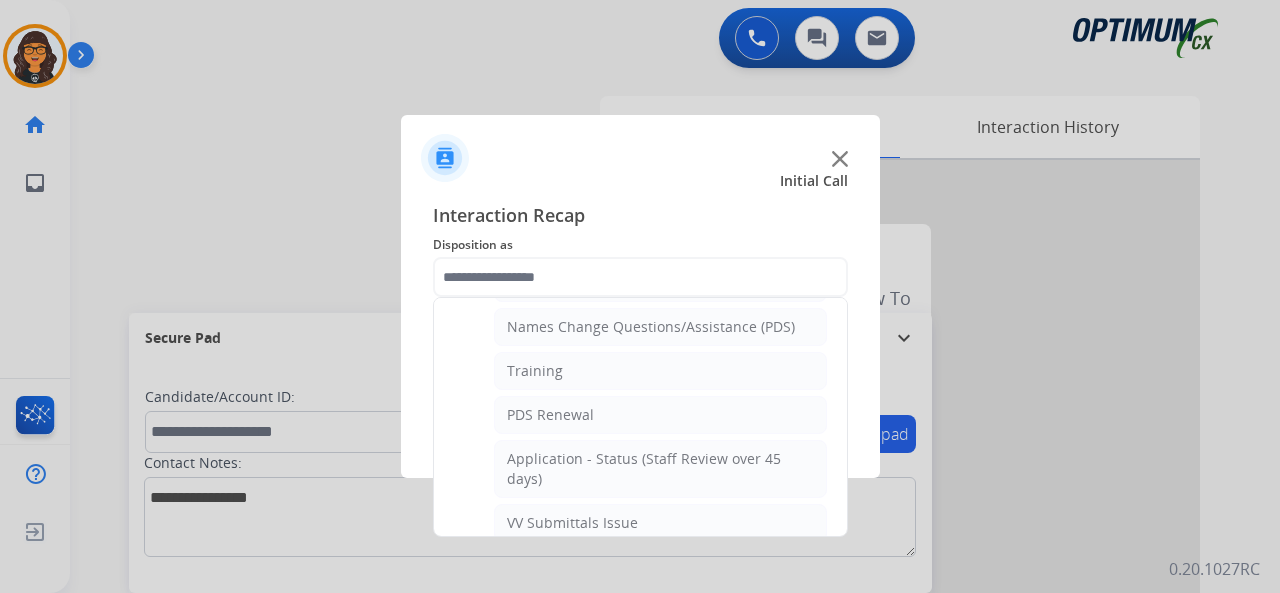 drag, startPoint x: 525, startPoint y: 363, endPoint x: 527, endPoint y: 386, distance: 23.086792 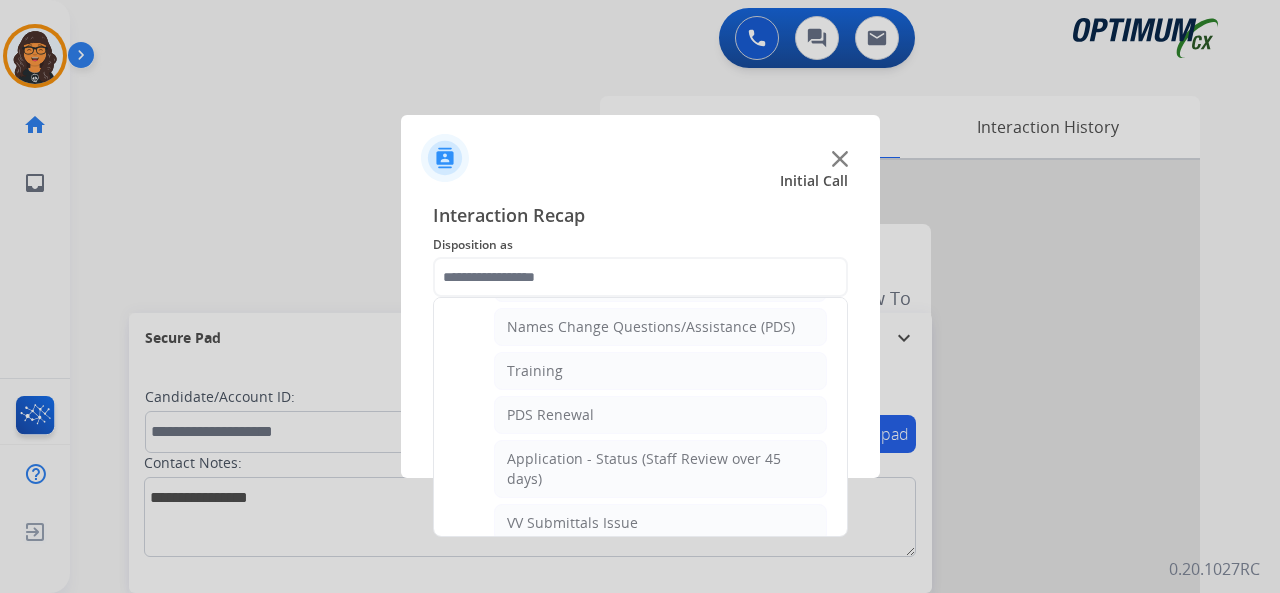click on "Training" 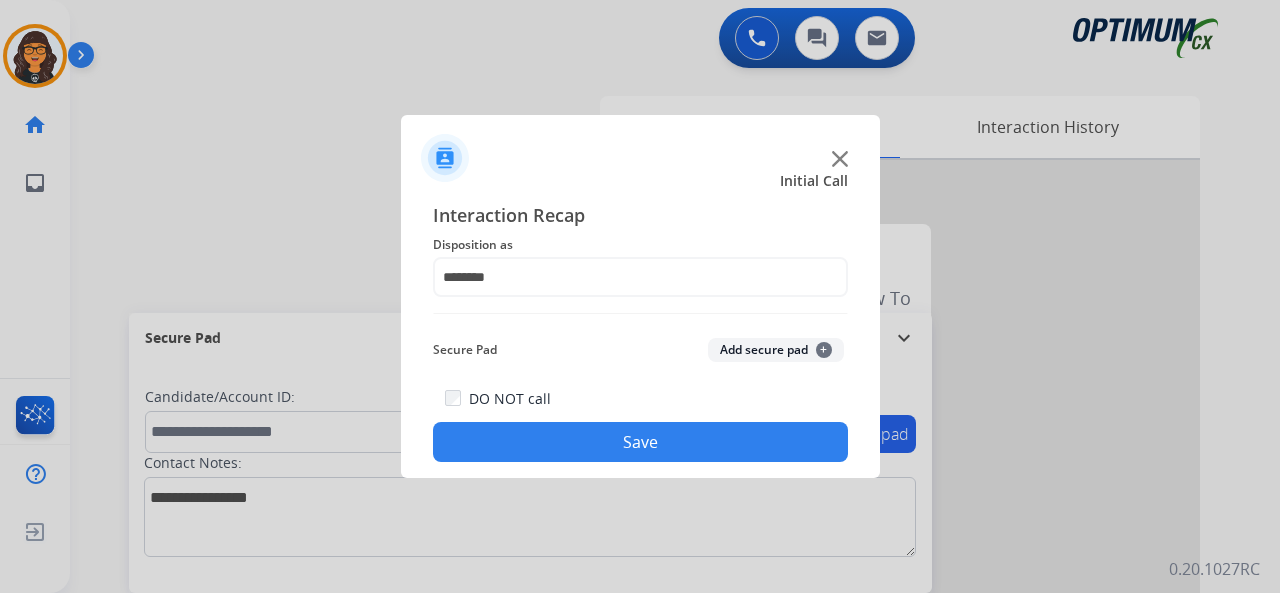 click on "Save" 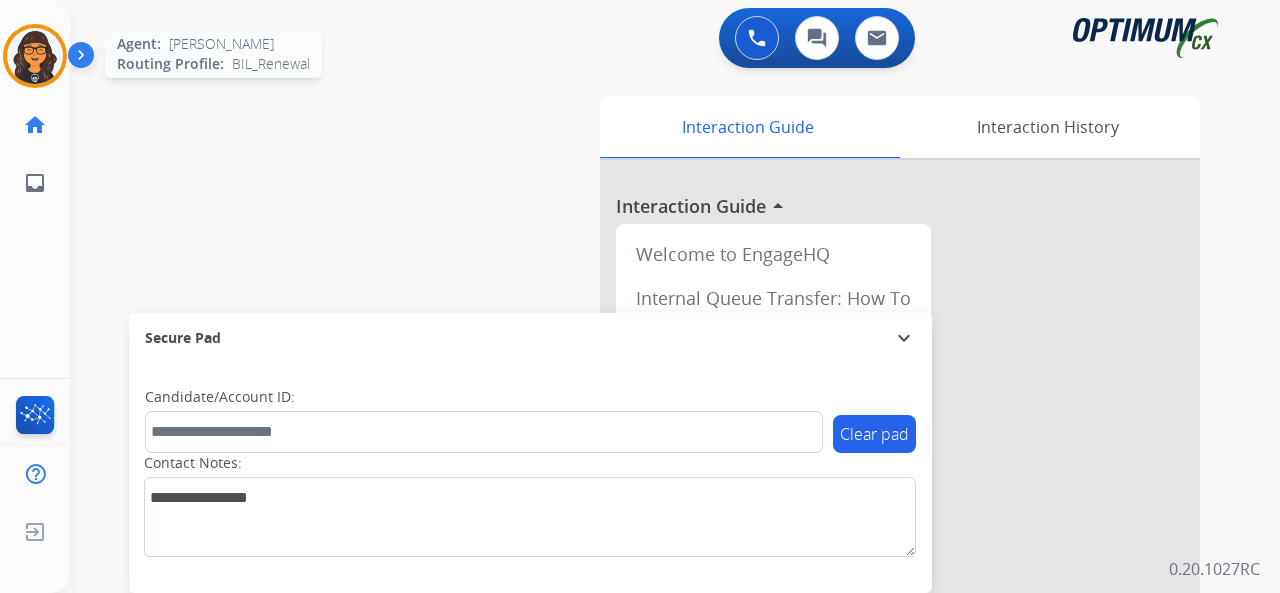 click at bounding box center [35, 56] 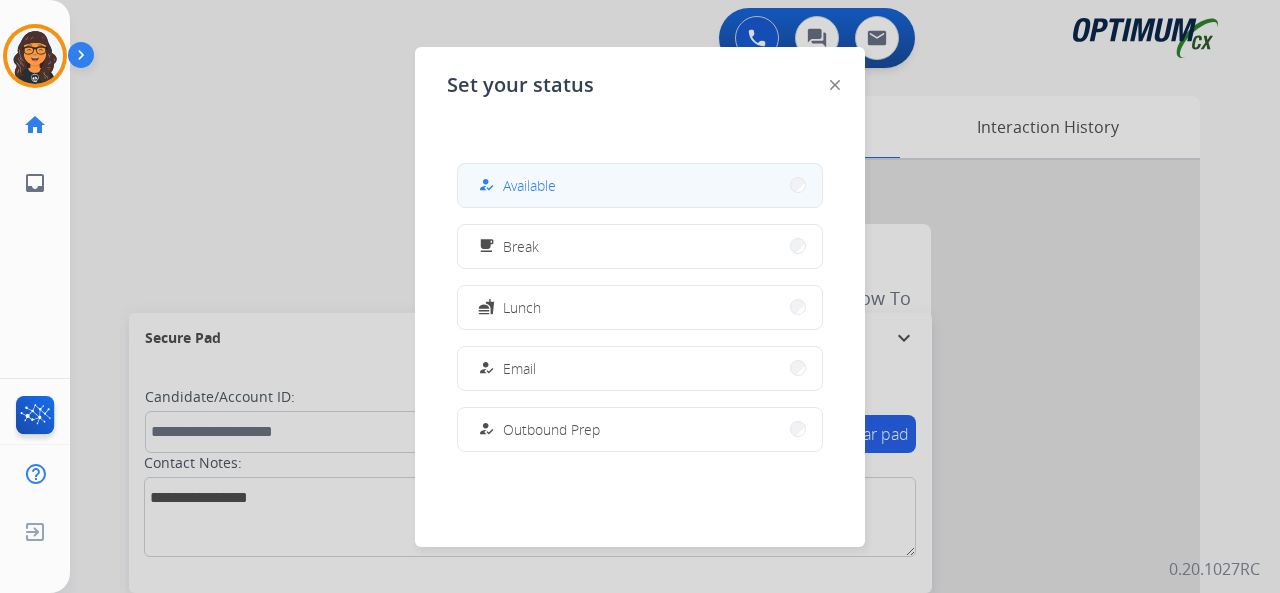 click on "how_to_reg Available" at bounding box center [640, 185] 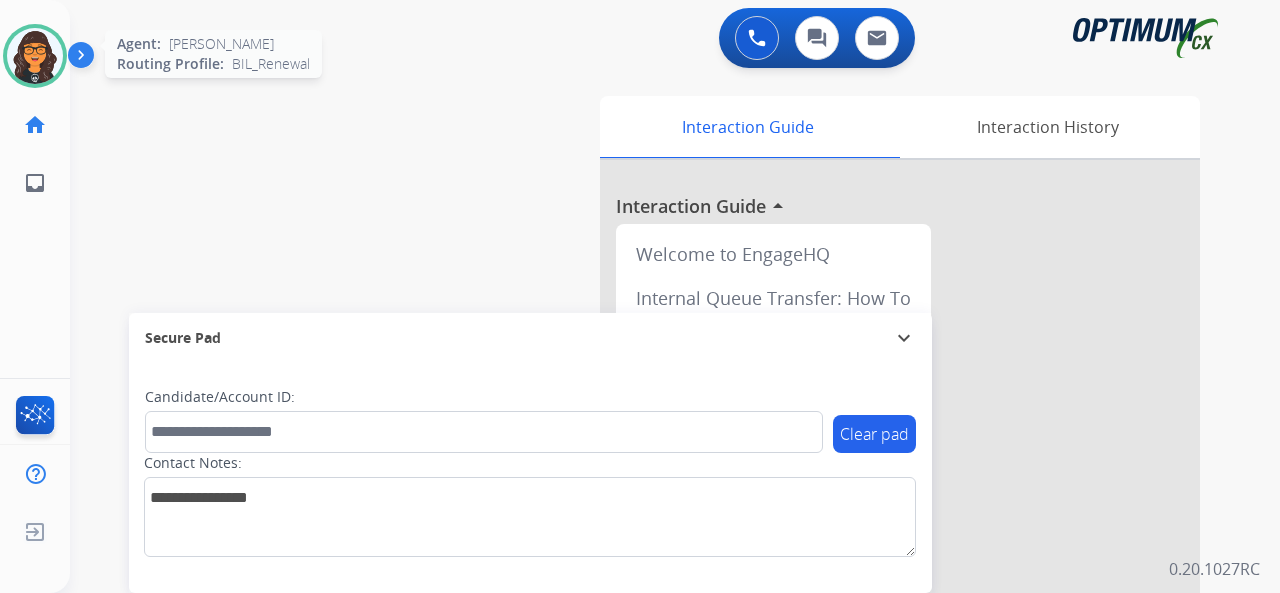 click at bounding box center [35, 56] 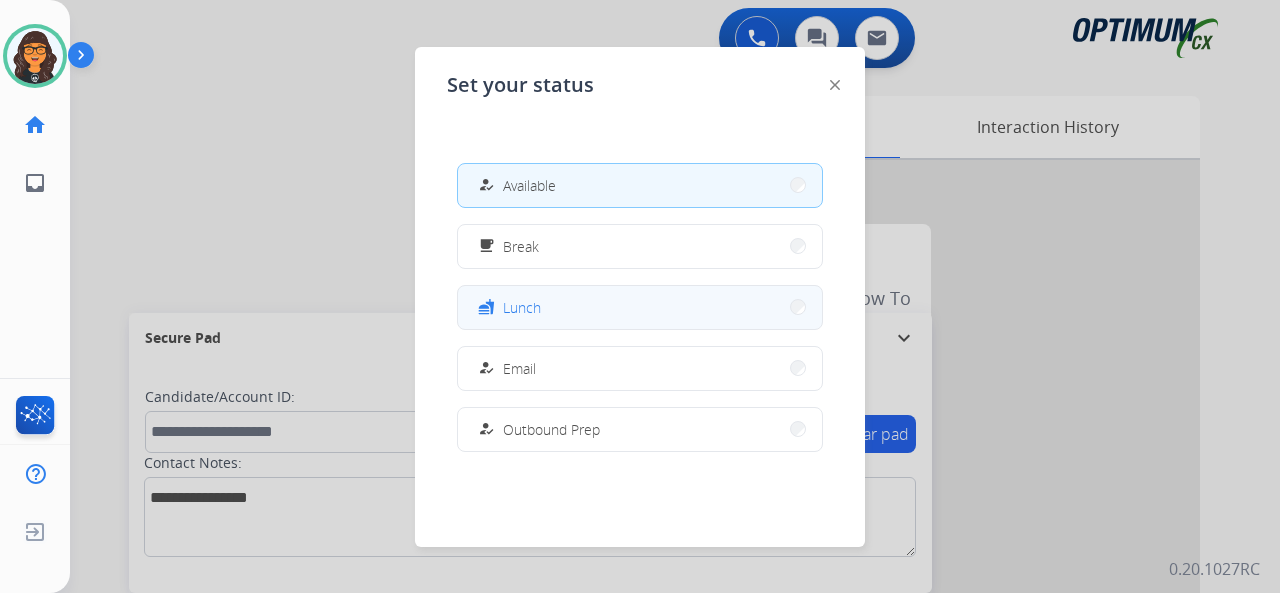 scroll, scrollTop: 200, scrollLeft: 0, axis: vertical 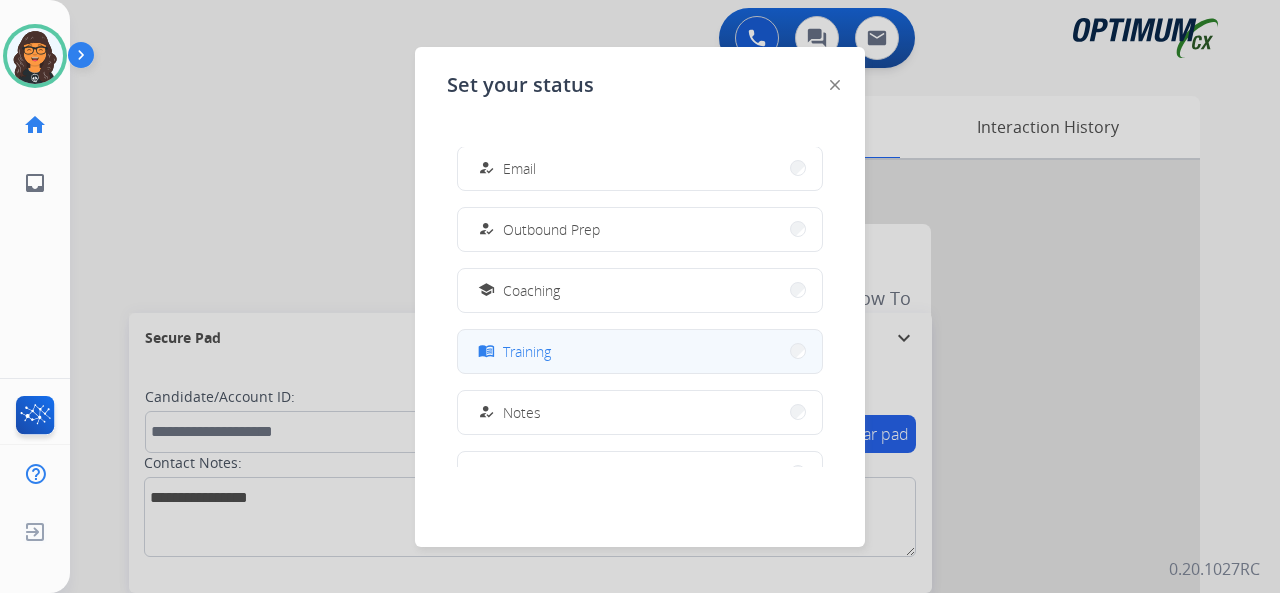 click on "menu_book Training" at bounding box center (640, 351) 